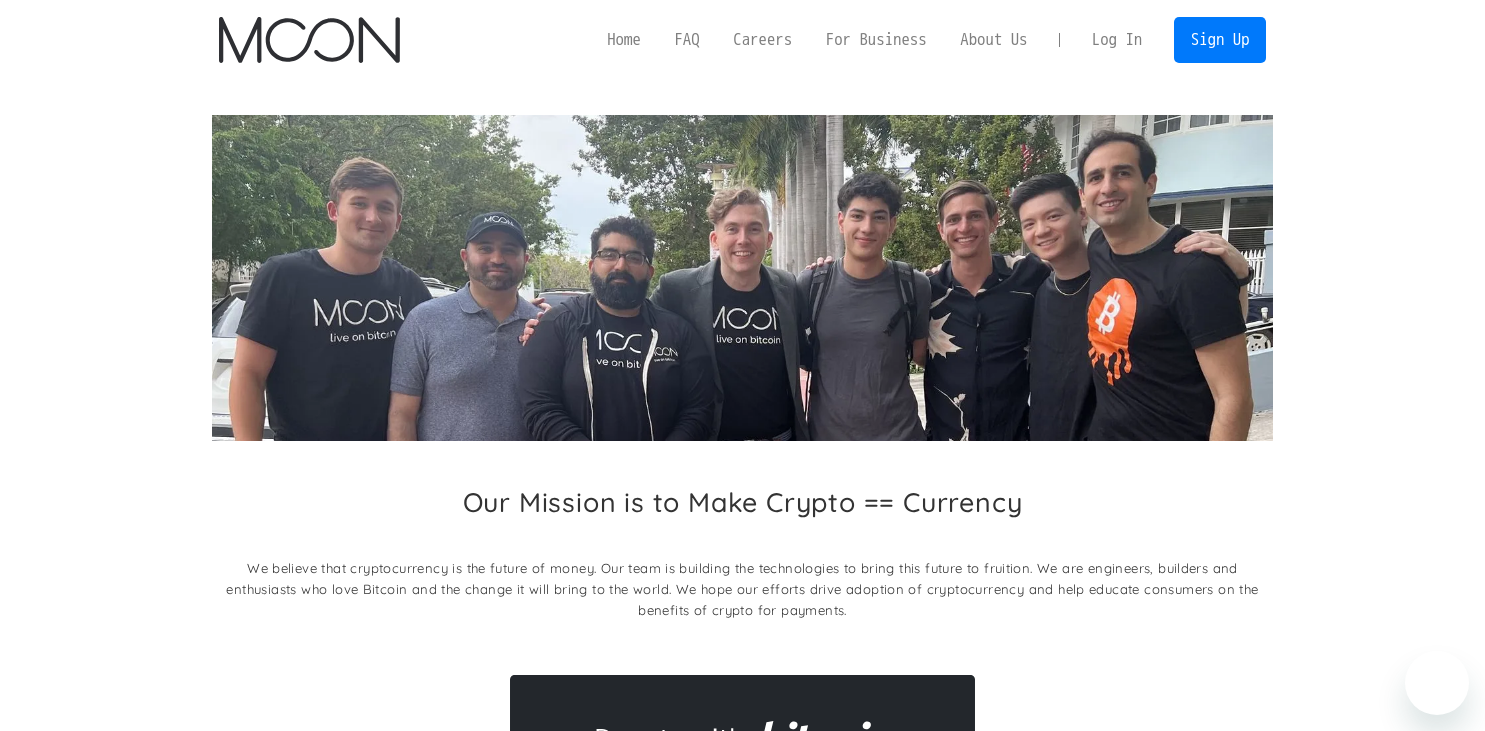scroll, scrollTop: 0, scrollLeft: 0, axis: both 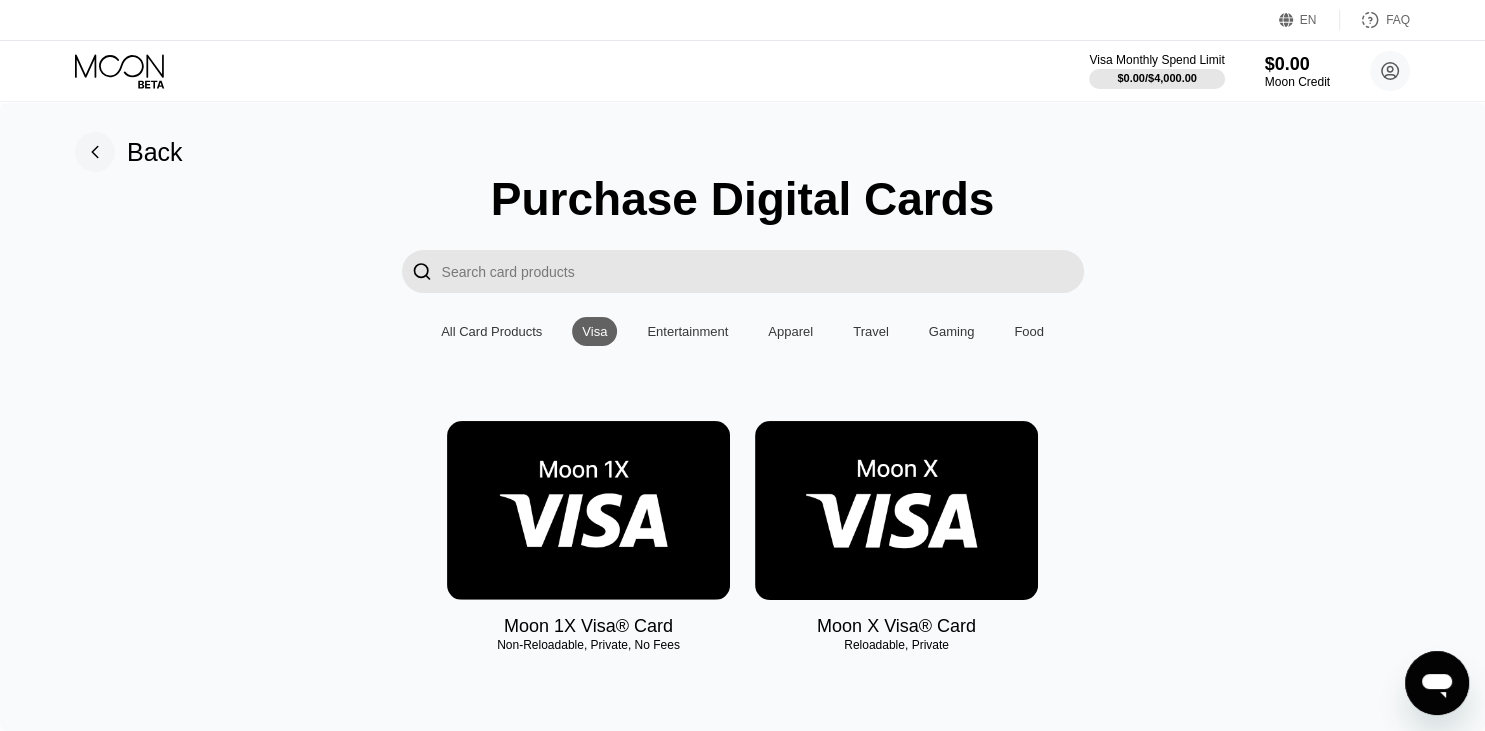 click 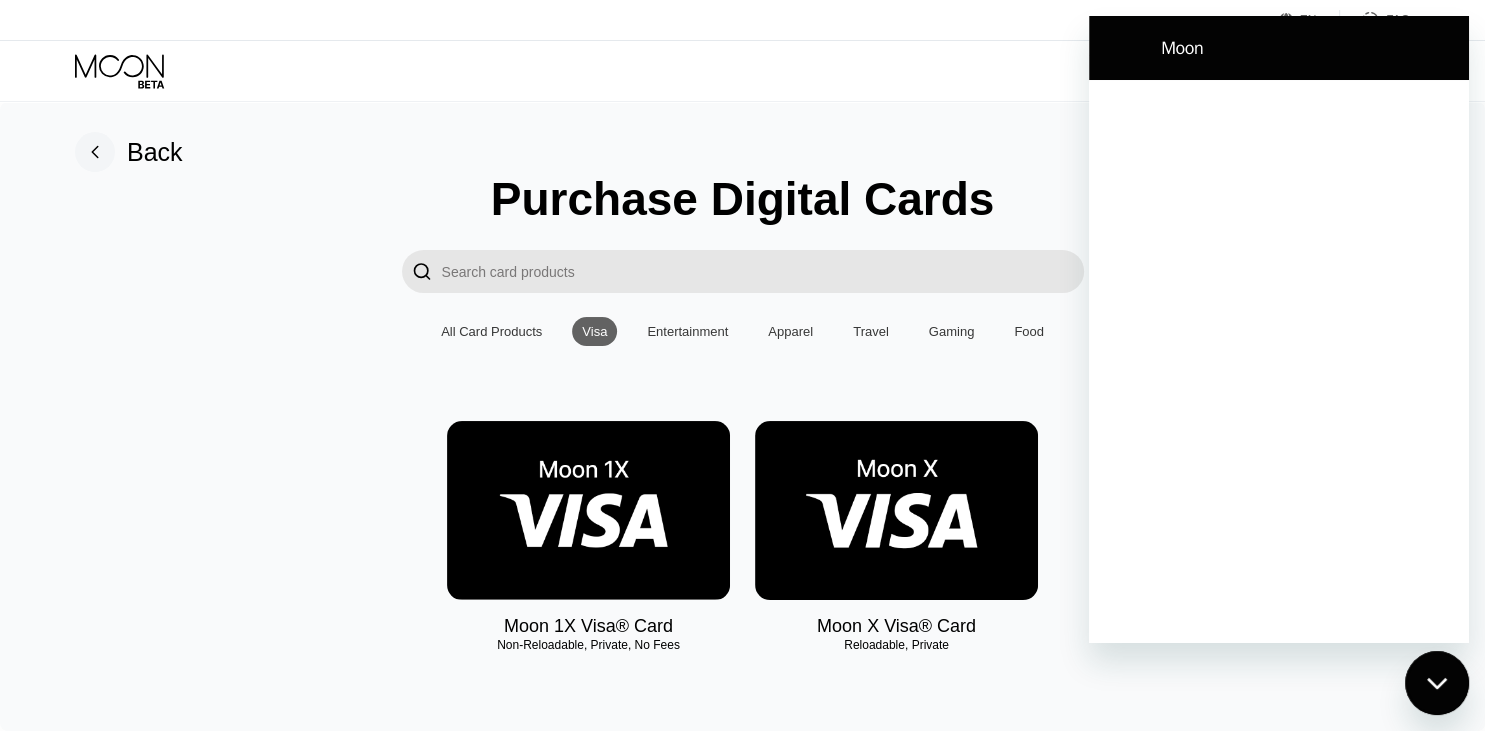 scroll, scrollTop: 0, scrollLeft: 0, axis: both 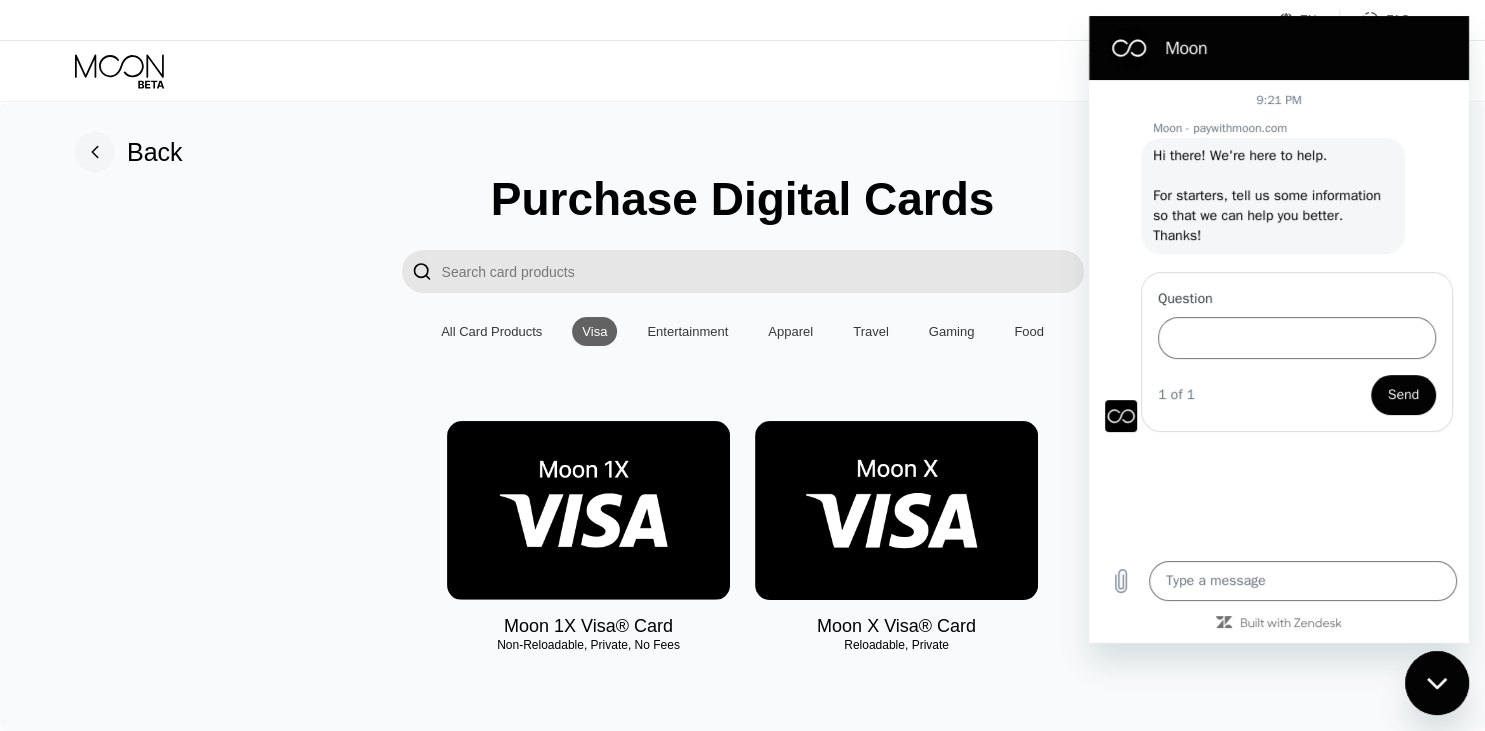 type on "x" 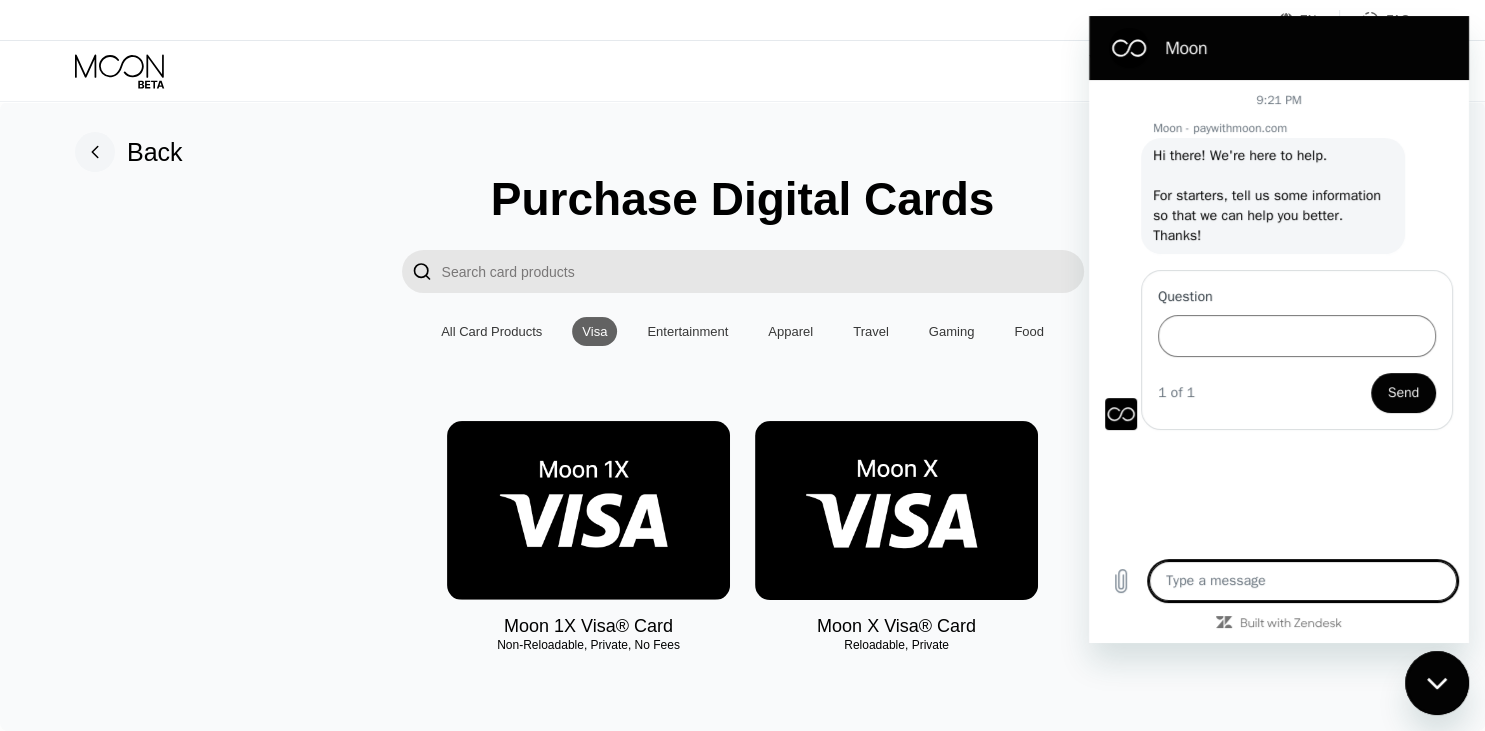 click at bounding box center (1303, 581) 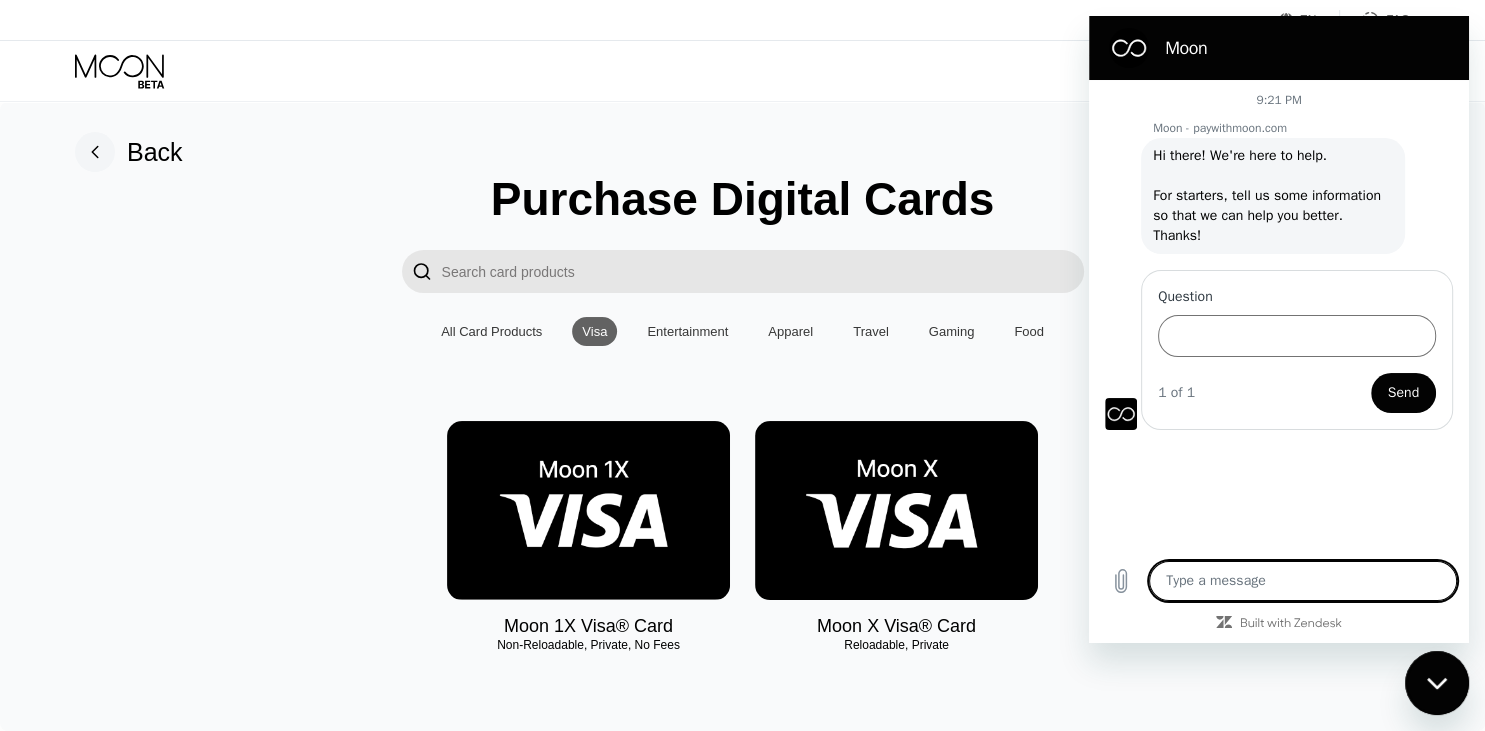 type on "a" 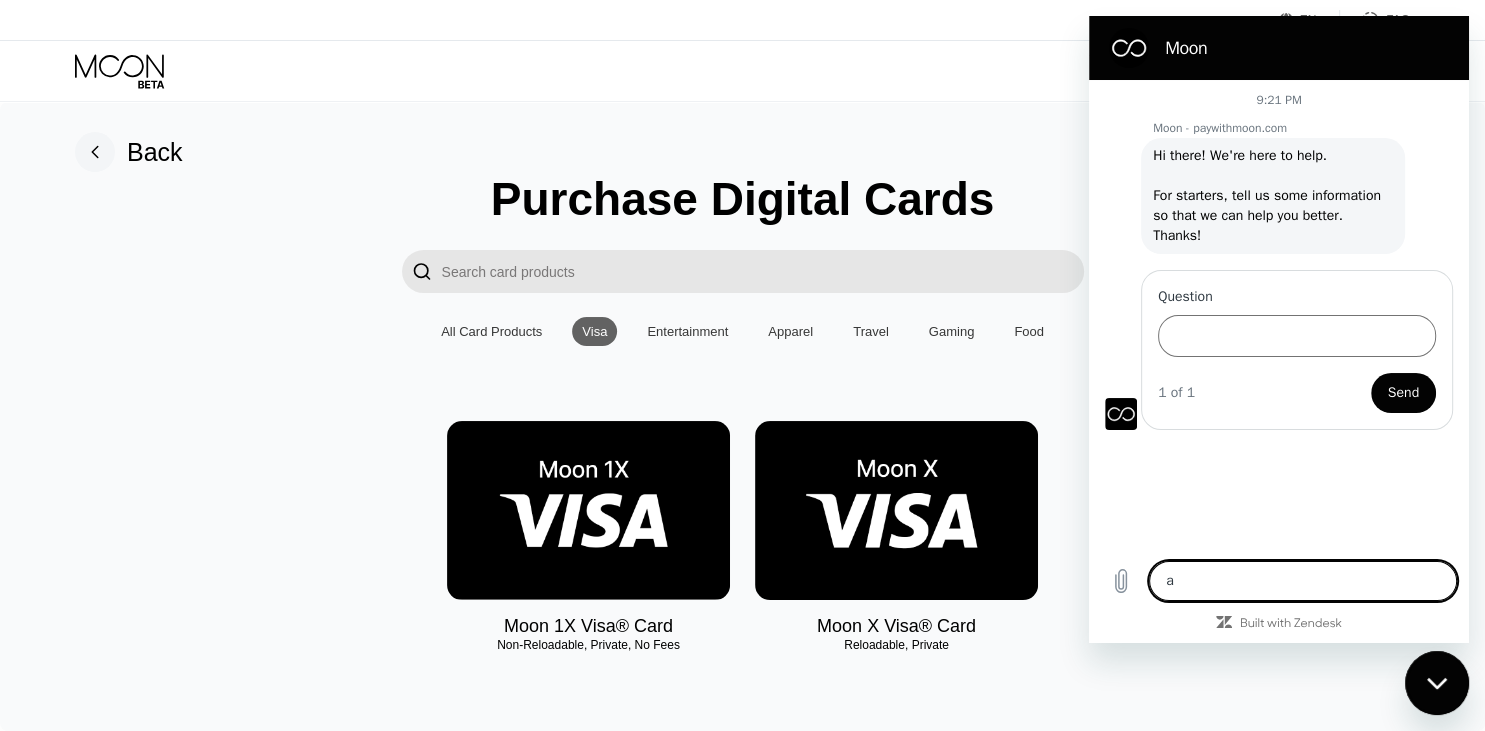 type on "af" 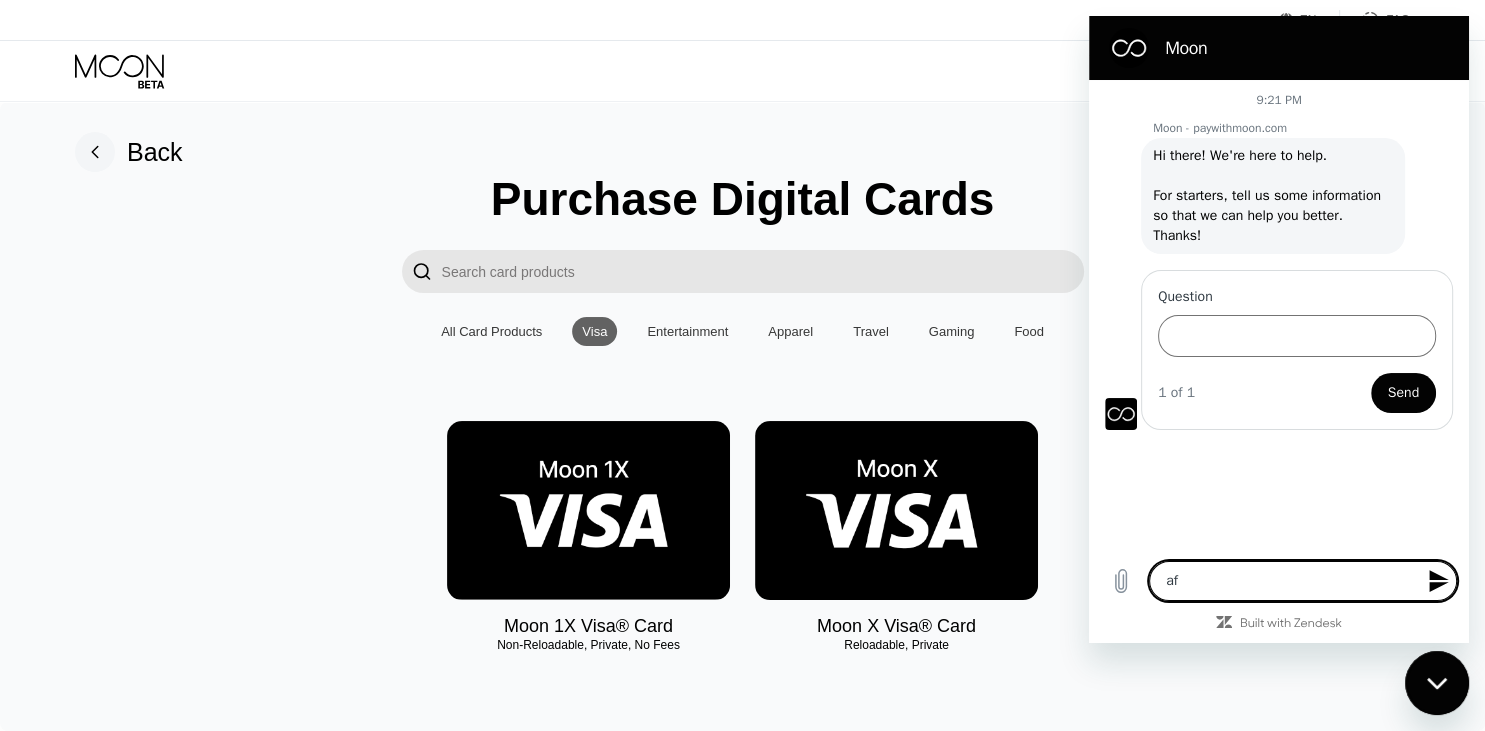 type on "c" 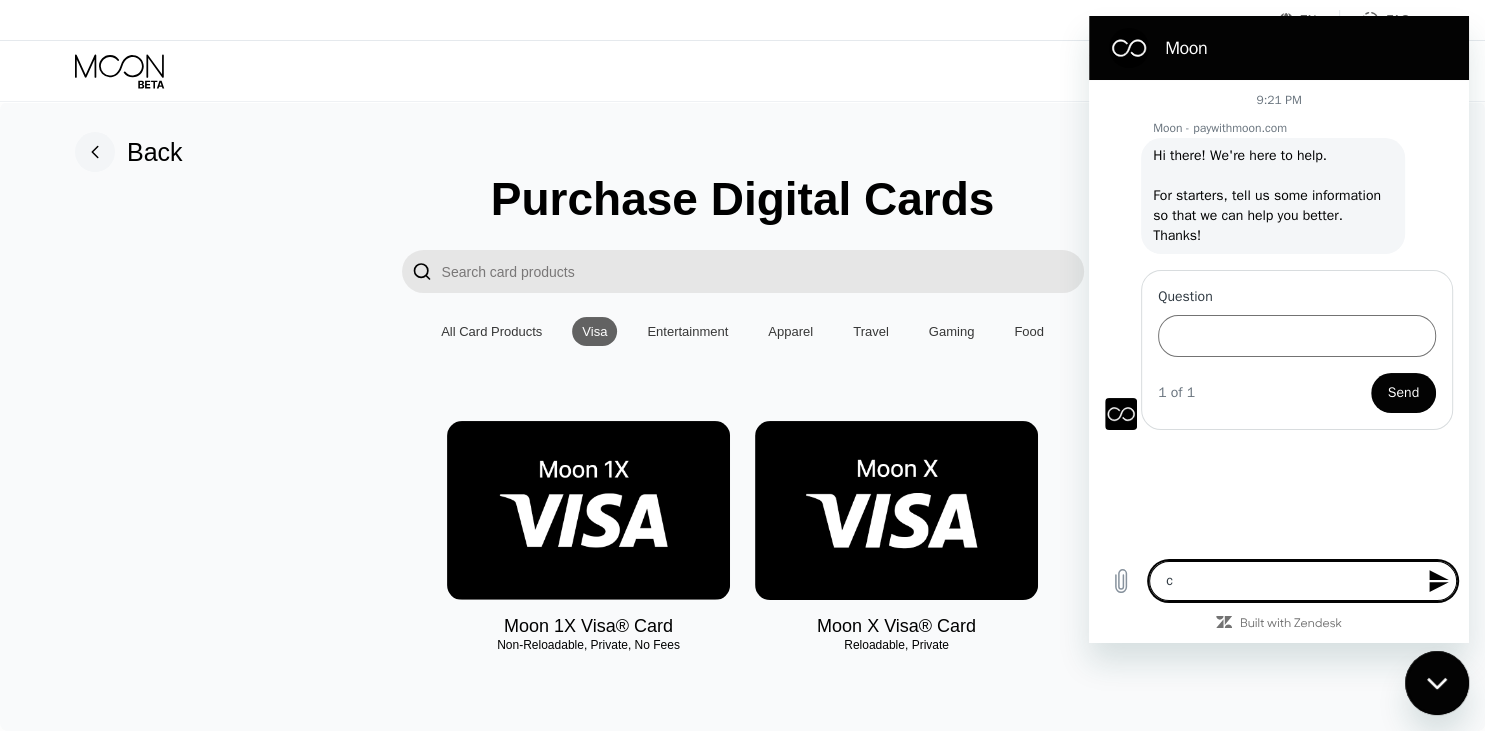 type on "ca" 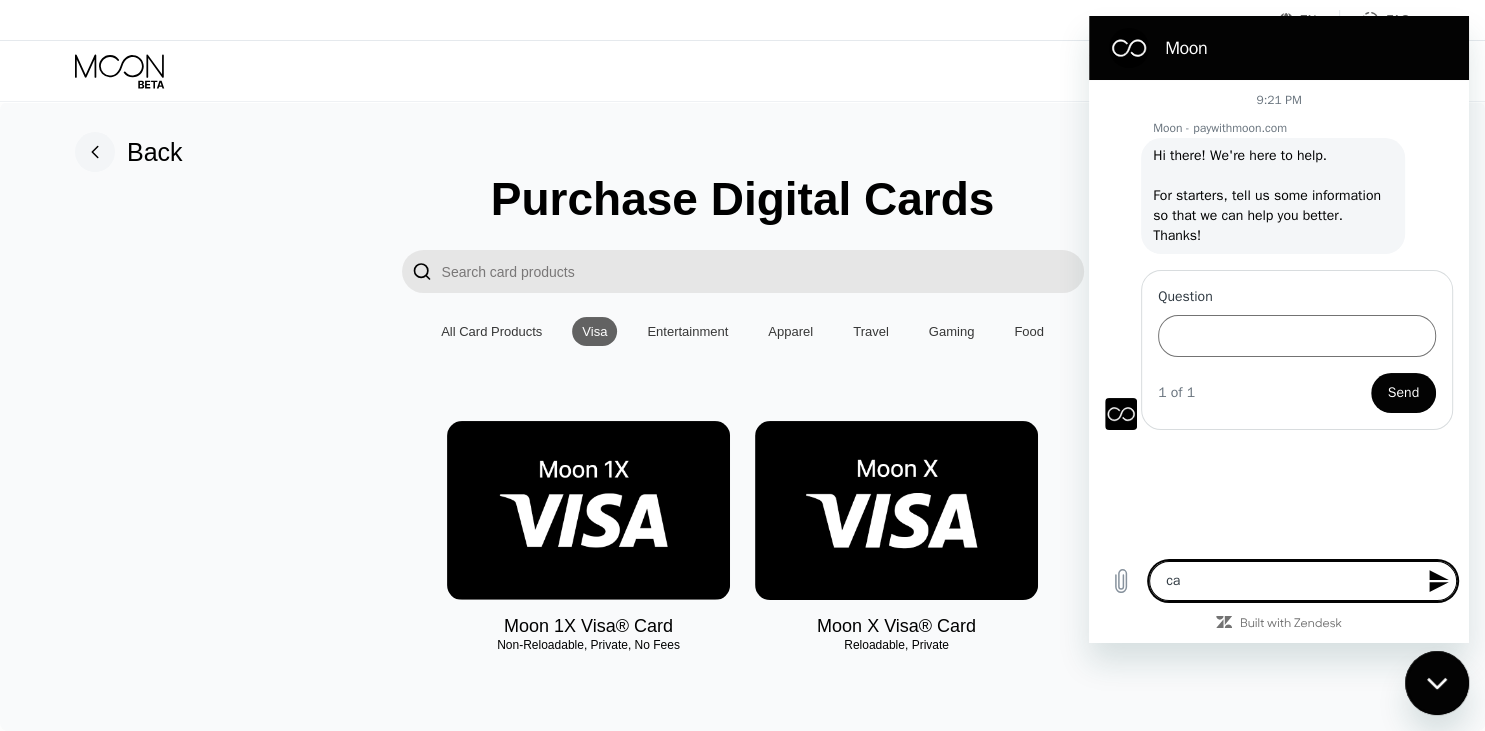 type on "can" 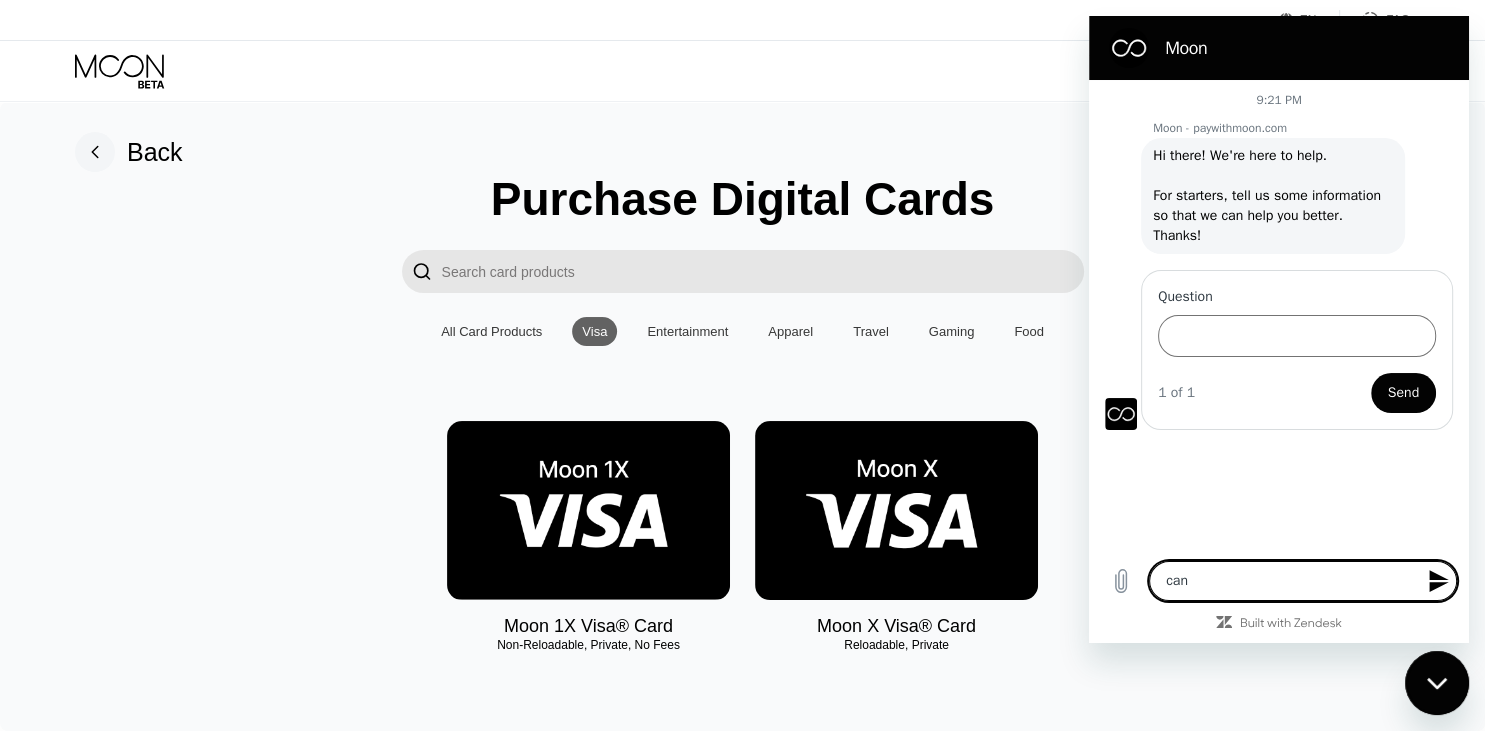 type on "can" 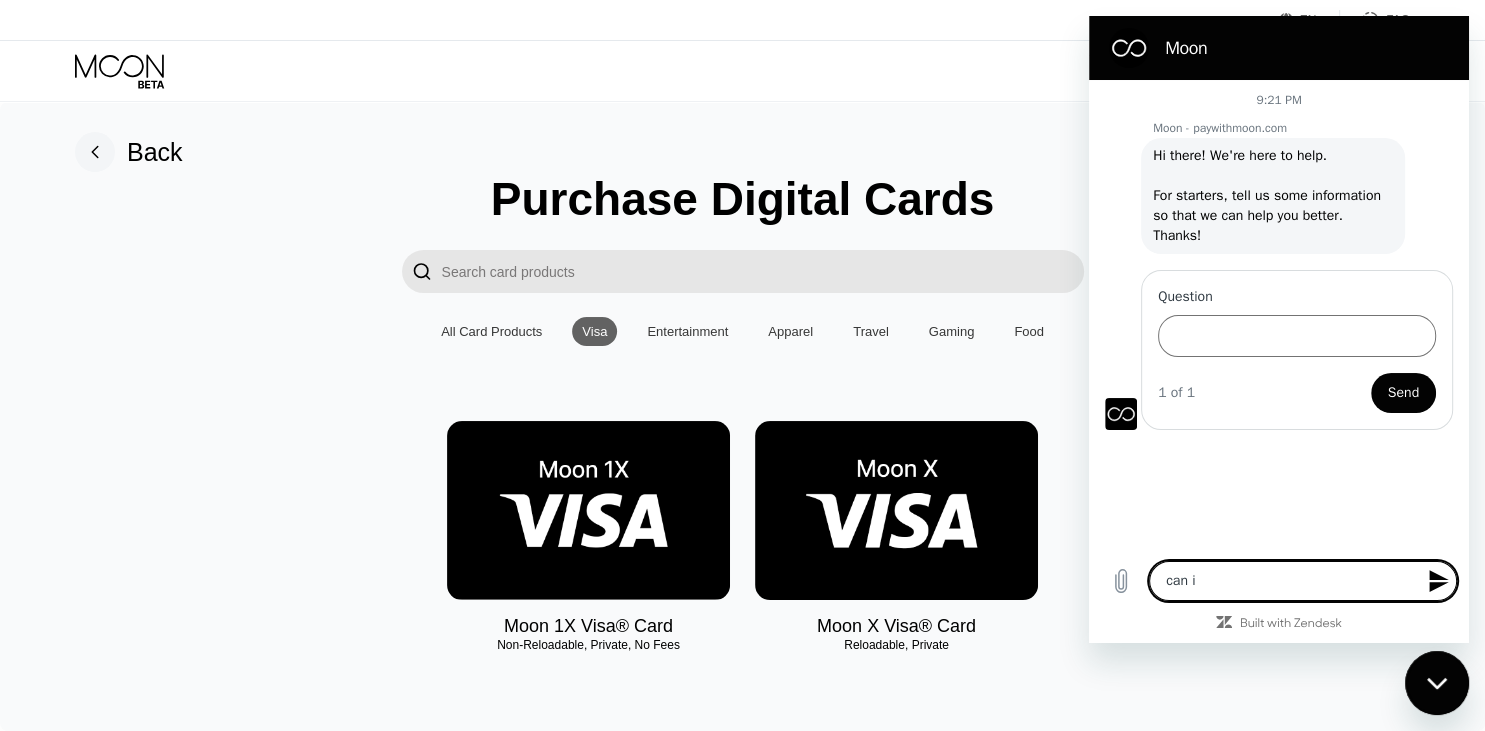 type on "can i" 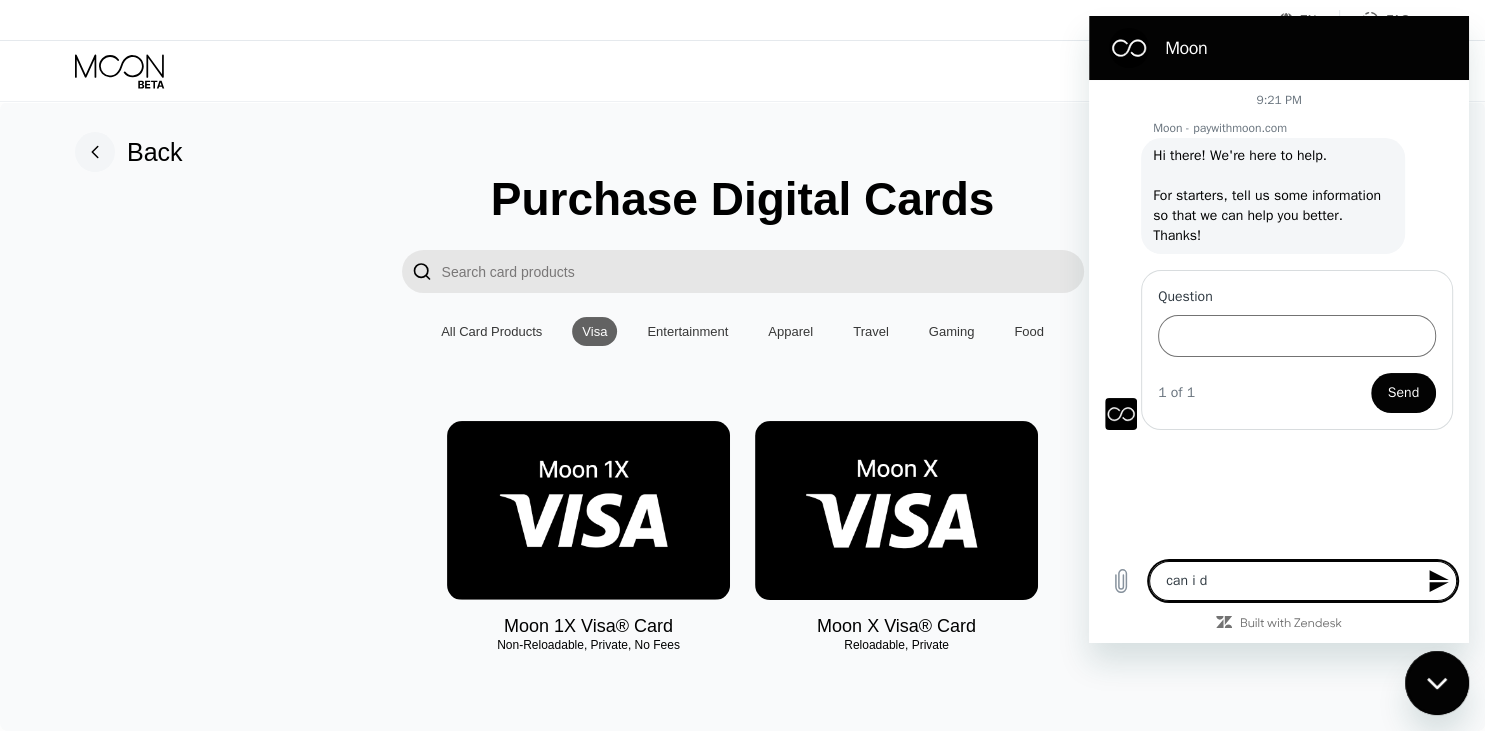 type on "can i" 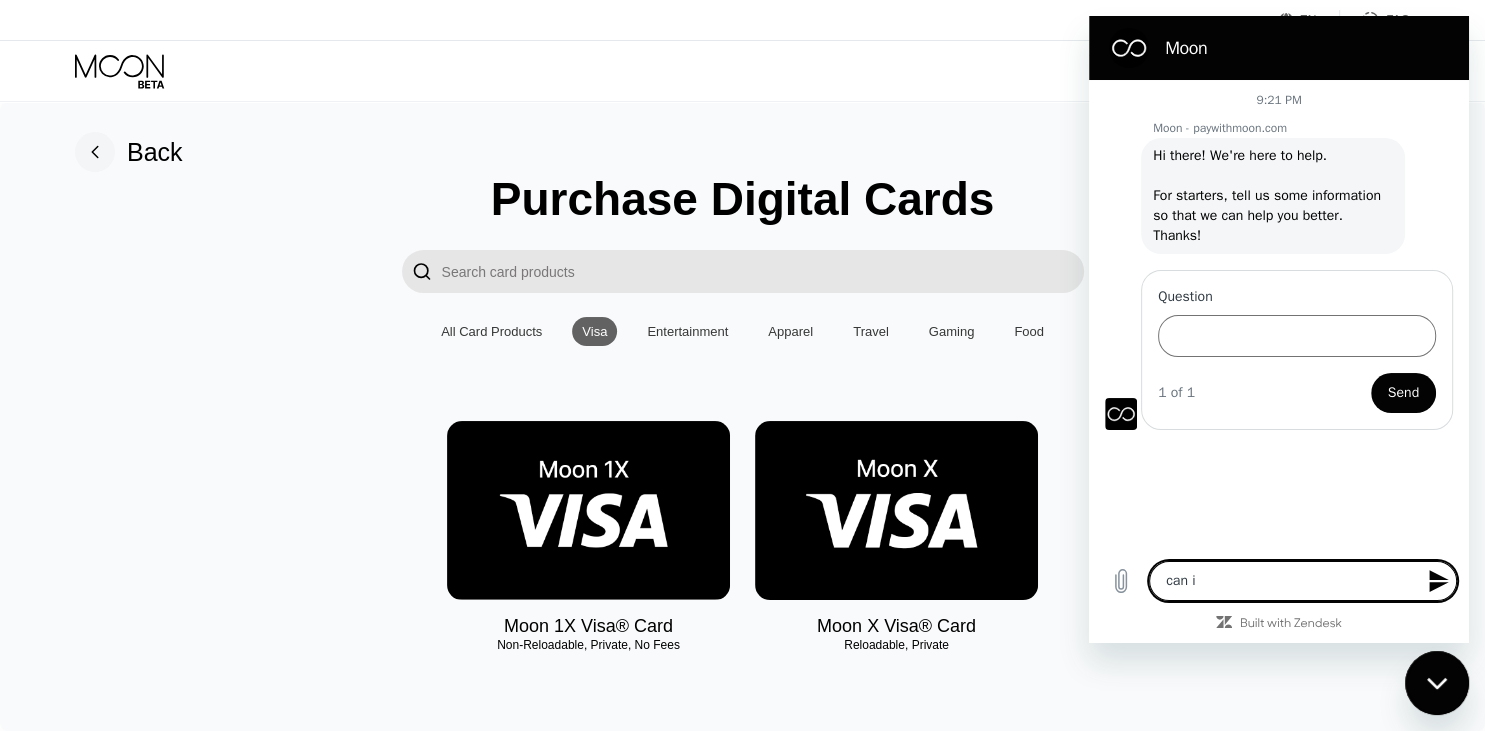 type on "can i a" 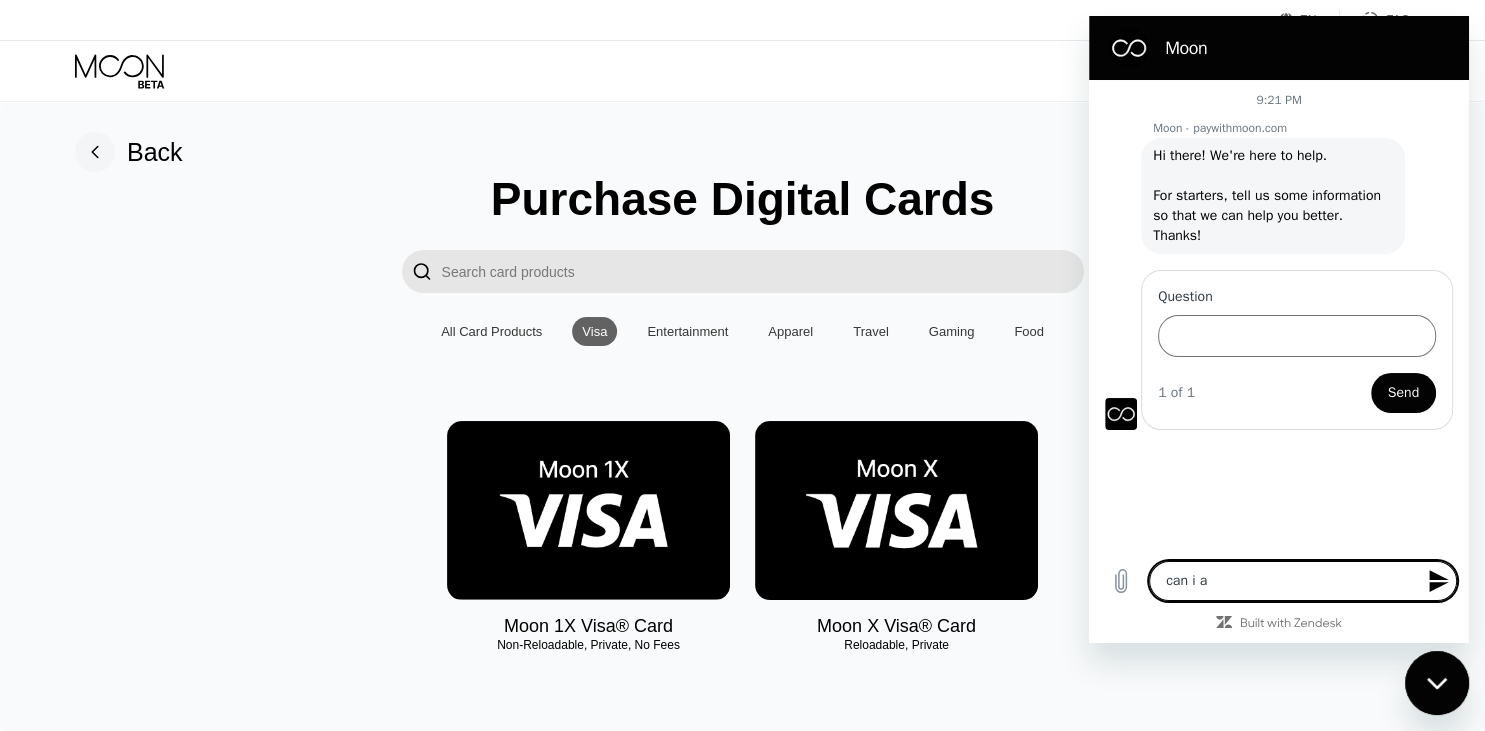 type on "can i ad" 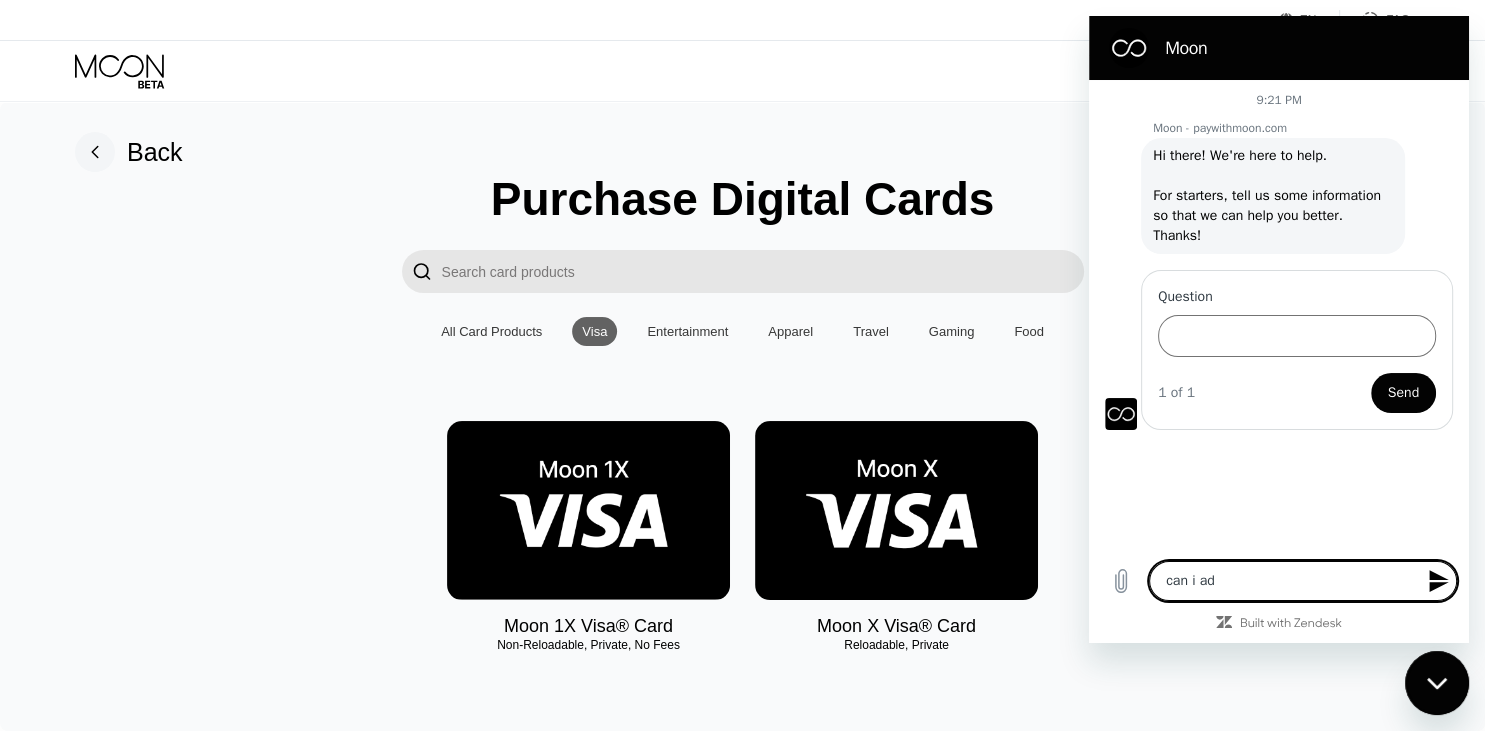 type on "can i add" 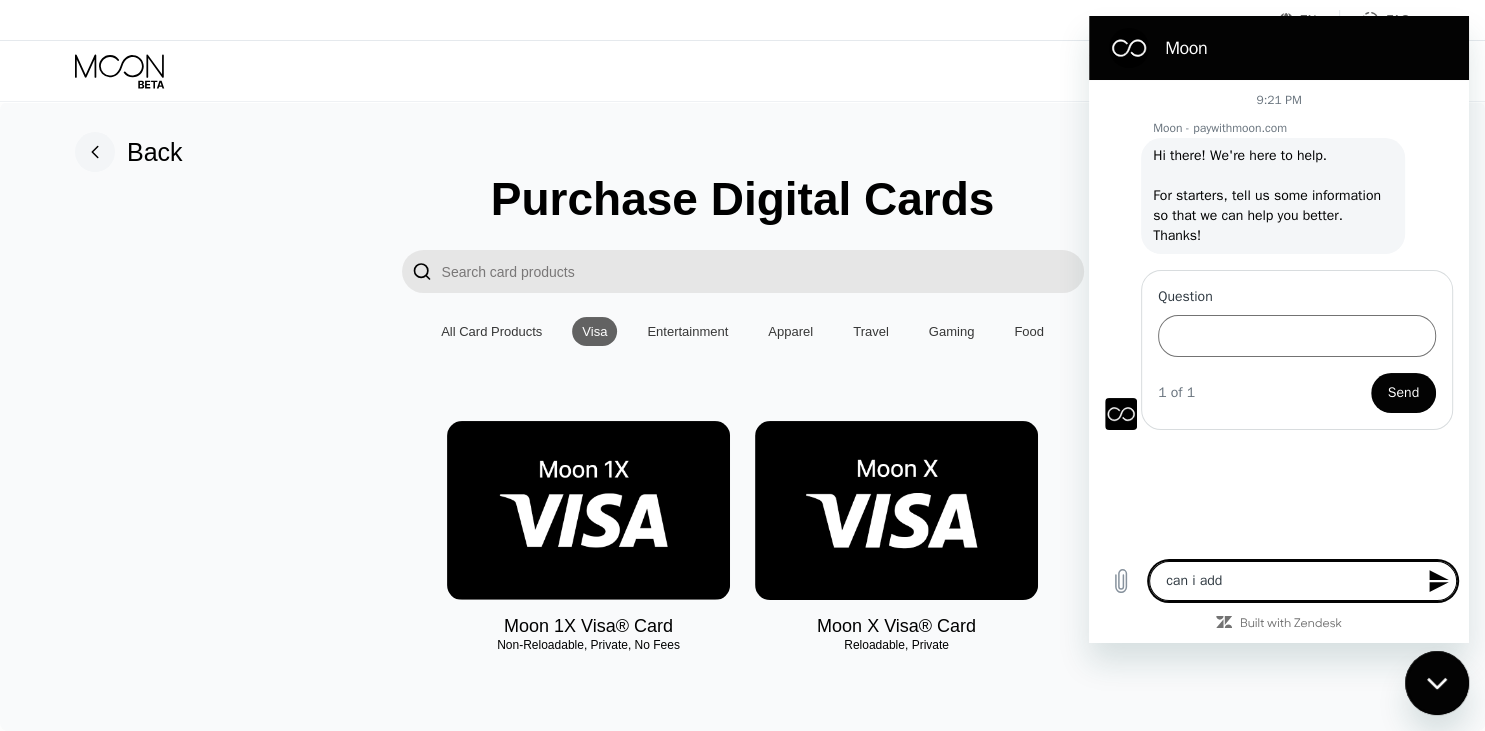 type on "can i add" 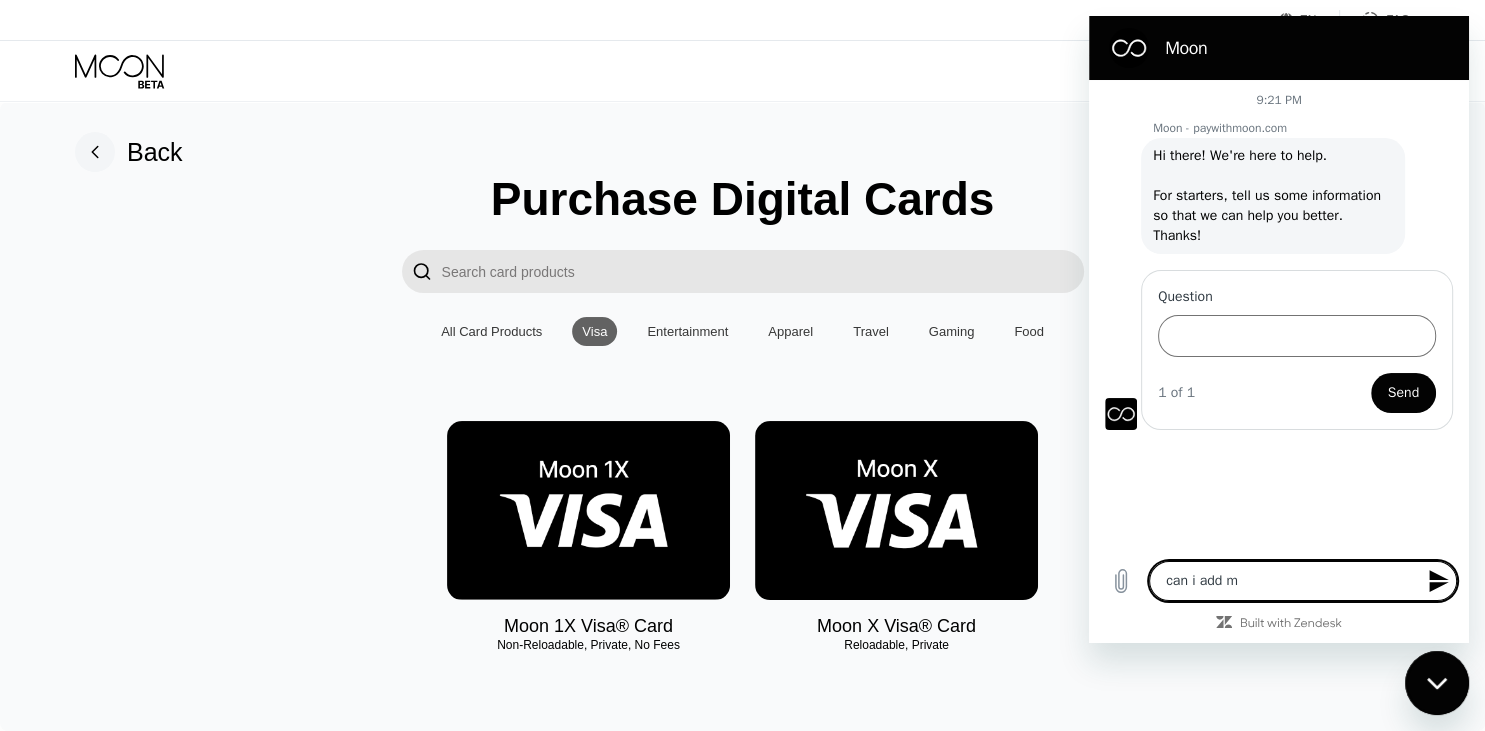 type on "can i add my" 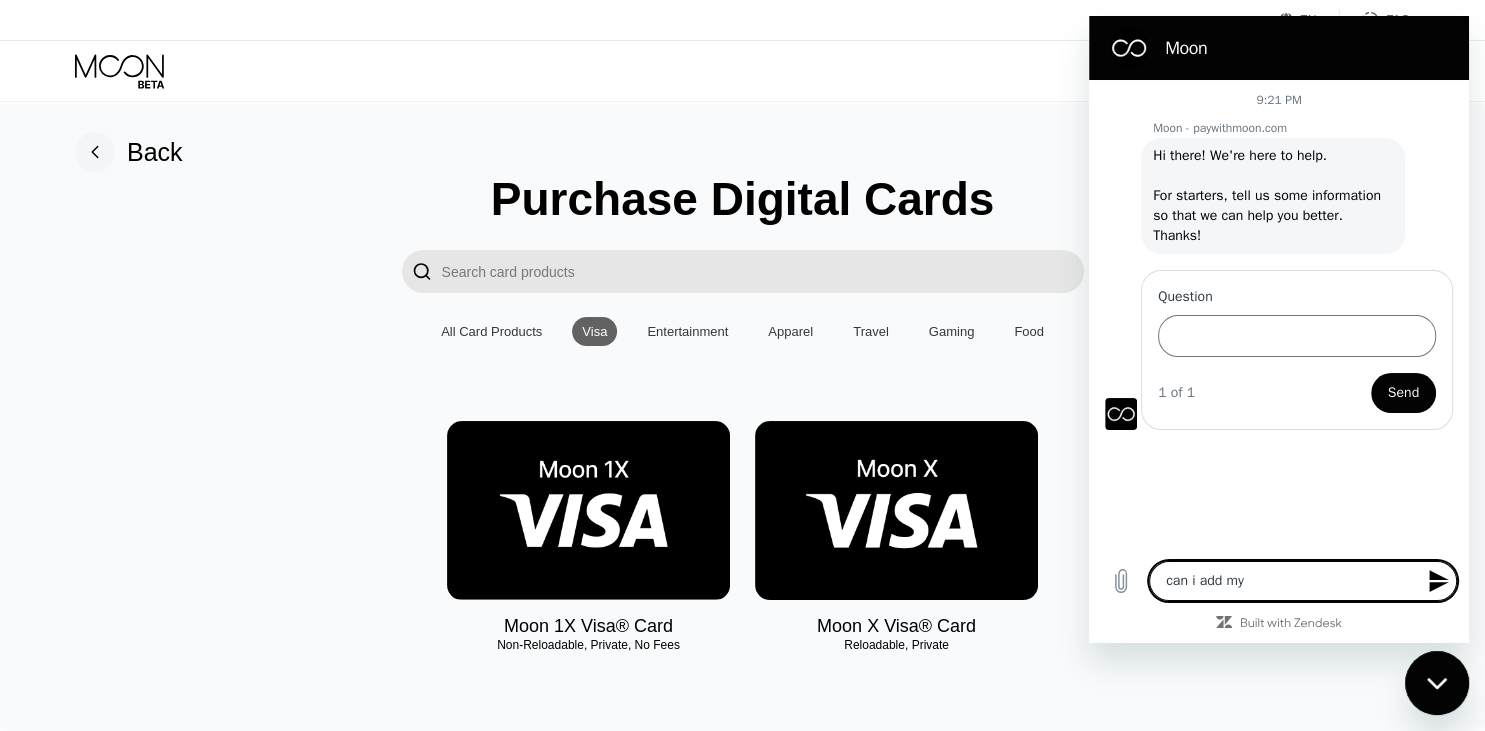 type on "can i add my" 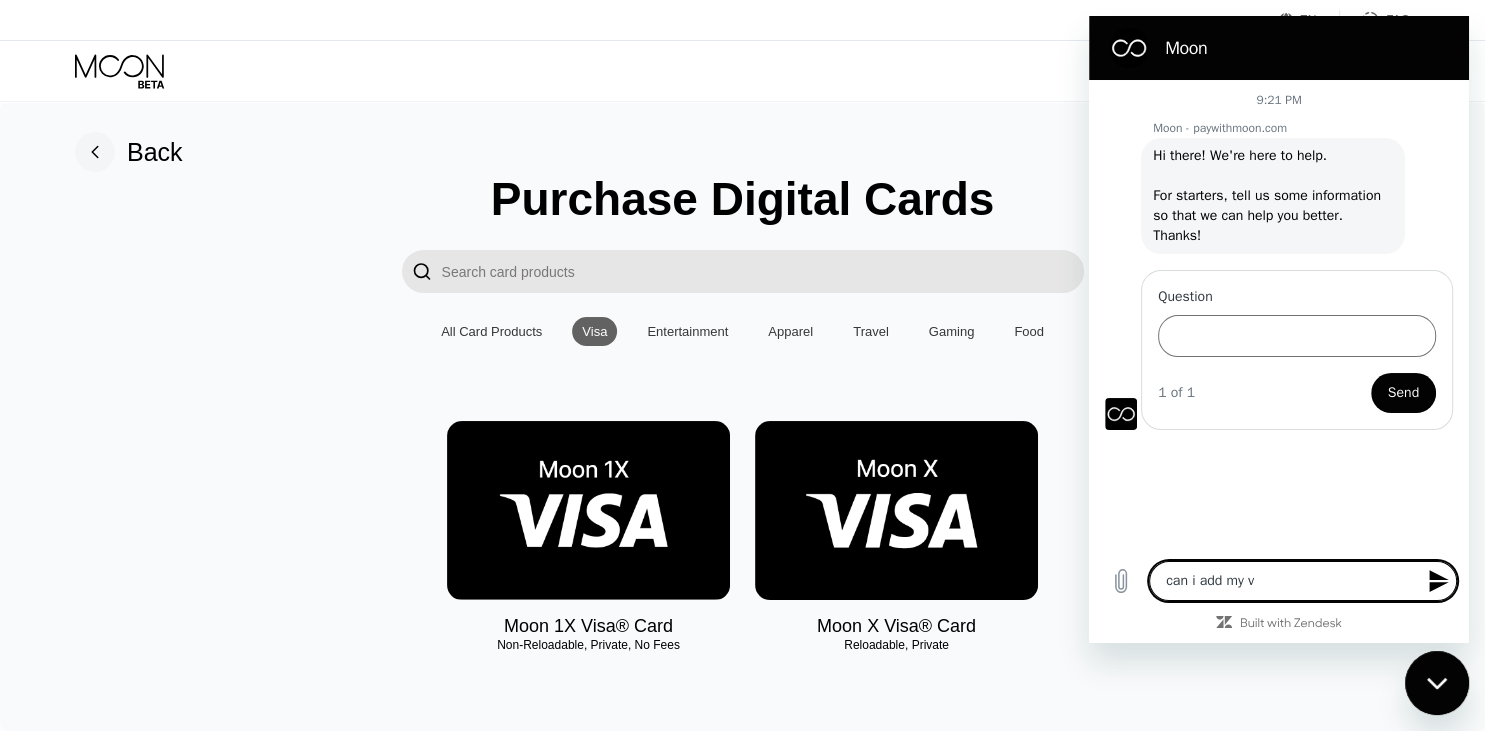 type on "can i add my vi" 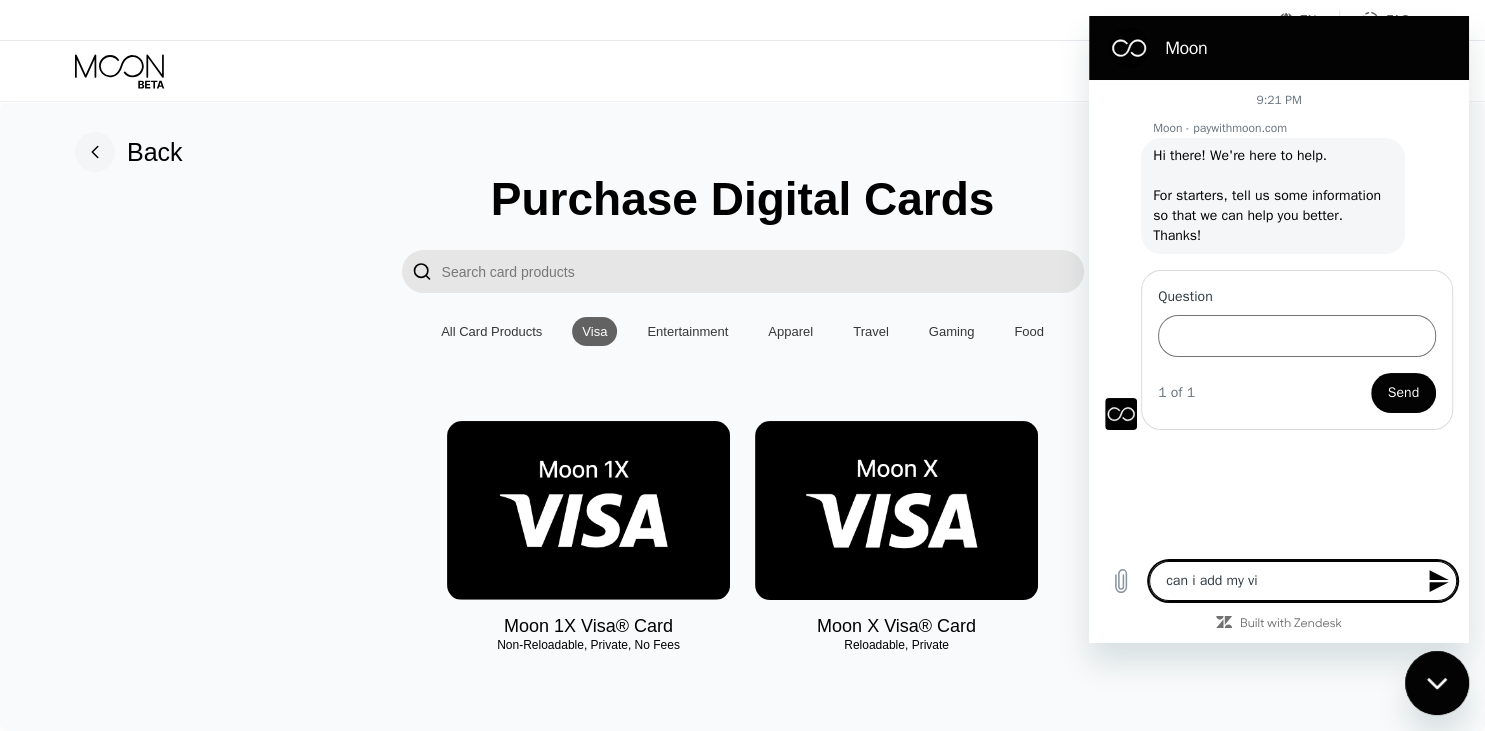 type on "can i add my vis" 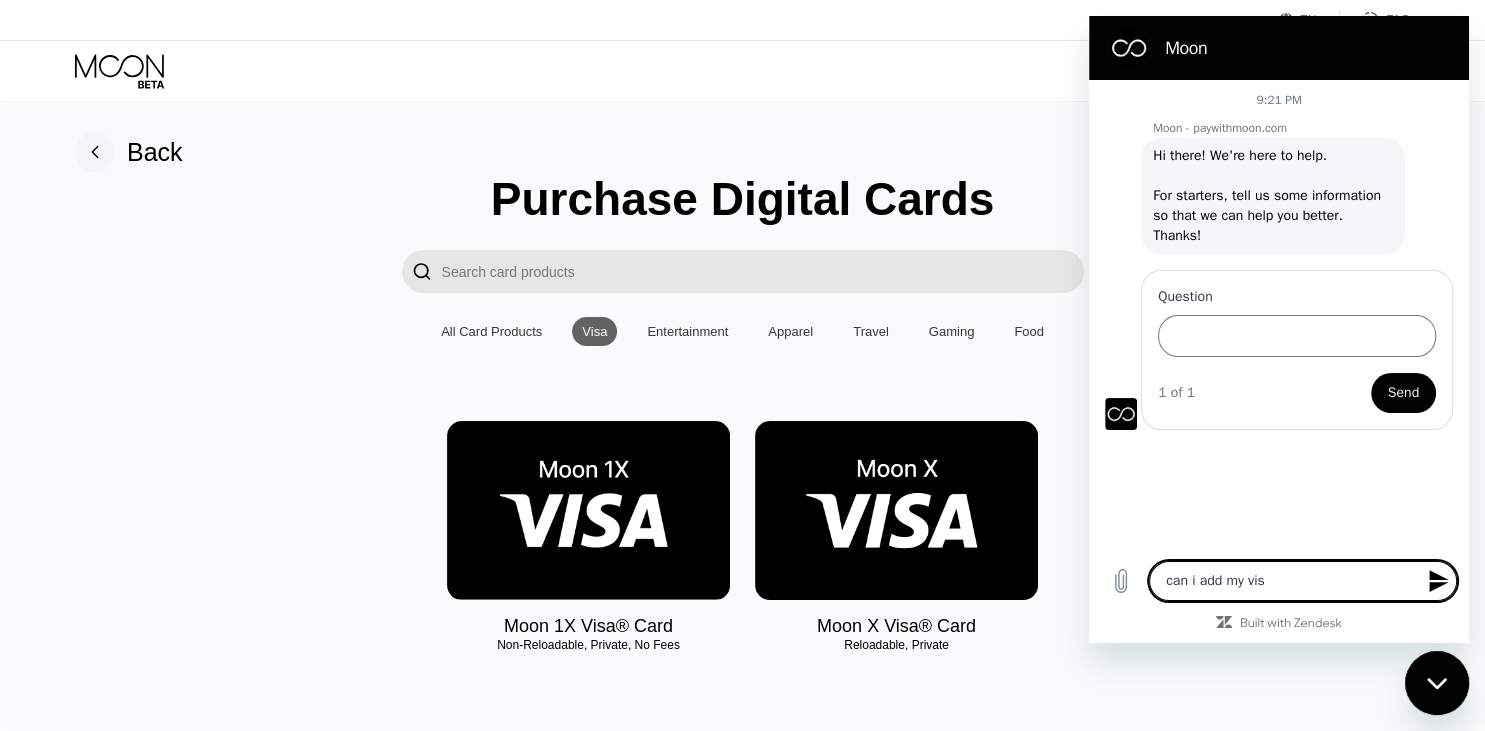 type on "can i add my [CARD_TYPE]" 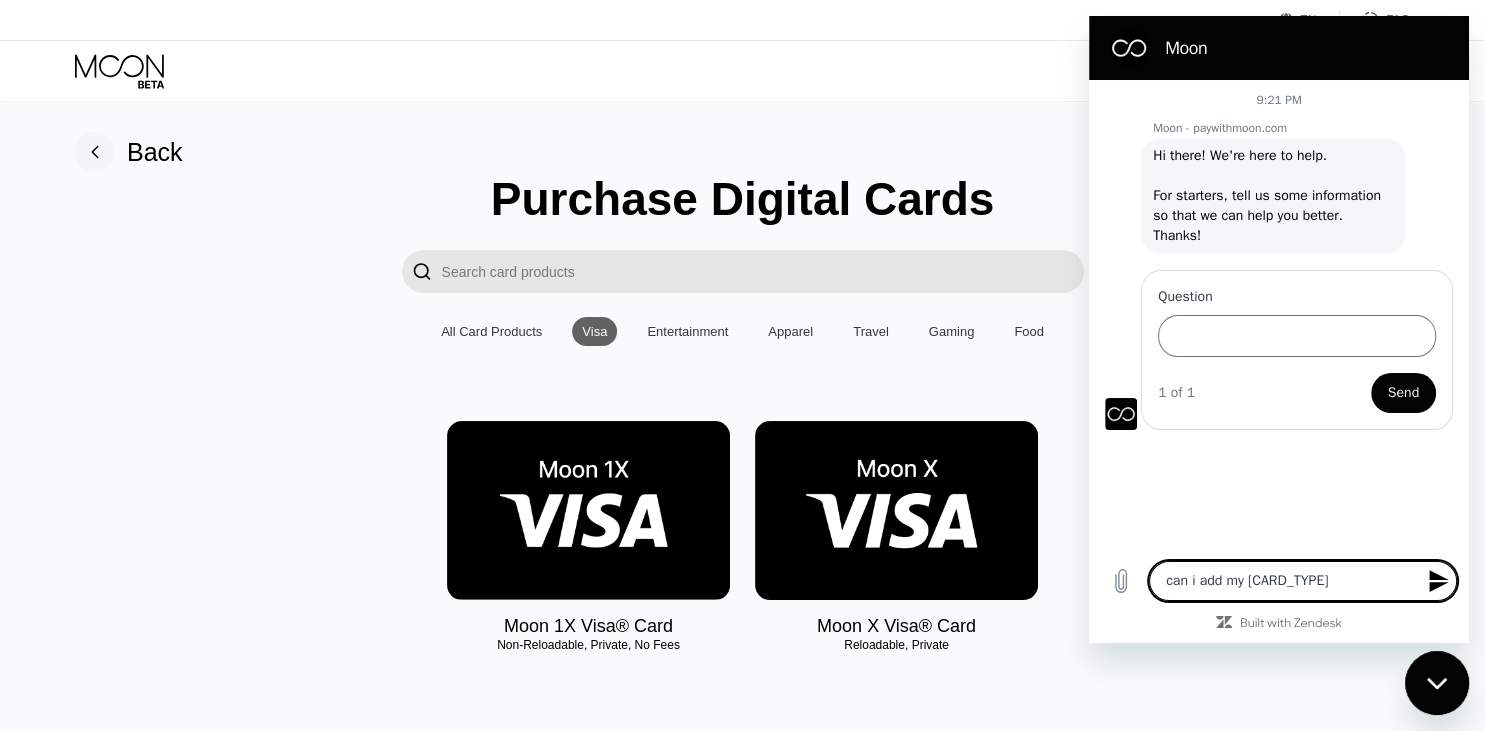 type on "can i add my [CARD_TYPE]" 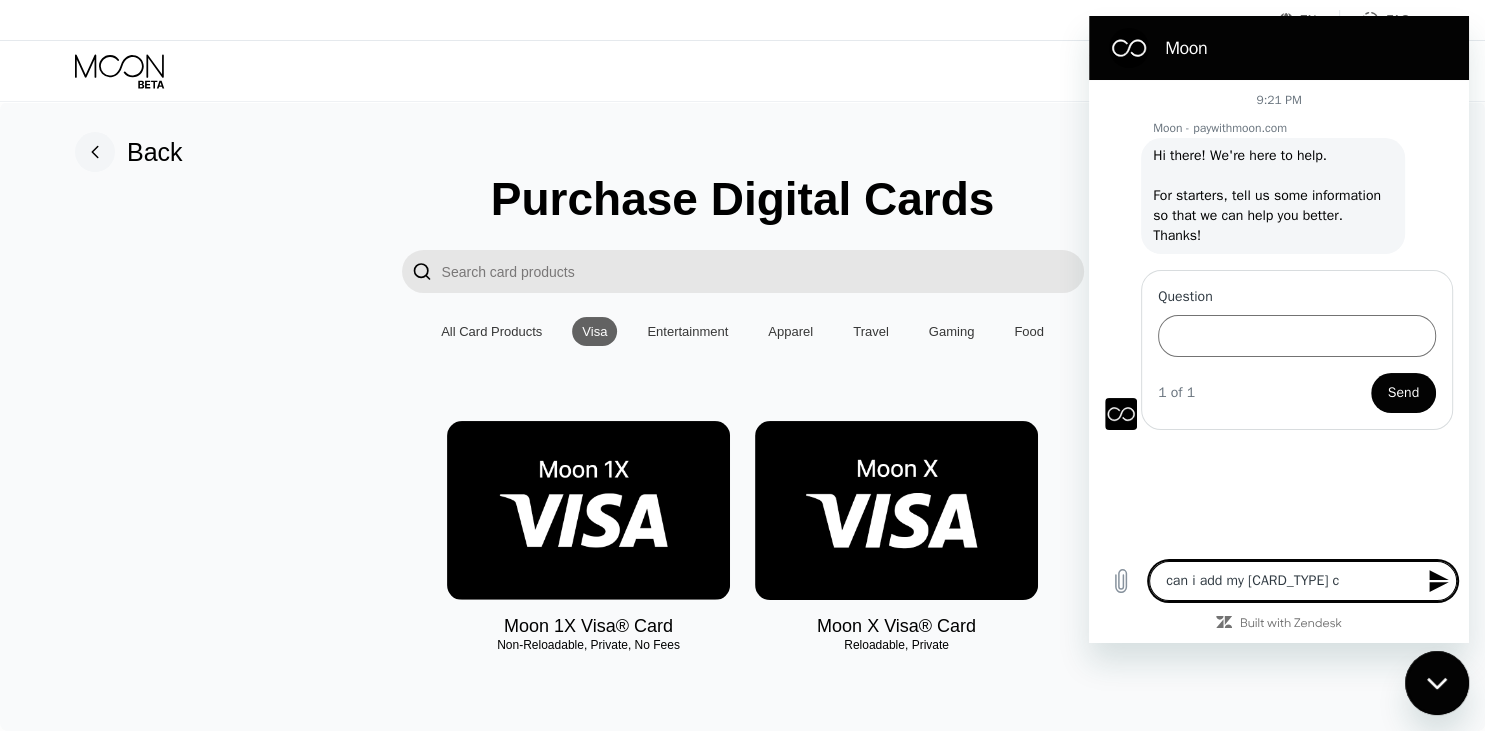 type on "can i add my [CARD_TYPE] ca" 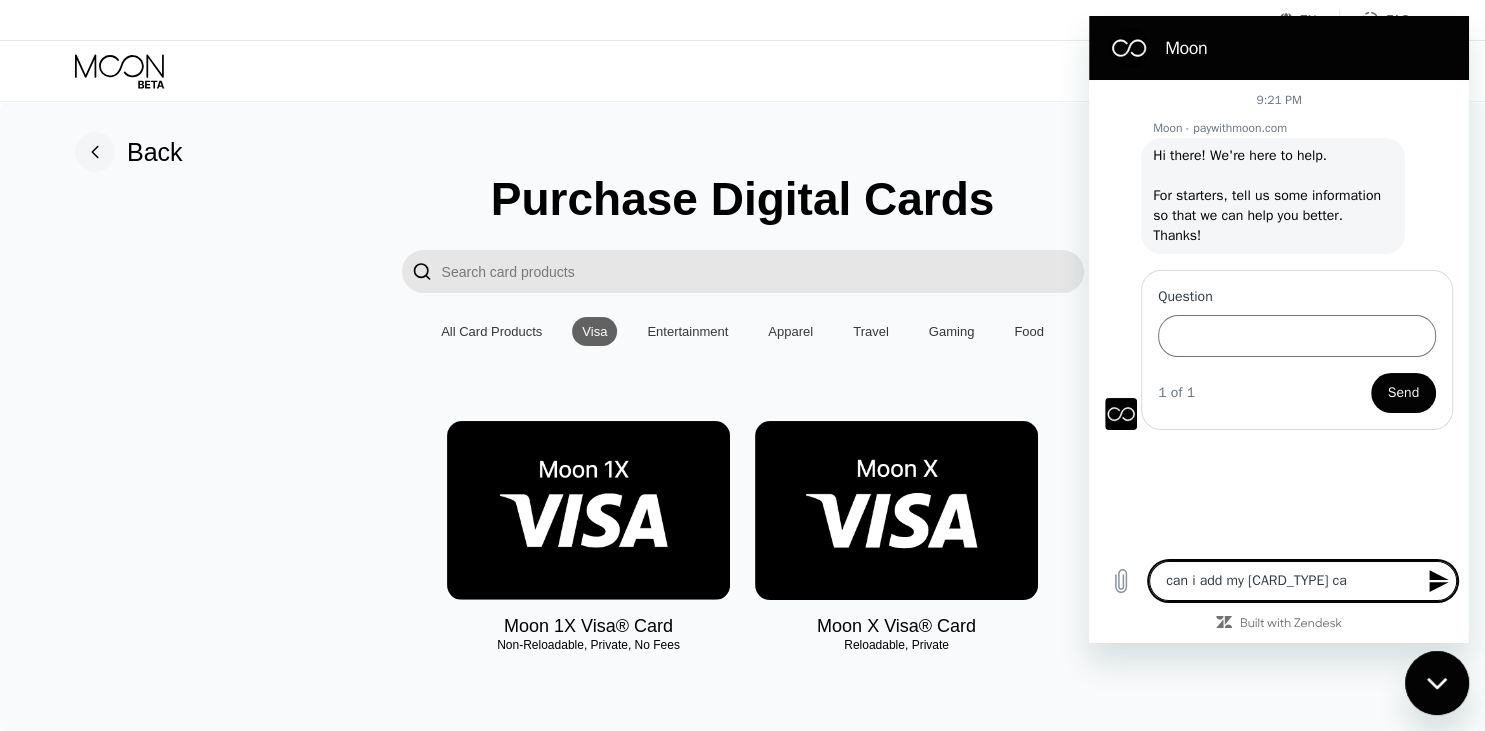type on "can i add my [CARD_TYPE] car" 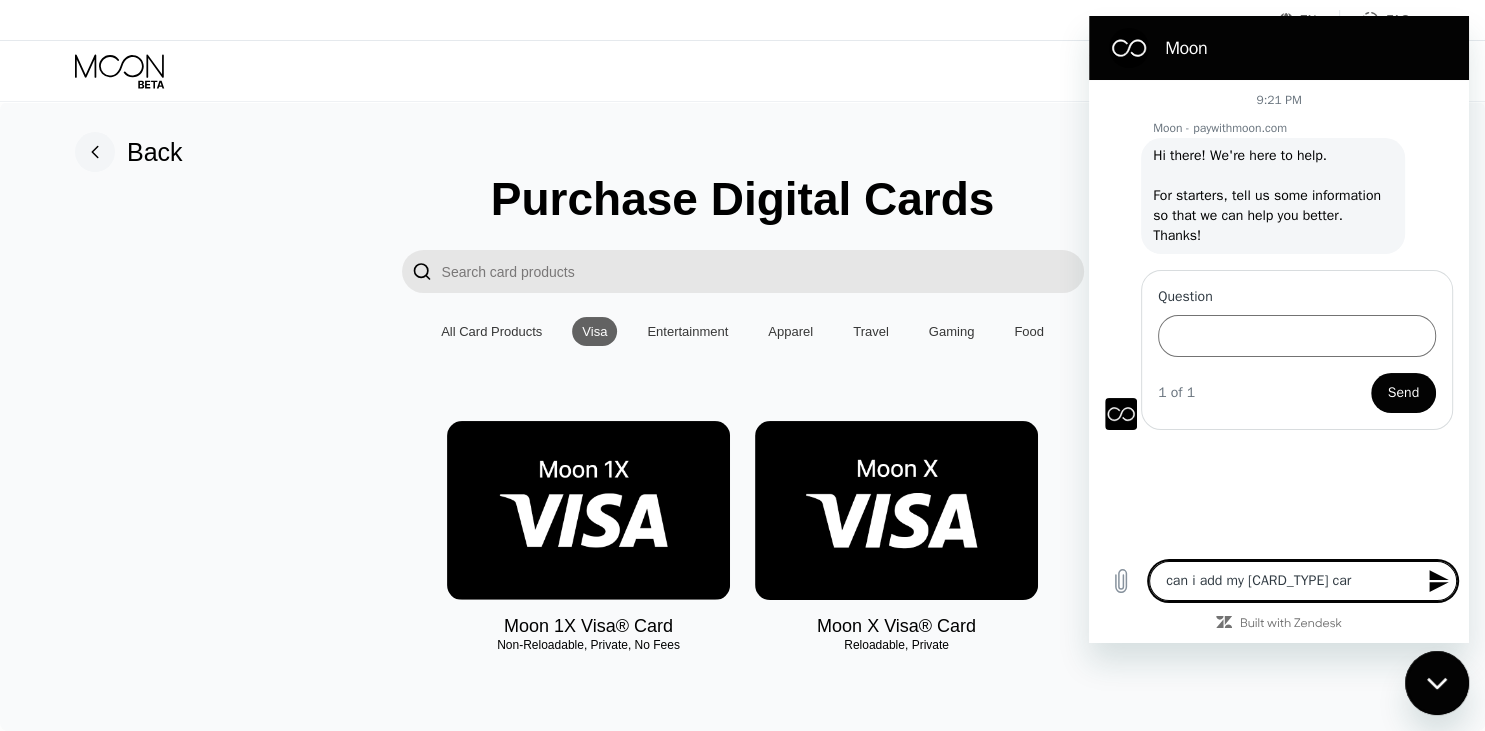 type on "can i add my [CARD_TYPE] card" 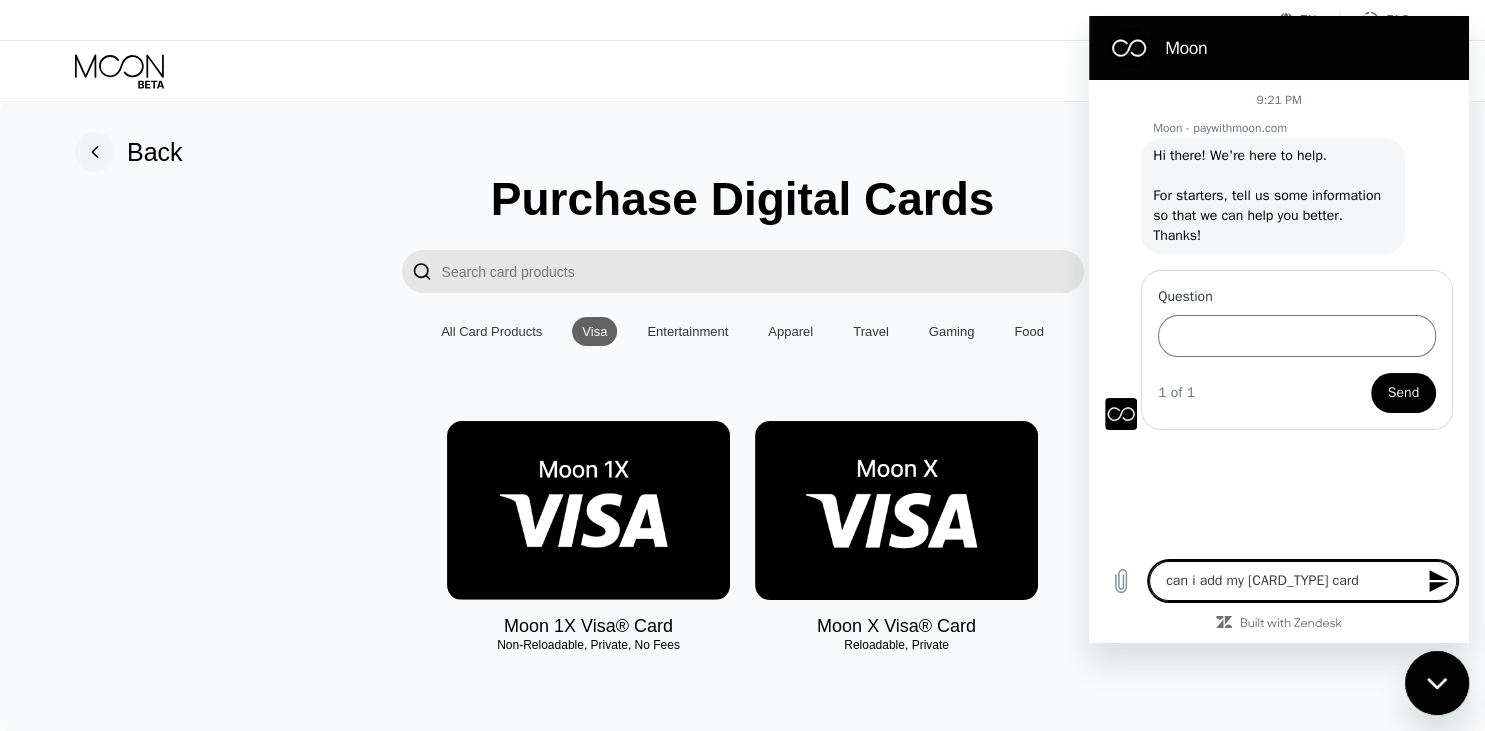 type on "can i add my [CARD_TYPE] card" 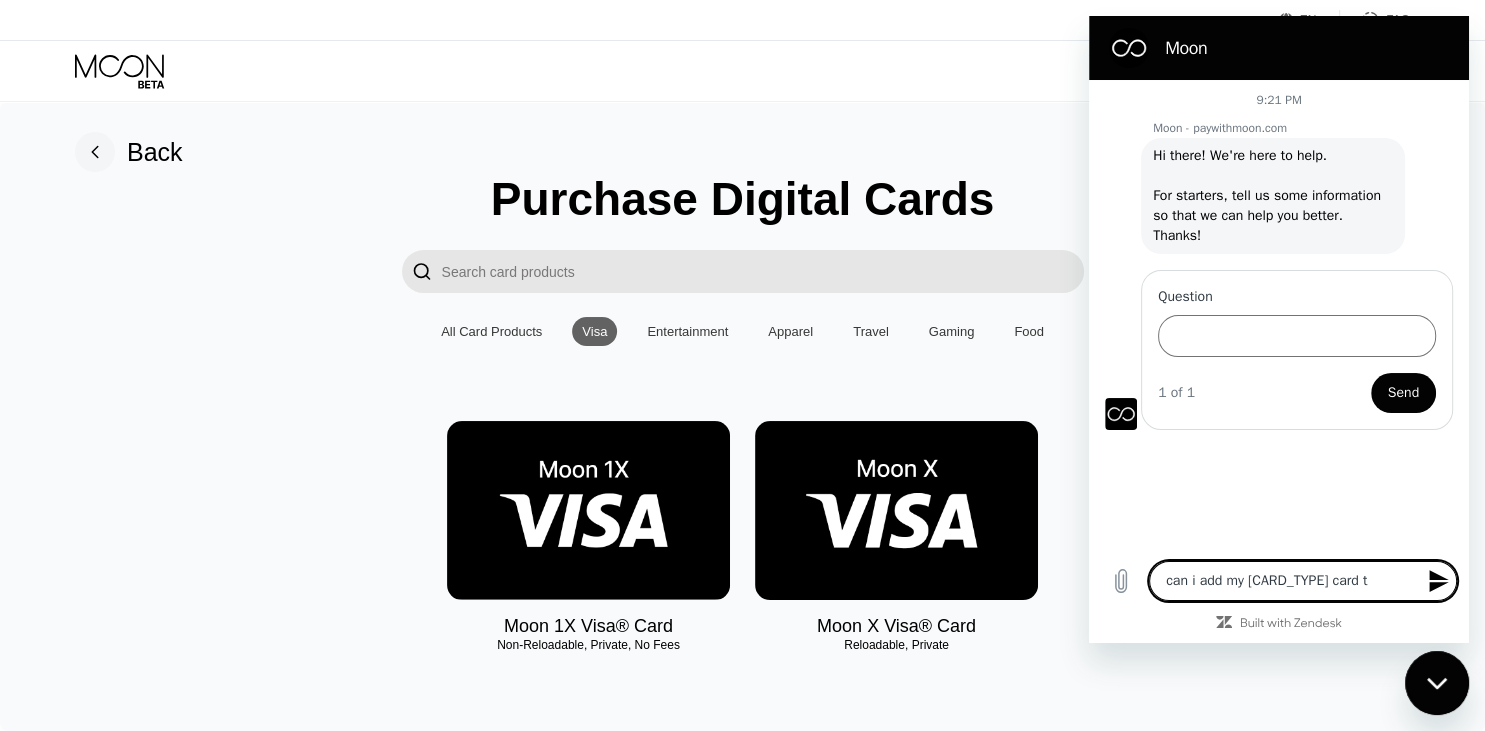 type on "can i add my [CARD_TYPE] card to" 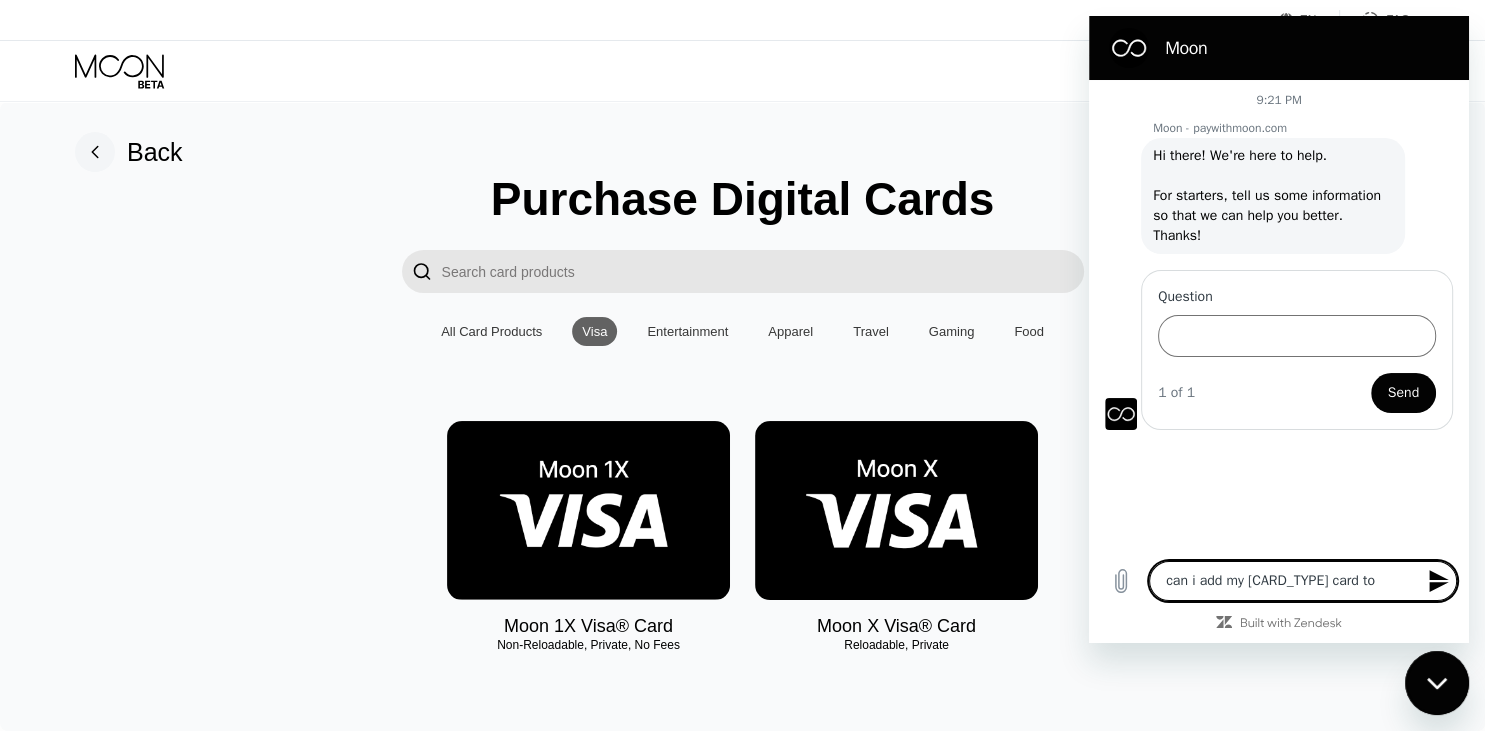 type on "can i add my [CARD_TYPE] card to" 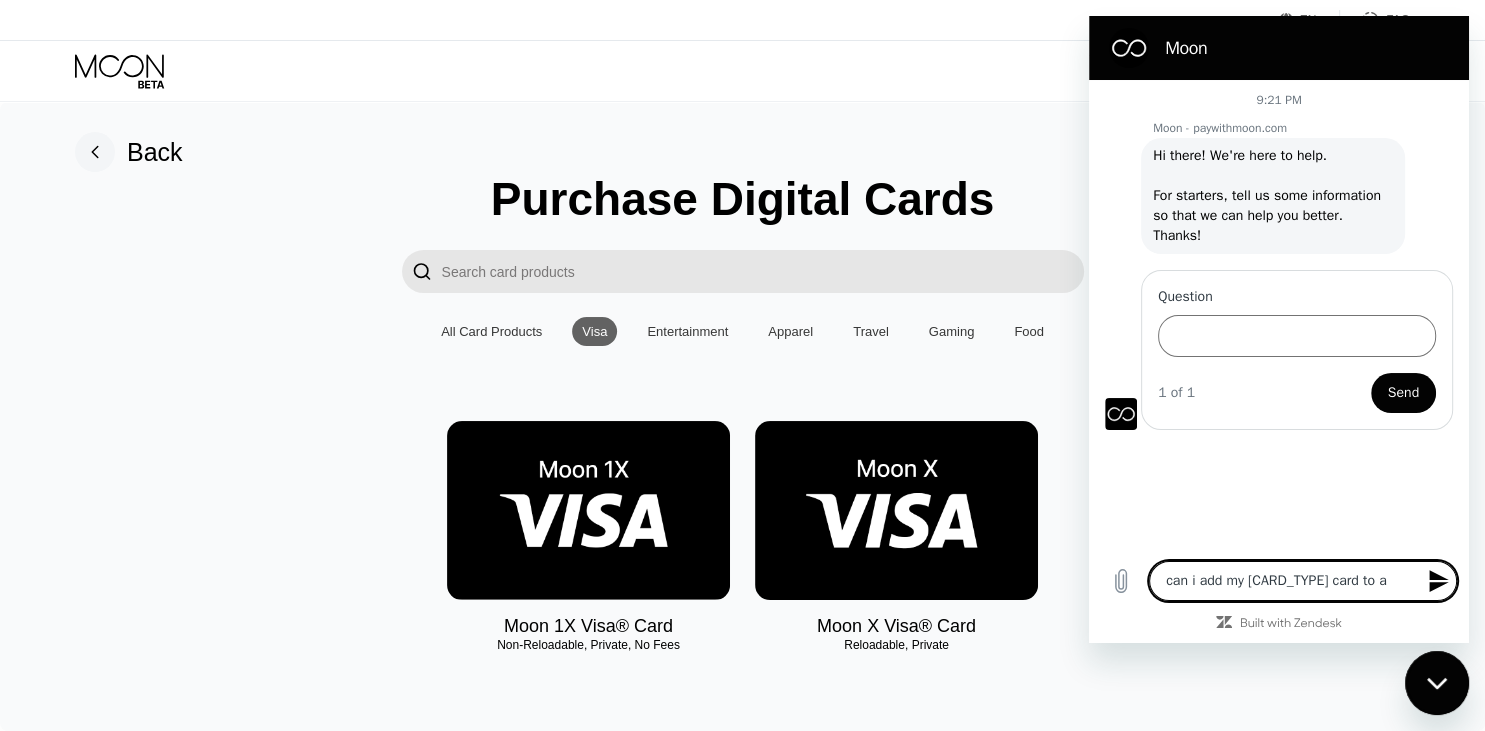 type on "can i add my [CARD_TYPE] card to ap" 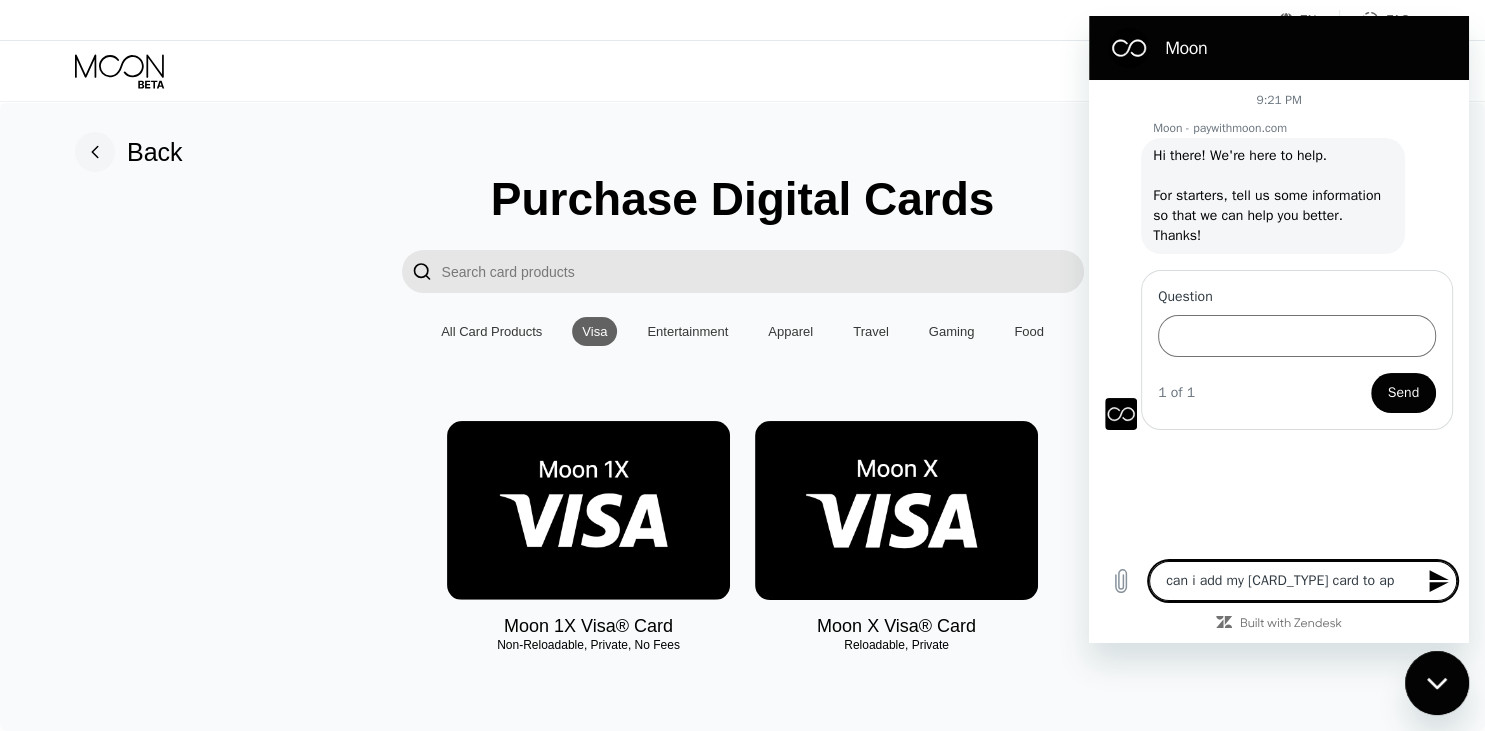 type on "can i add my [CARD_TYPE] card to app" 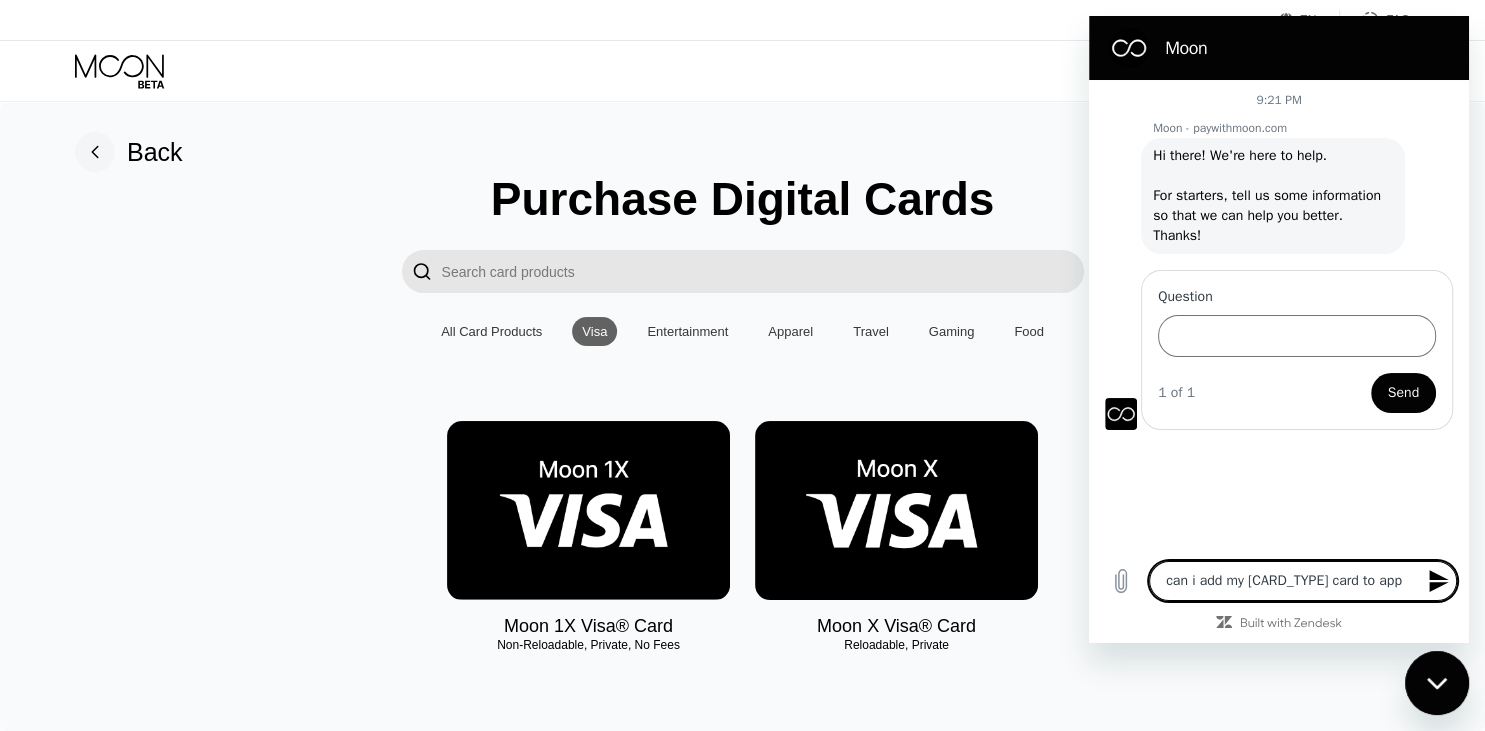 type on "can i add my [CARD_TYPE] card to appl" 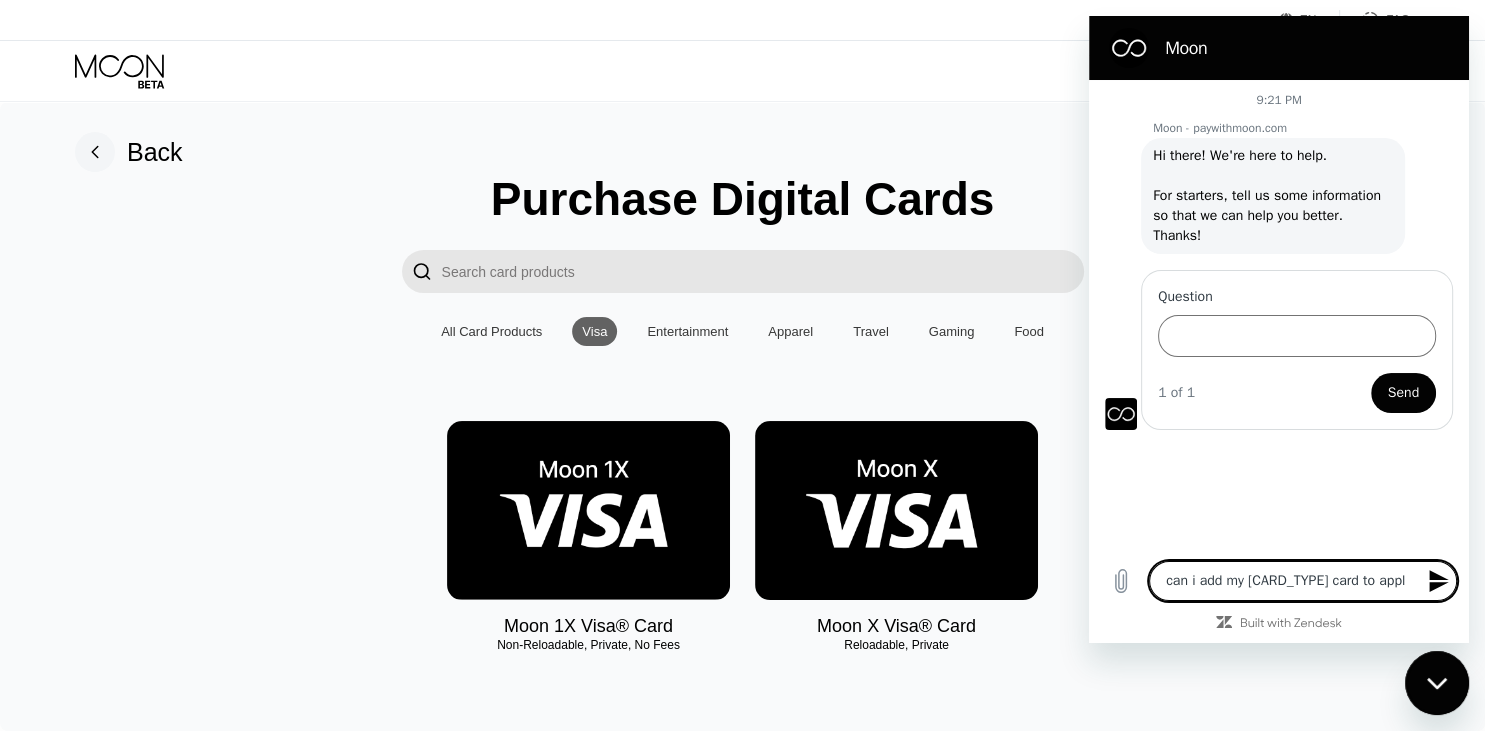 type on "can i add my [CARD_TYPE] card to apple" 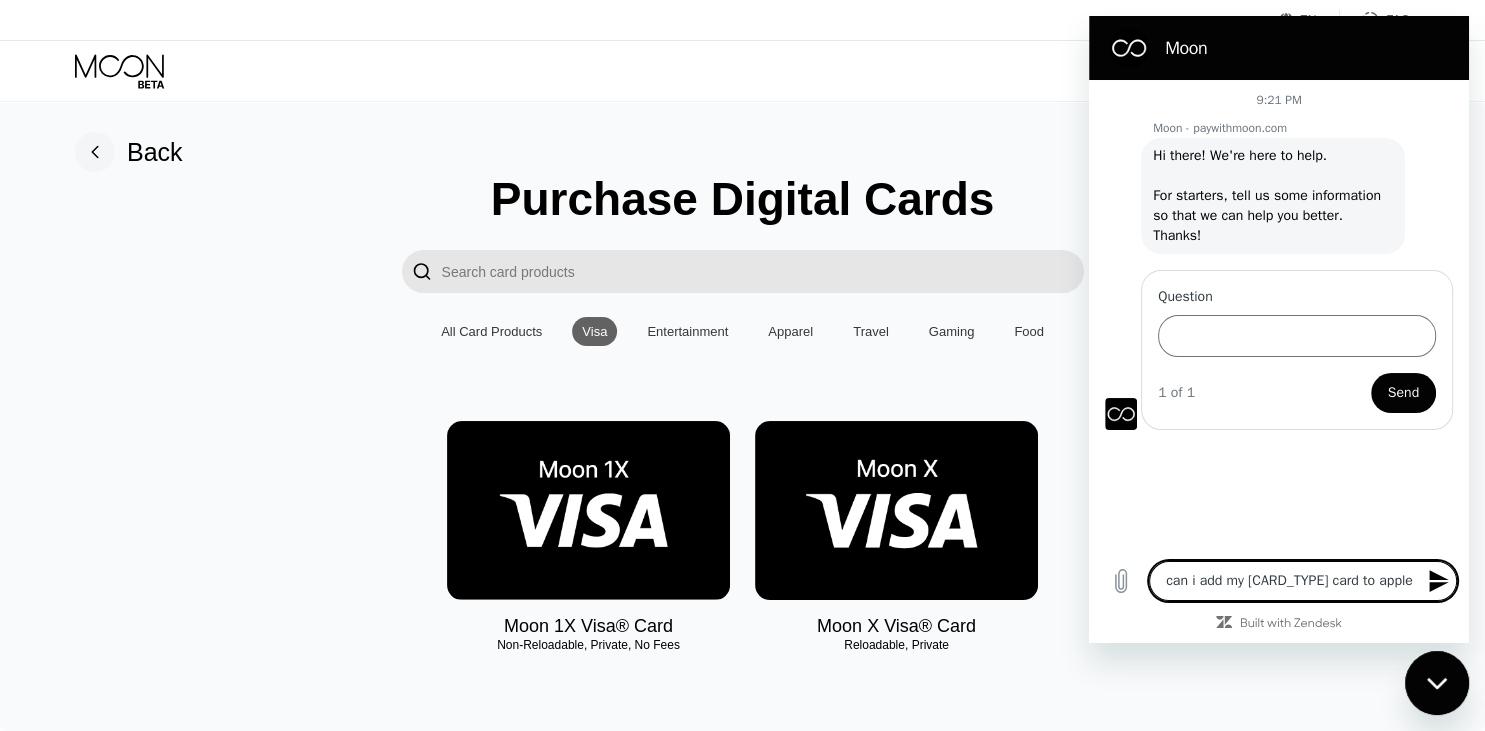 type on "x" 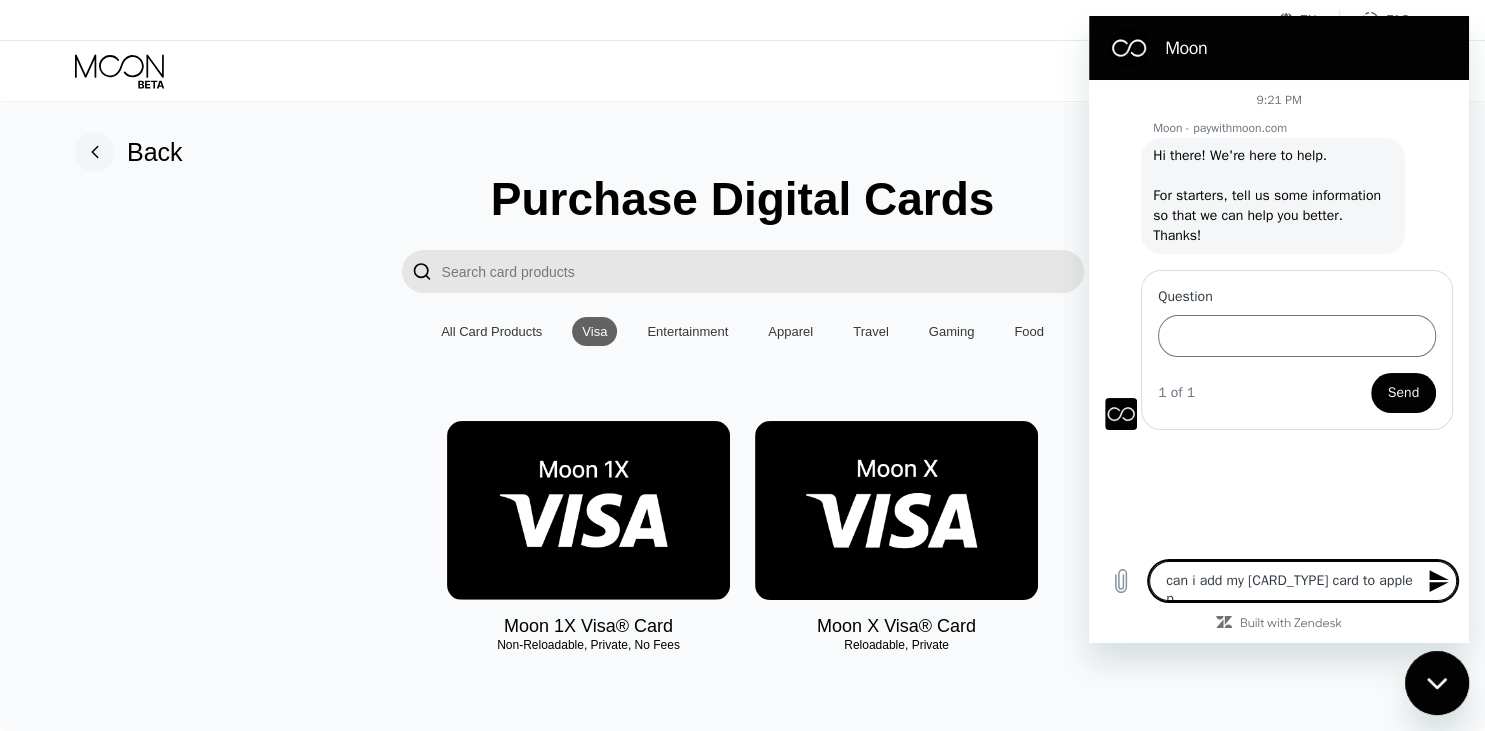 type on "x" 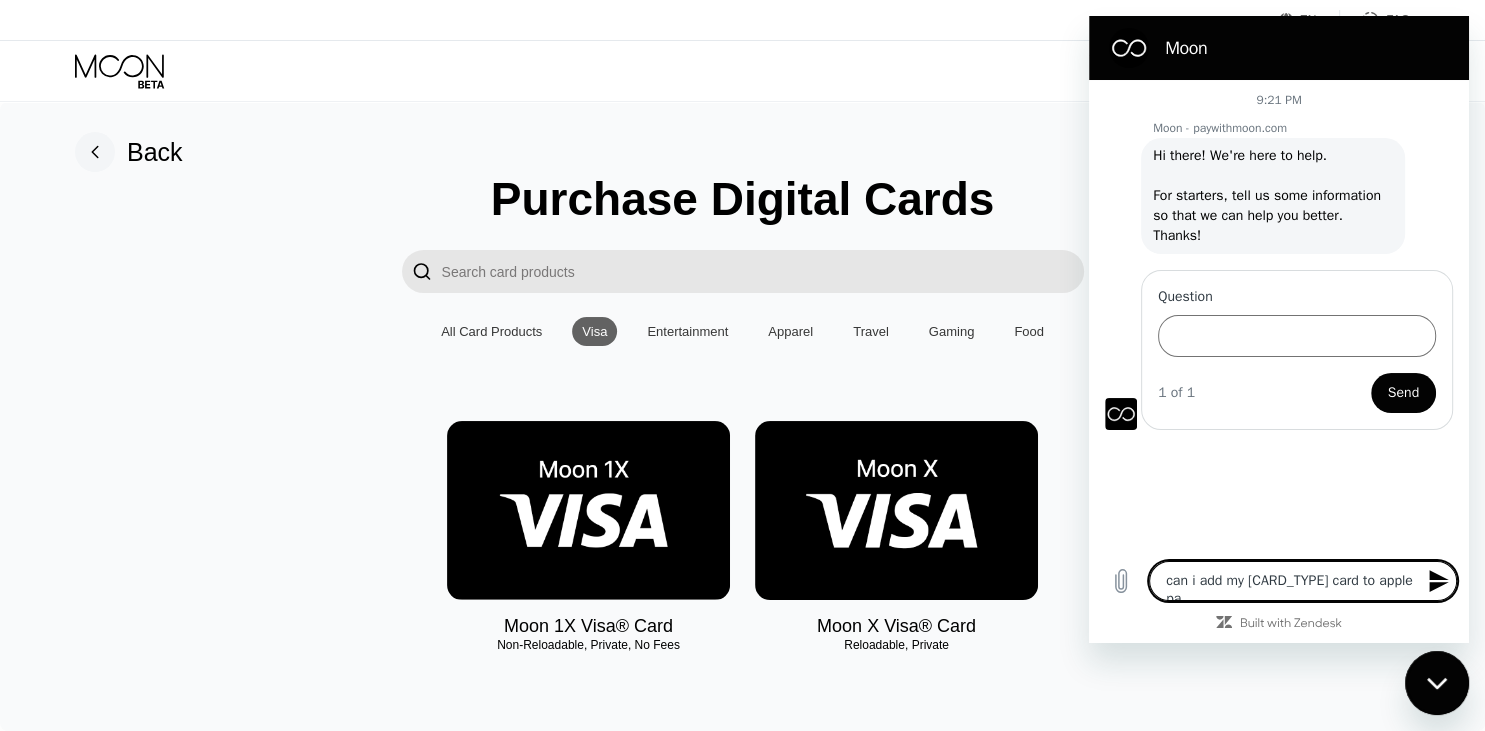type on "can i add my [CARD_TYPE] card to apple pa" 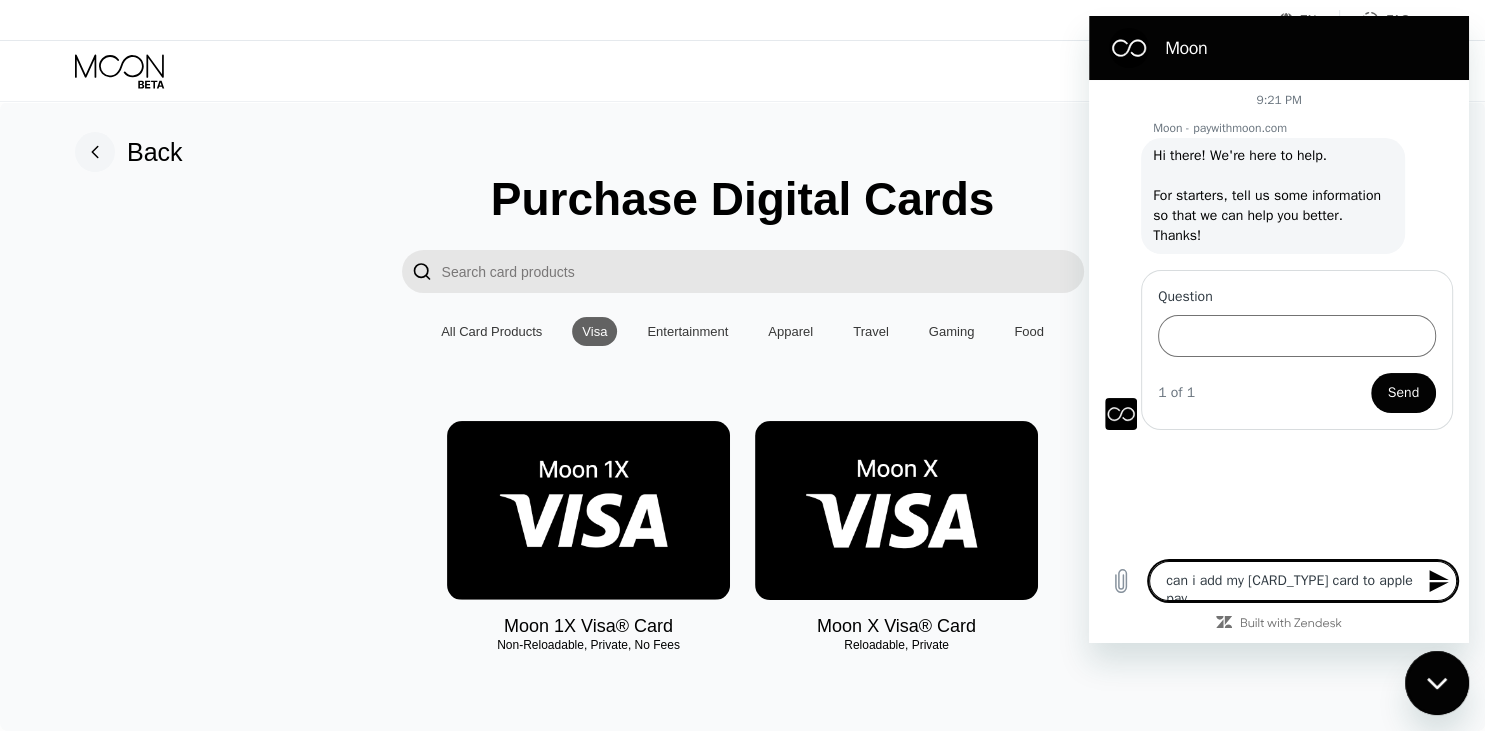 type on "can i add my [CARD_TYPE] card to apple pay" 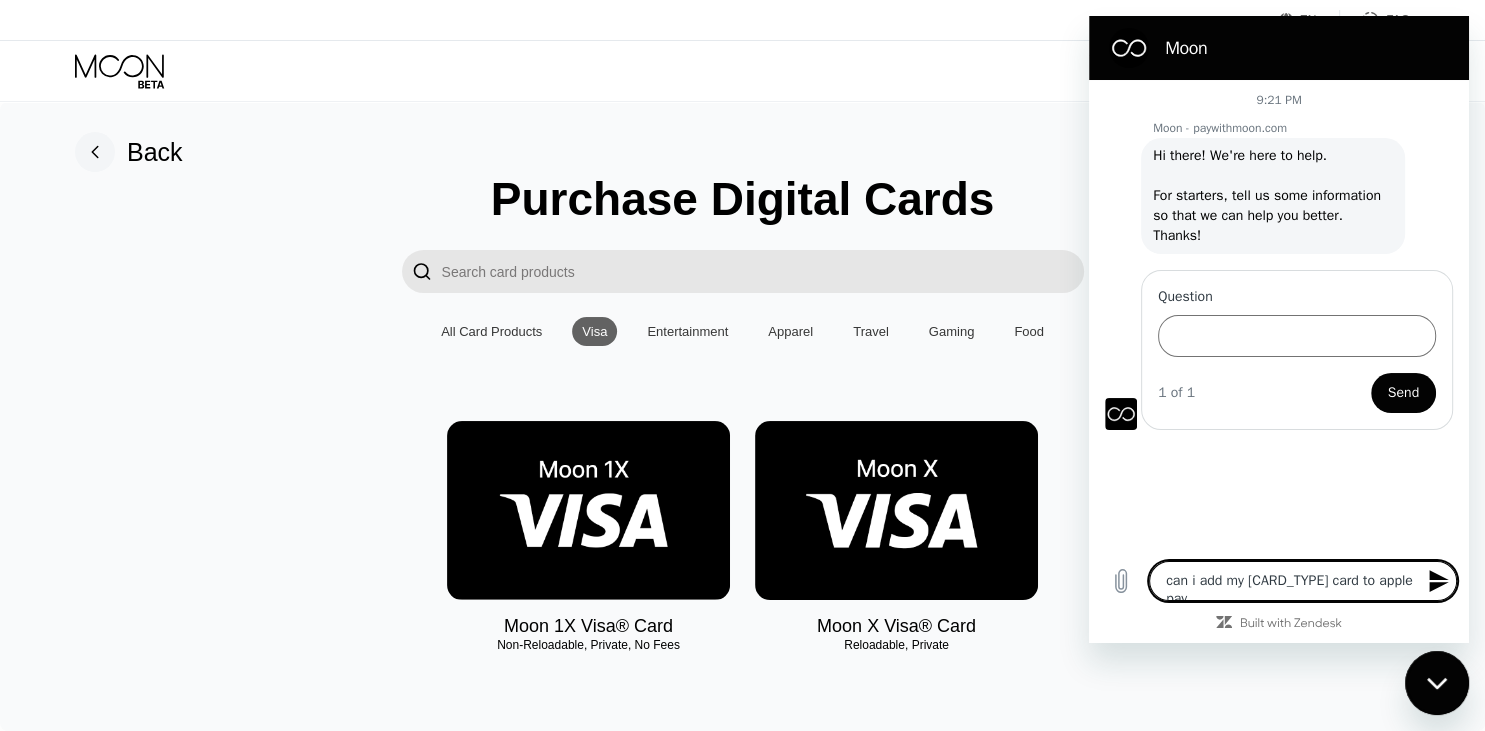 type on "can i add my [CARD_TYPE] card to apple pay ?" 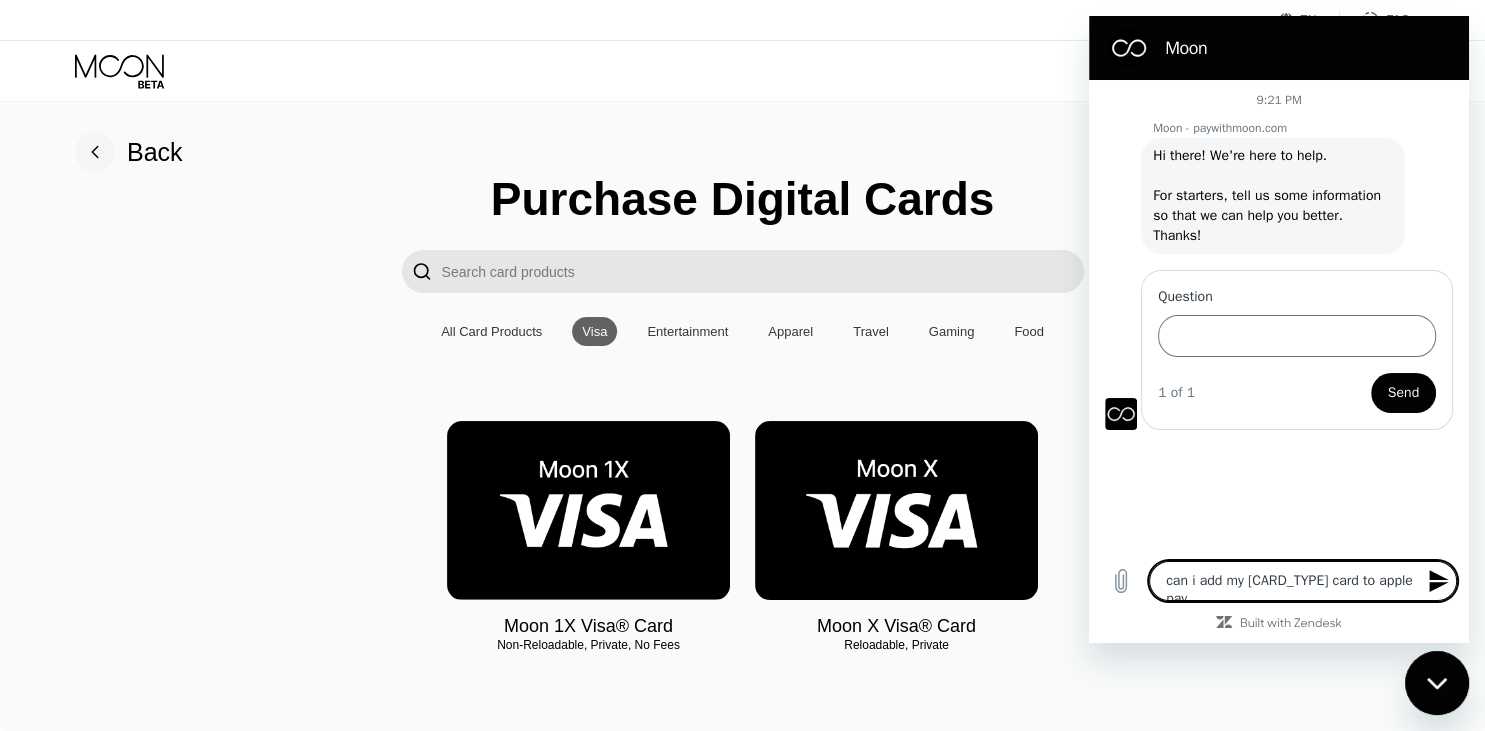 type on "x" 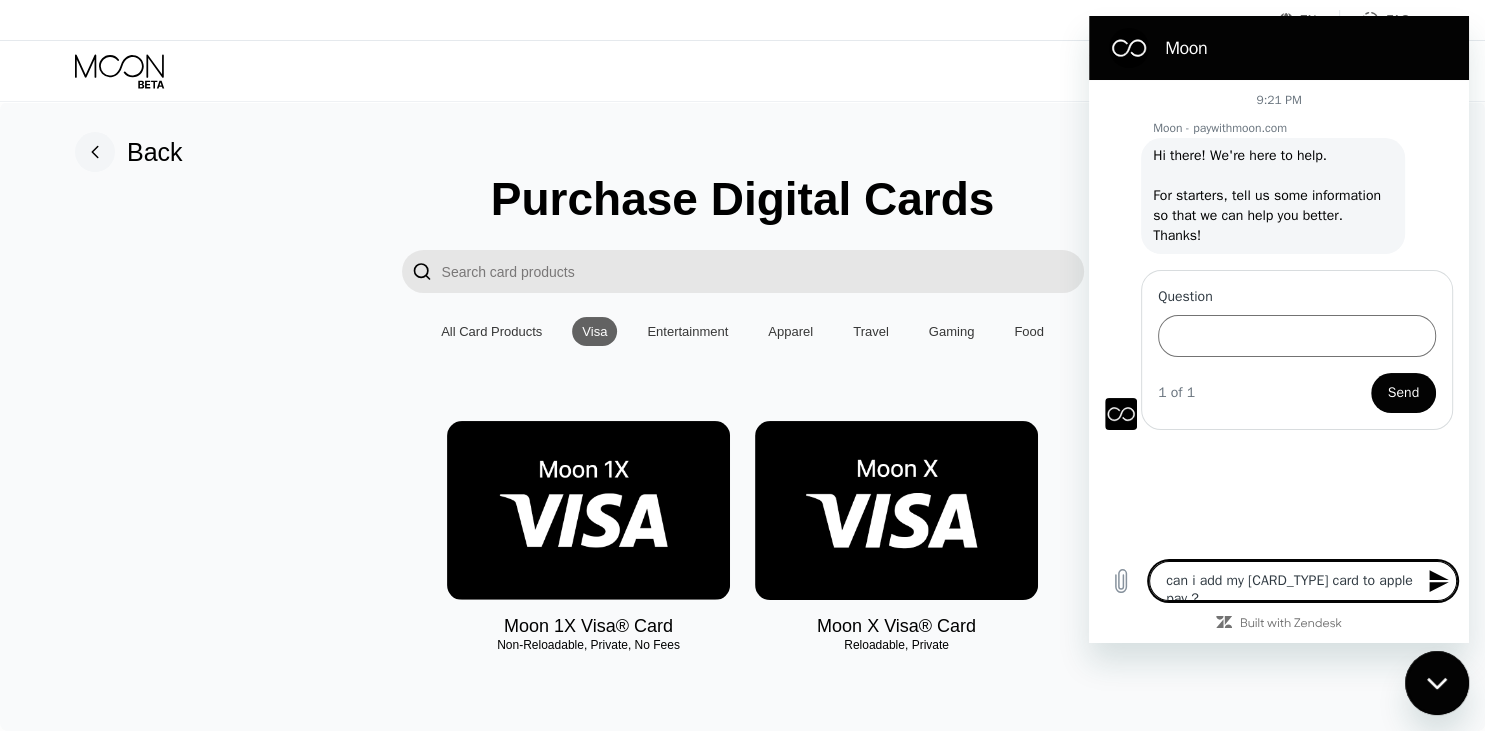 type 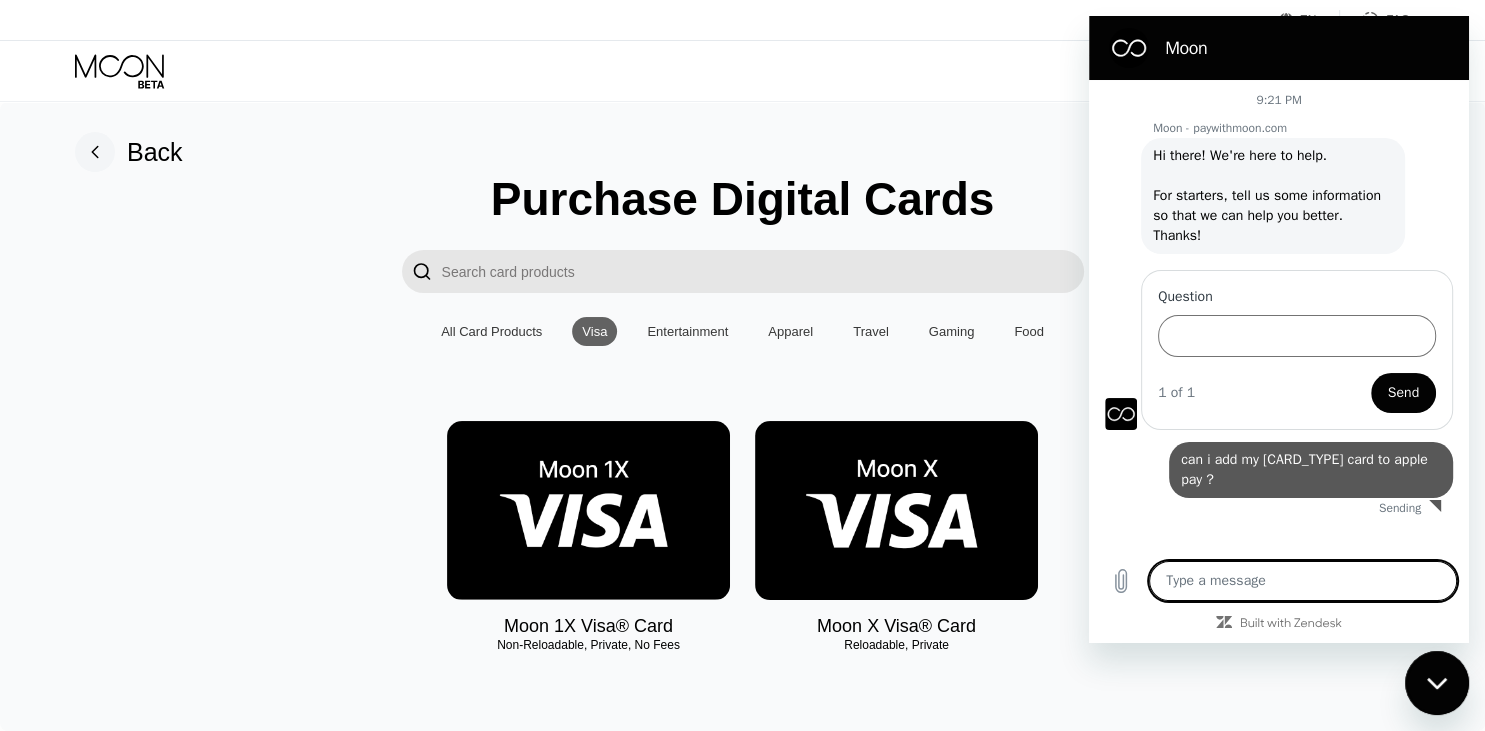 type on "x" 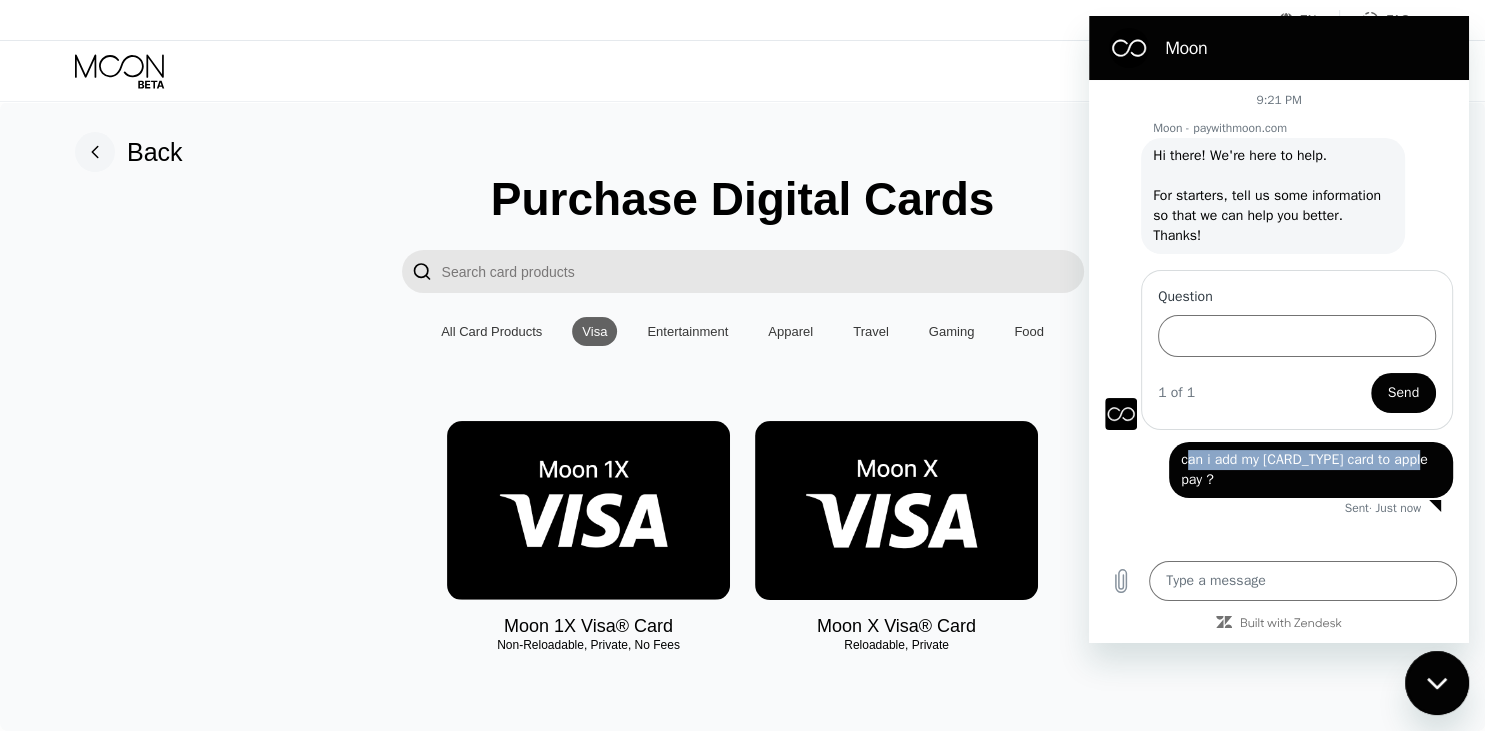 drag, startPoint x: 1219, startPoint y: 443, endPoint x: 1444, endPoint y: 440, distance: 225.02 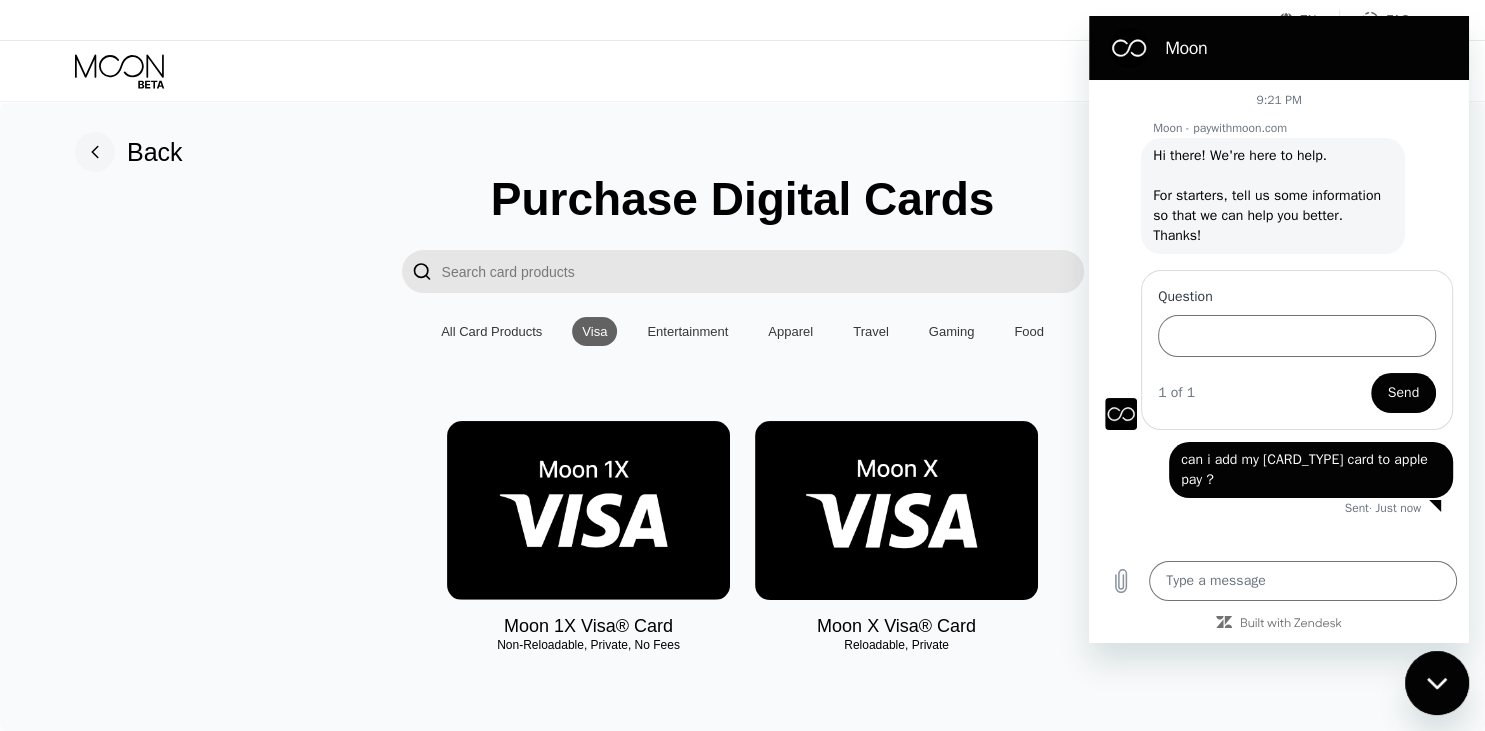 click on "says: can i add my [CARD_TYPE] card to apple pay ?" at bounding box center [1311, 470] 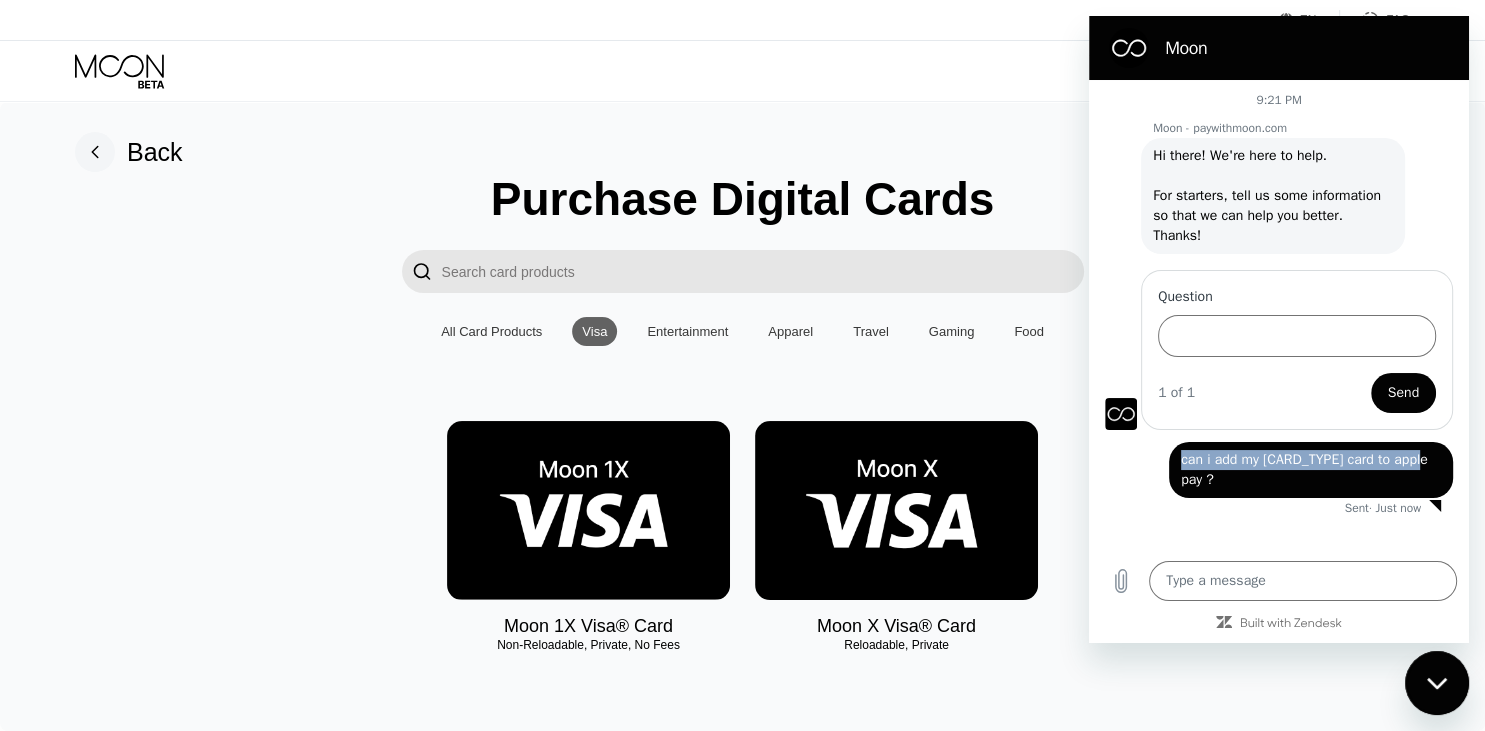 drag, startPoint x: 1444, startPoint y: 440, endPoint x: 1217, endPoint y: 445, distance: 227.05505 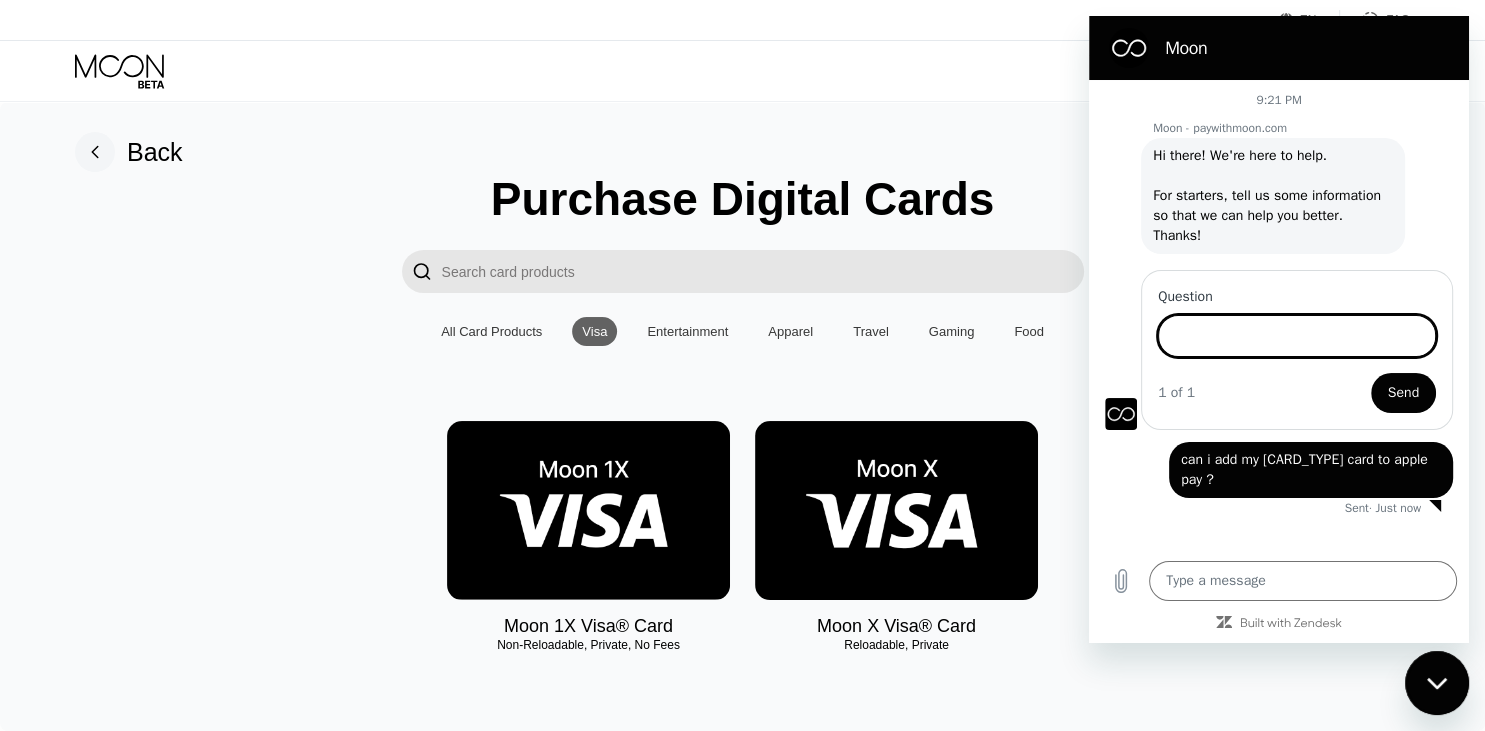 paste on "can i add my [CARD_TYPE] card to apple pay ?" 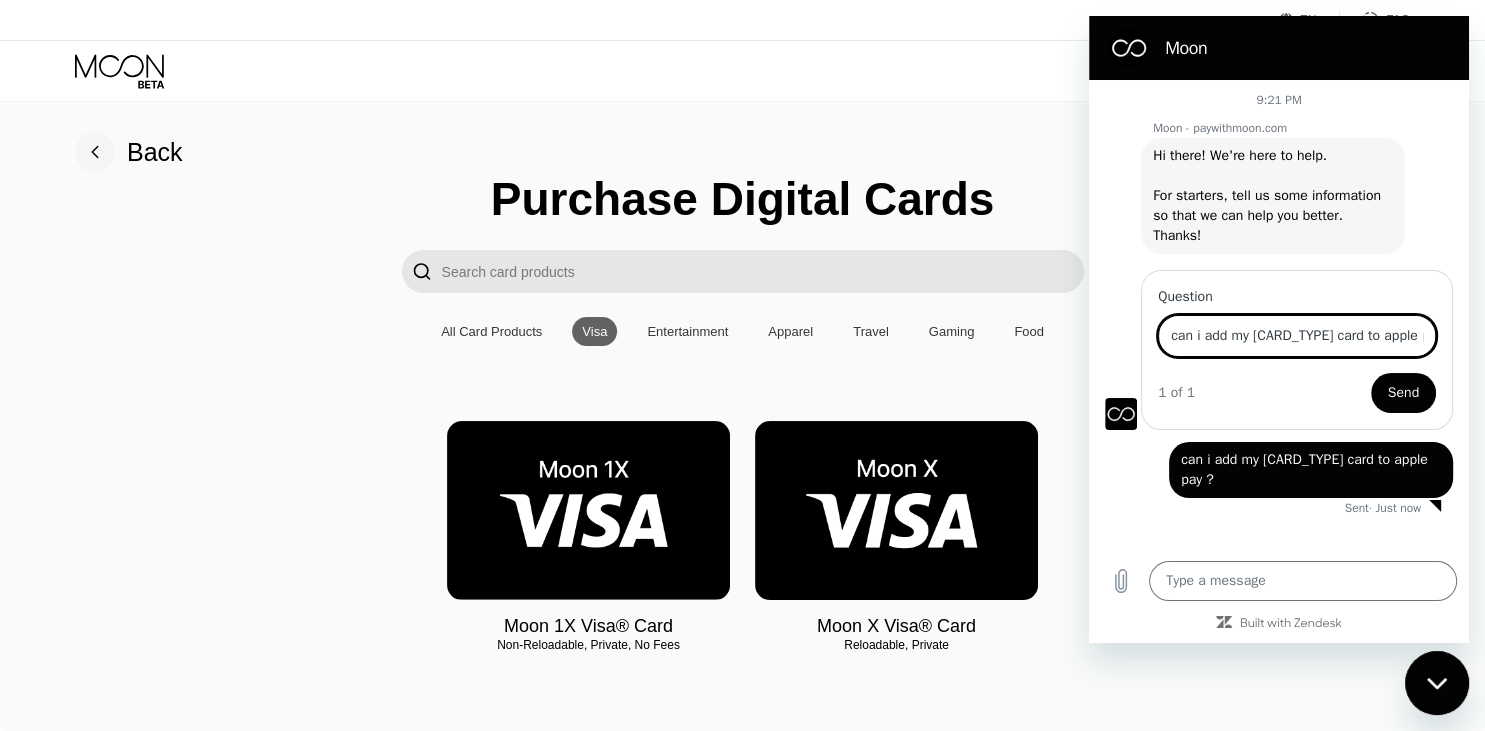 click on "can i add my [CARD_TYPE] card to apple pay ?" at bounding box center [1297, 336] 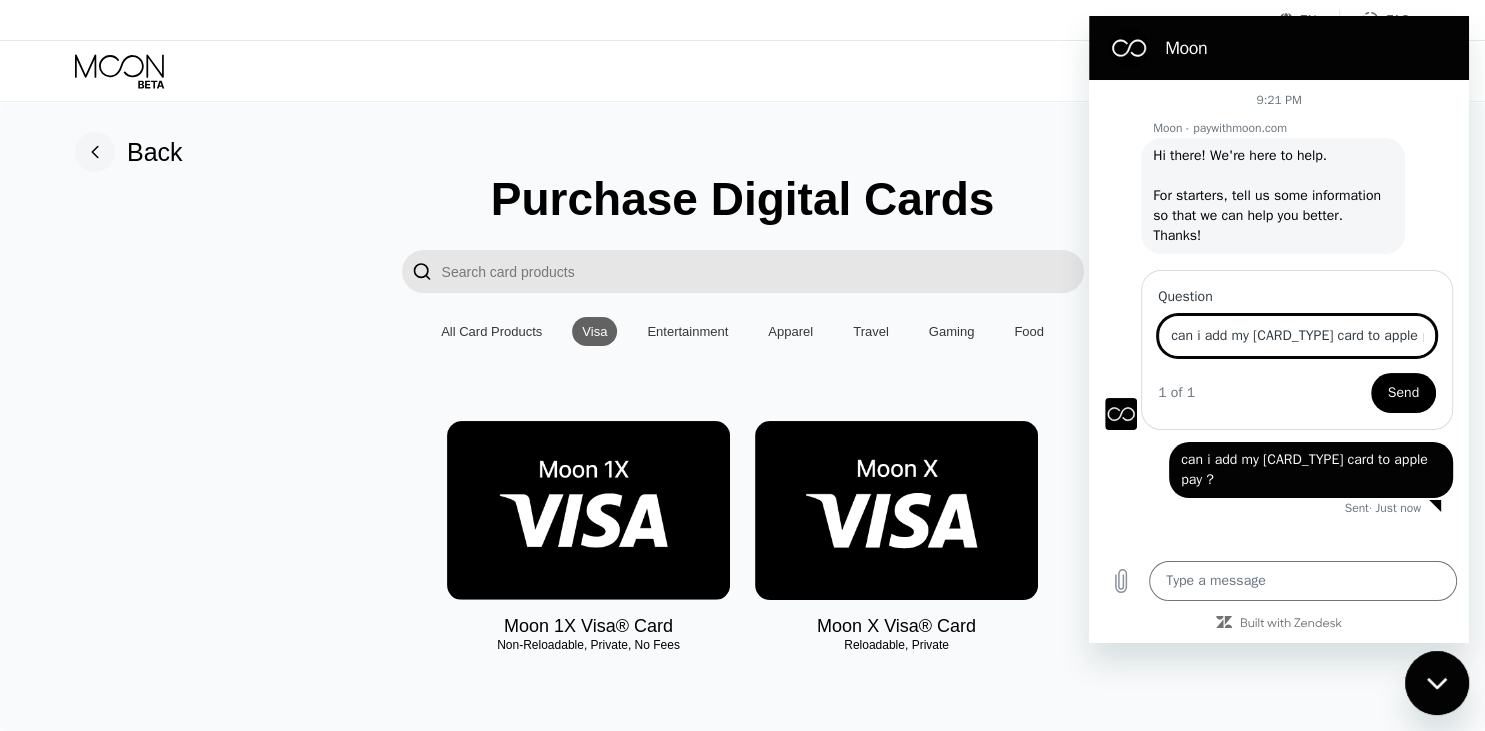 type on "can i add my [CARD_TYPE] card to apple pay ?" 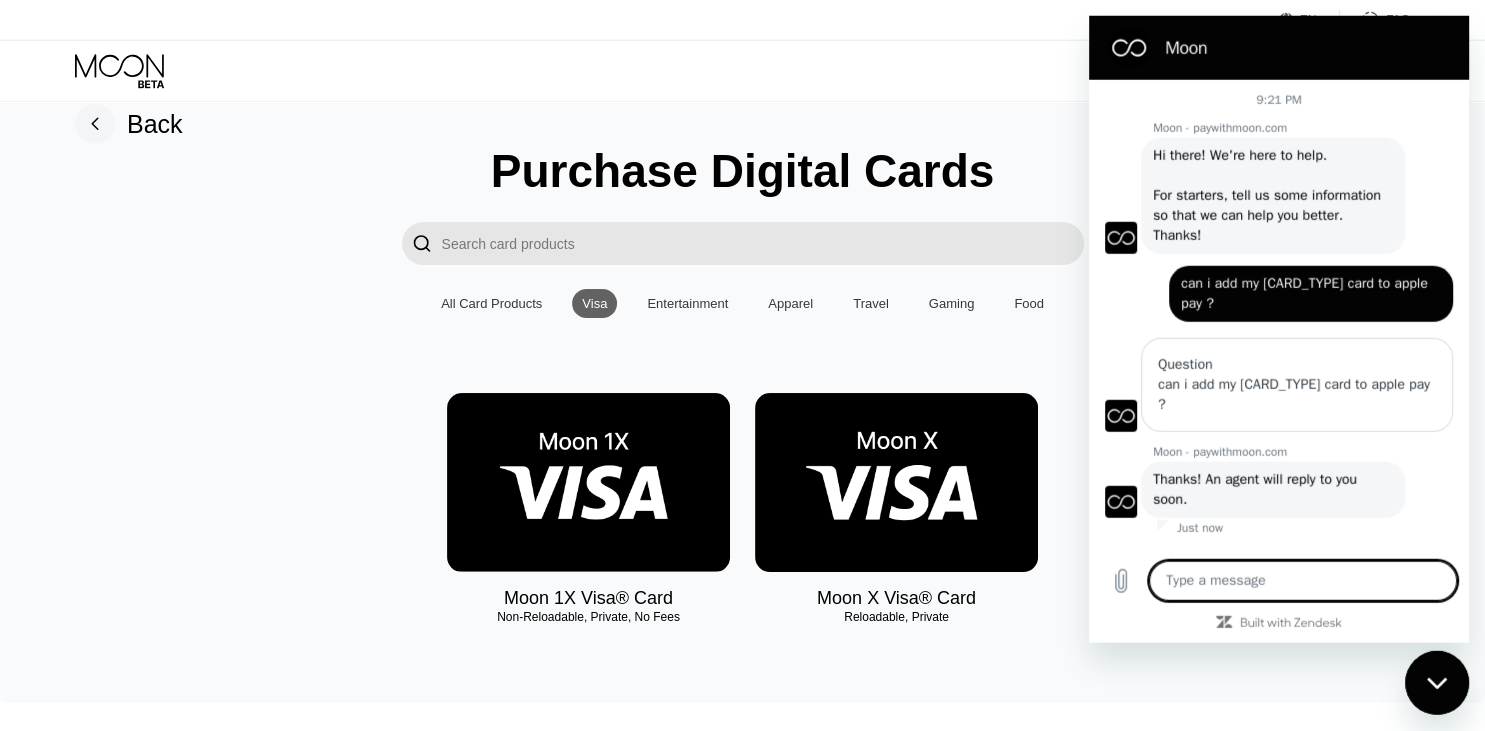 scroll, scrollTop: 23, scrollLeft: 0, axis: vertical 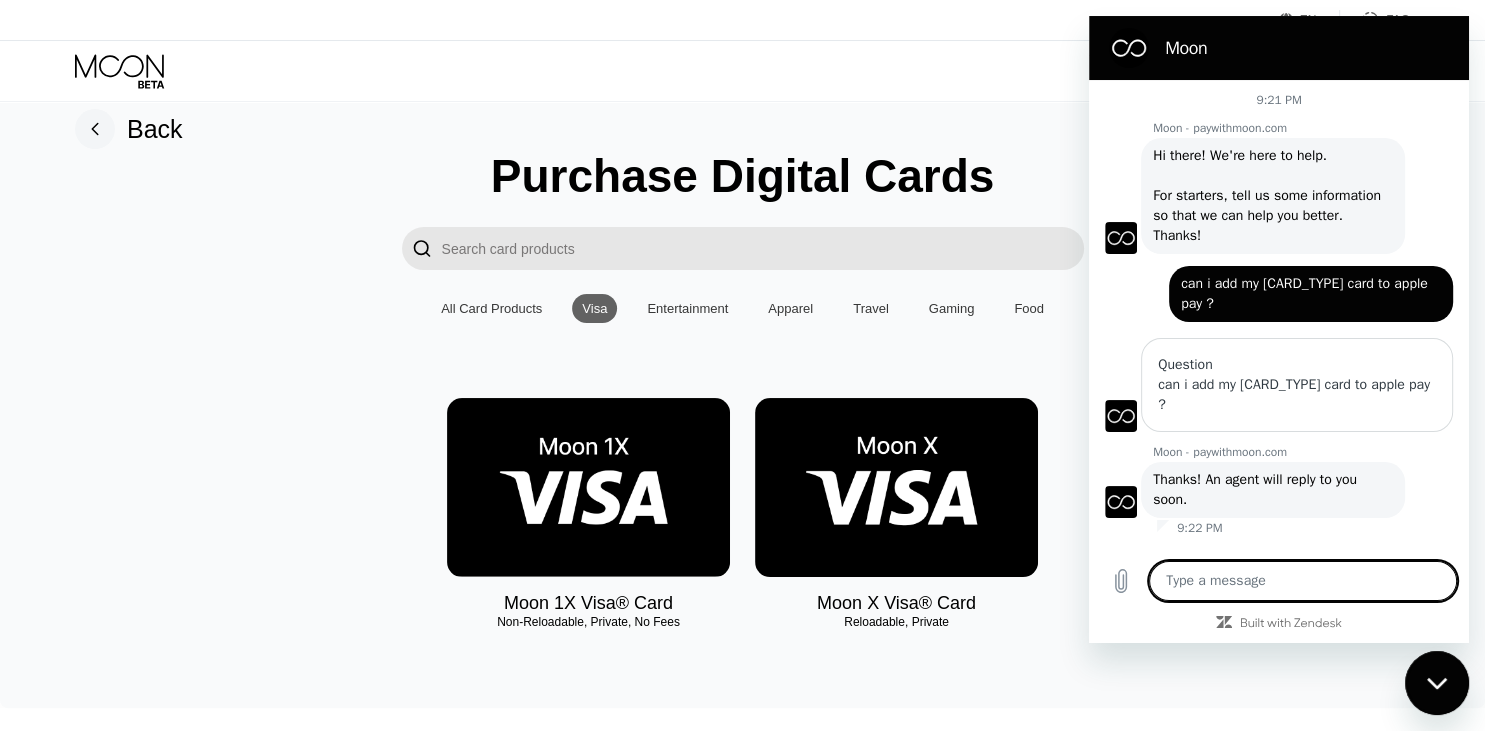 type on "x" 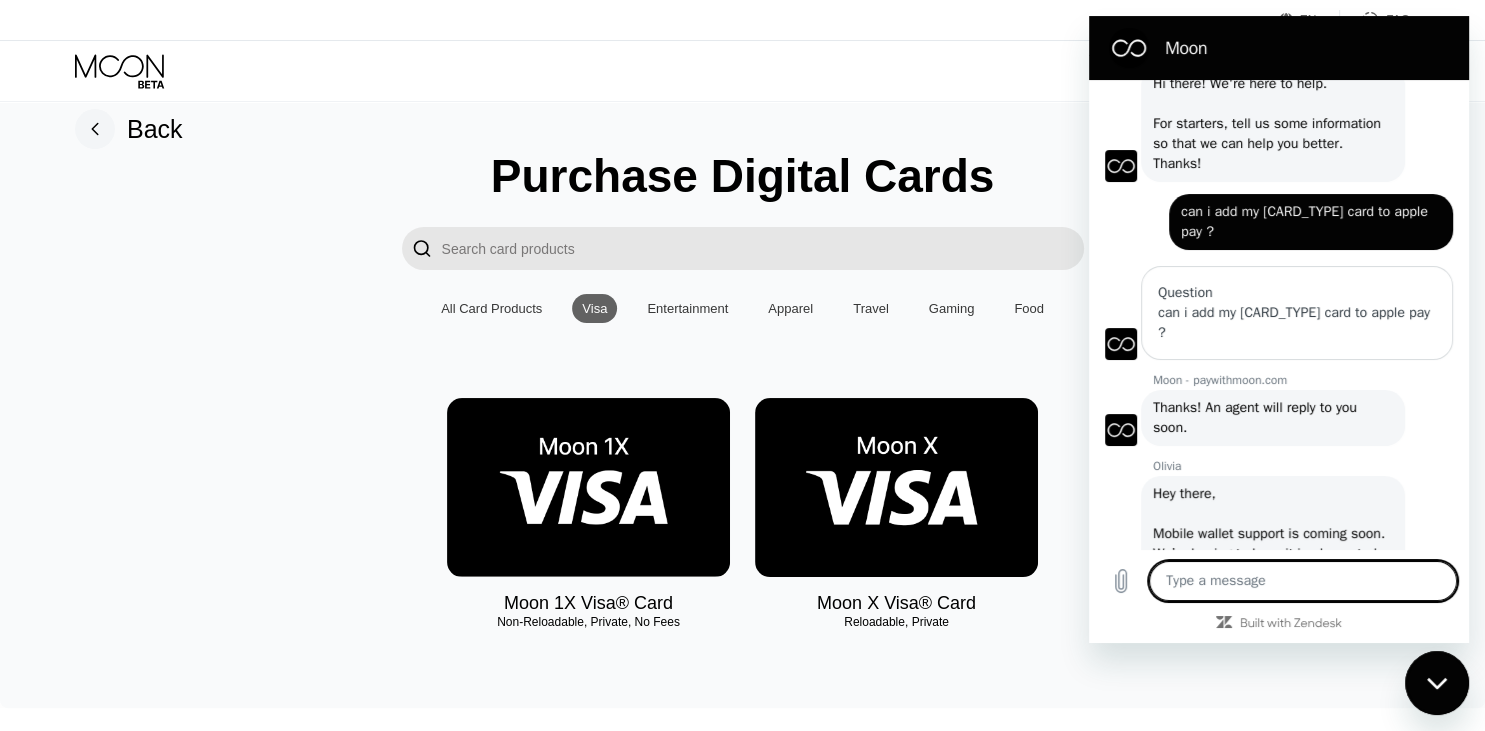 scroll, scrollTop: 76, scrollLeft: 0, axis: vertical 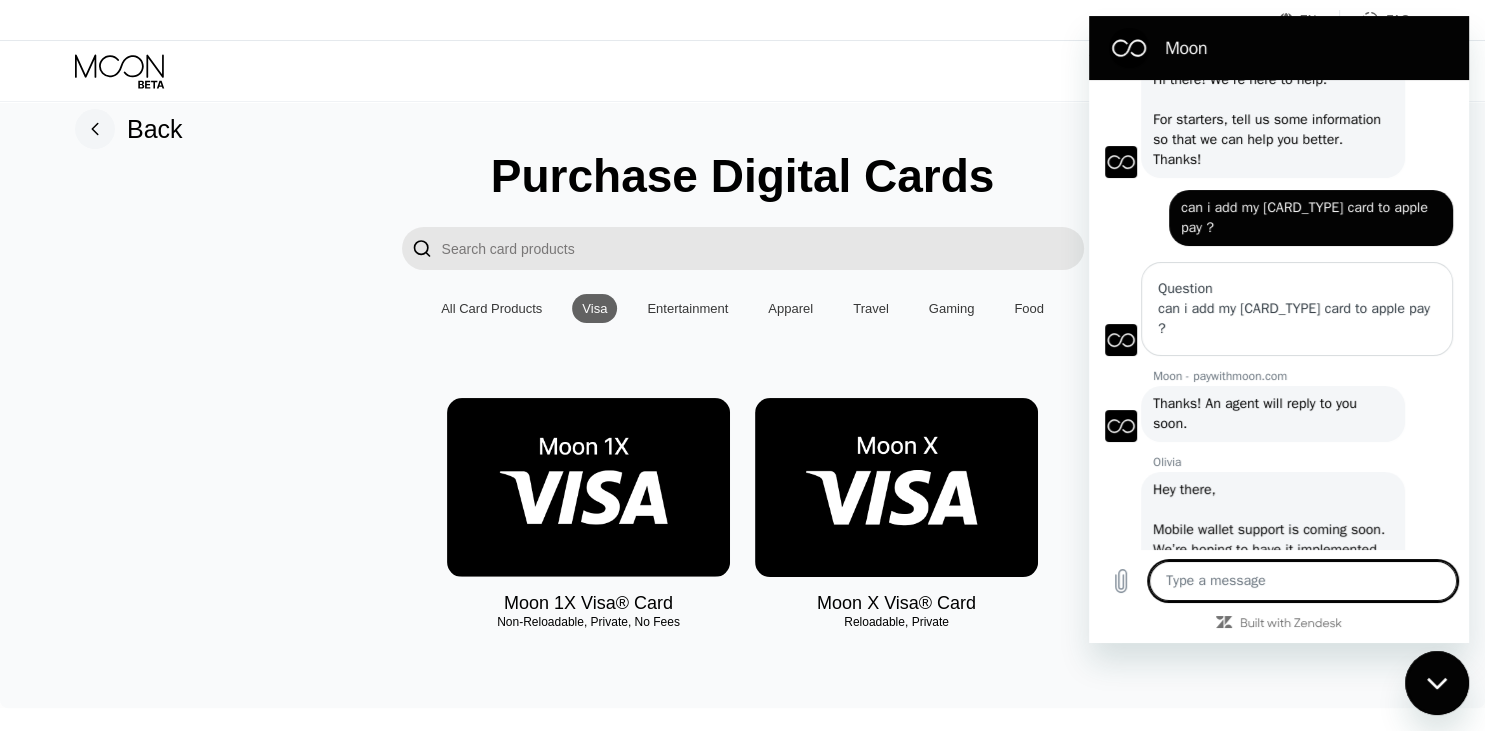 type on "o" 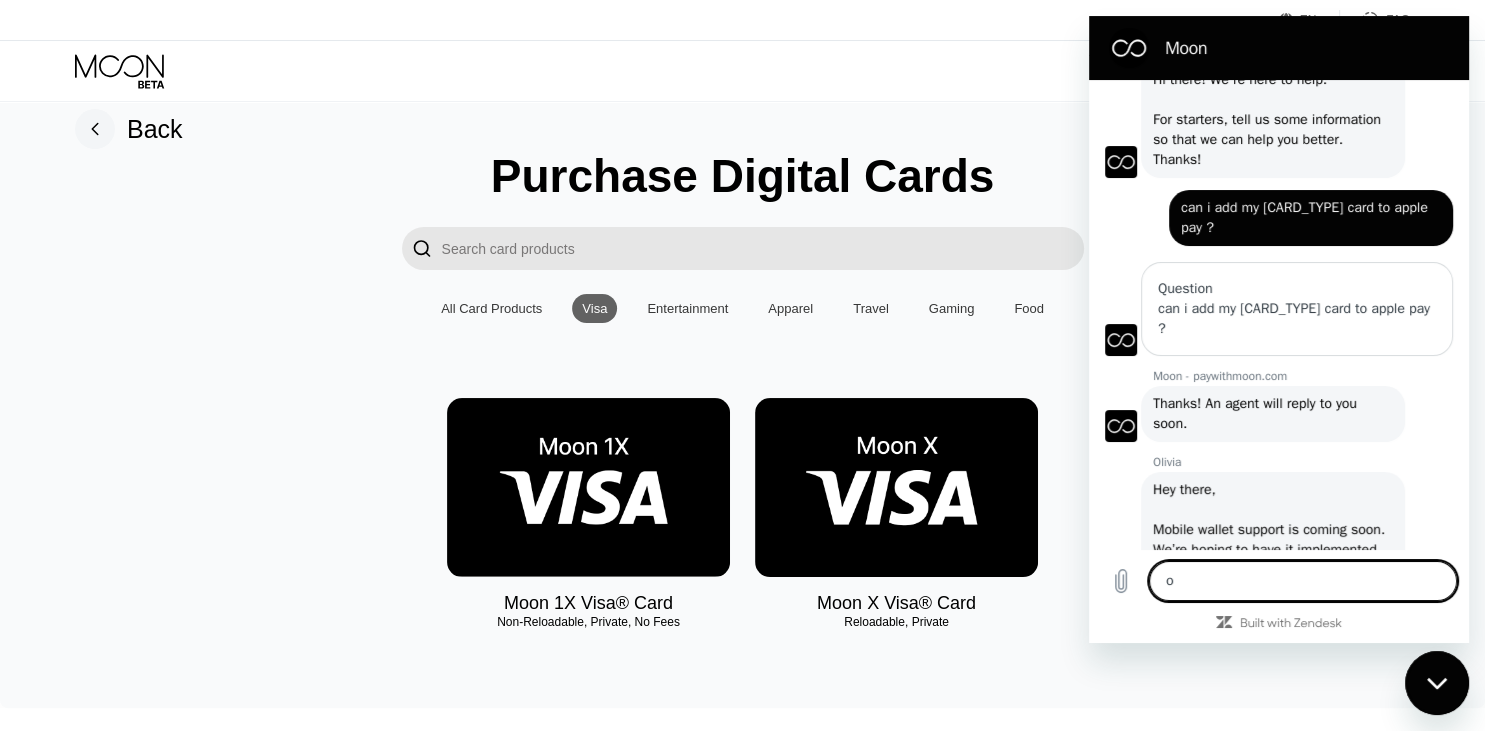 type on "ok" 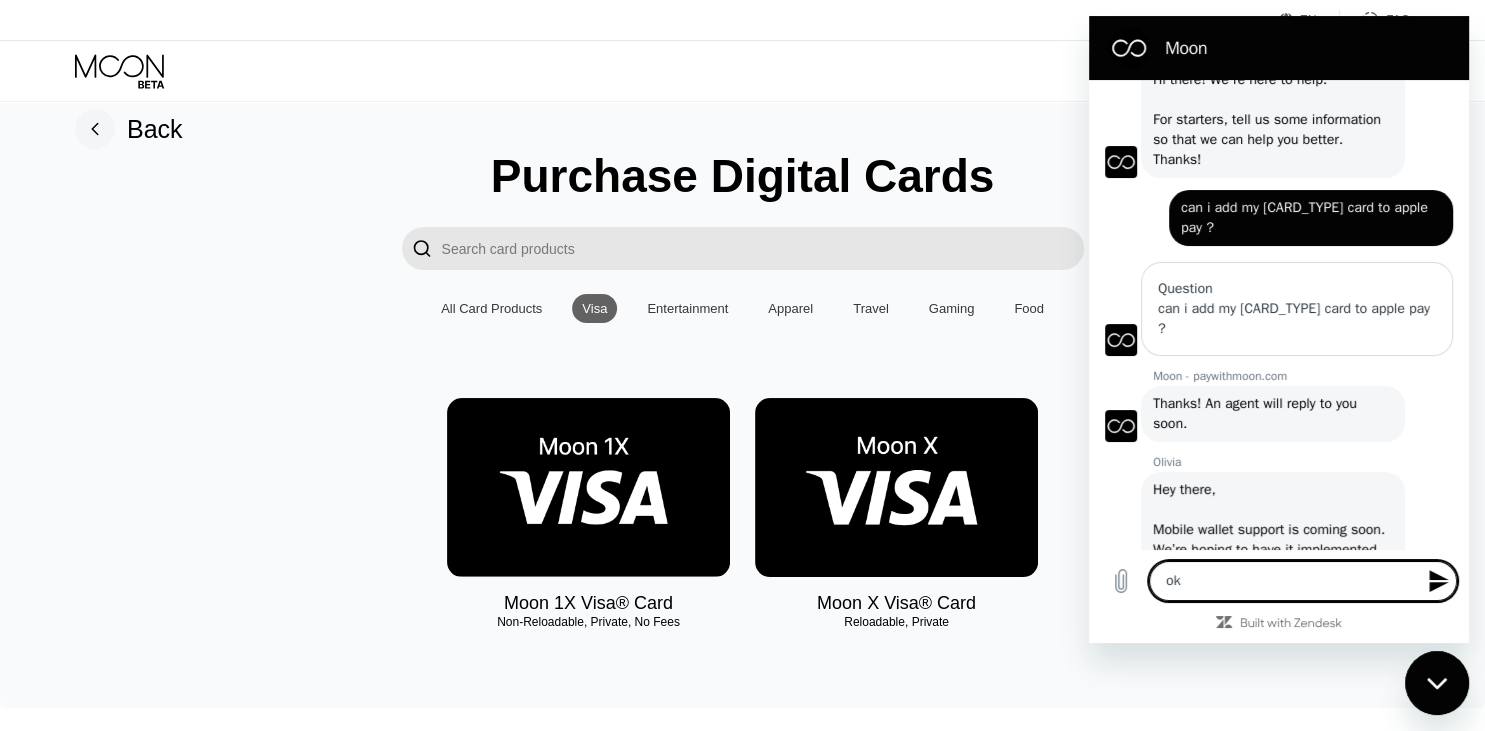 type on "oka" 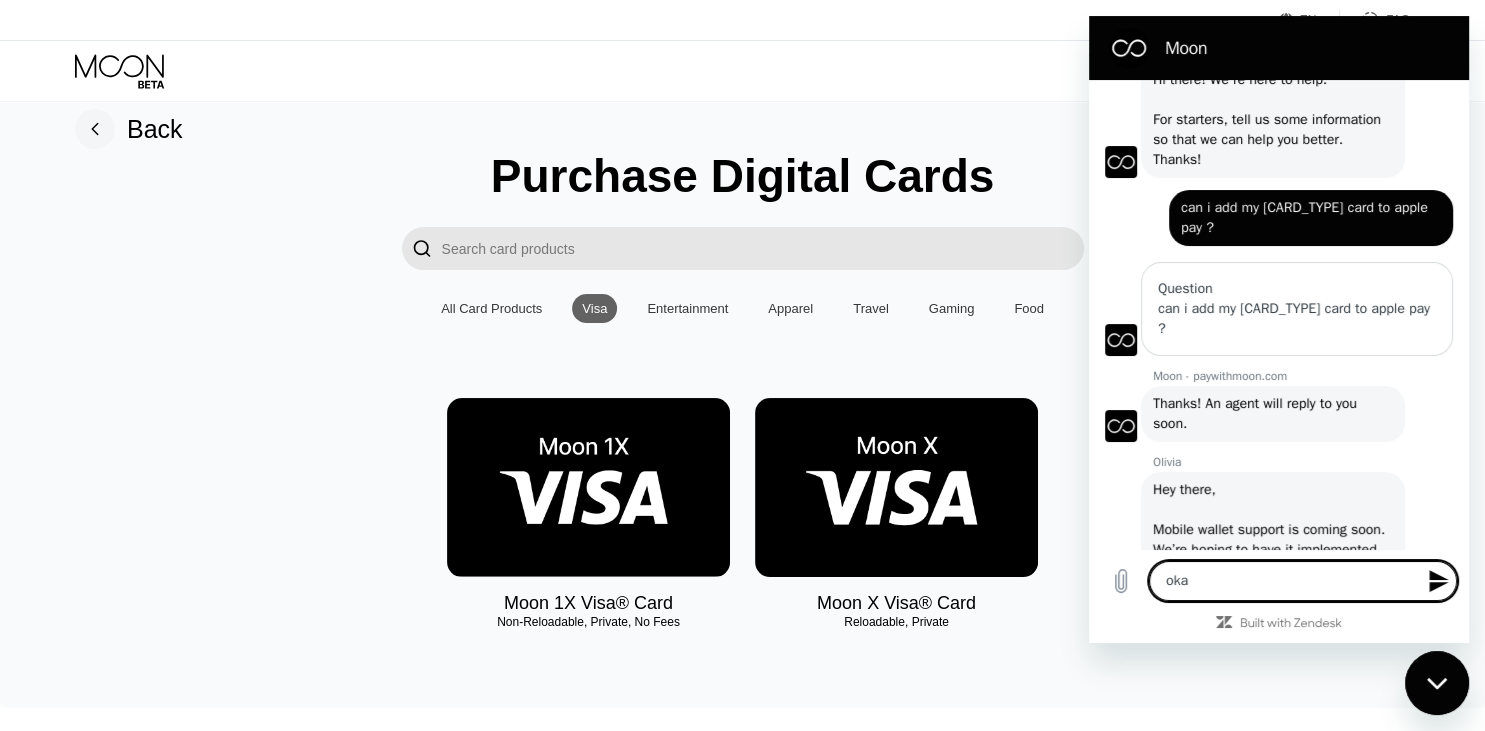 type on "okay" 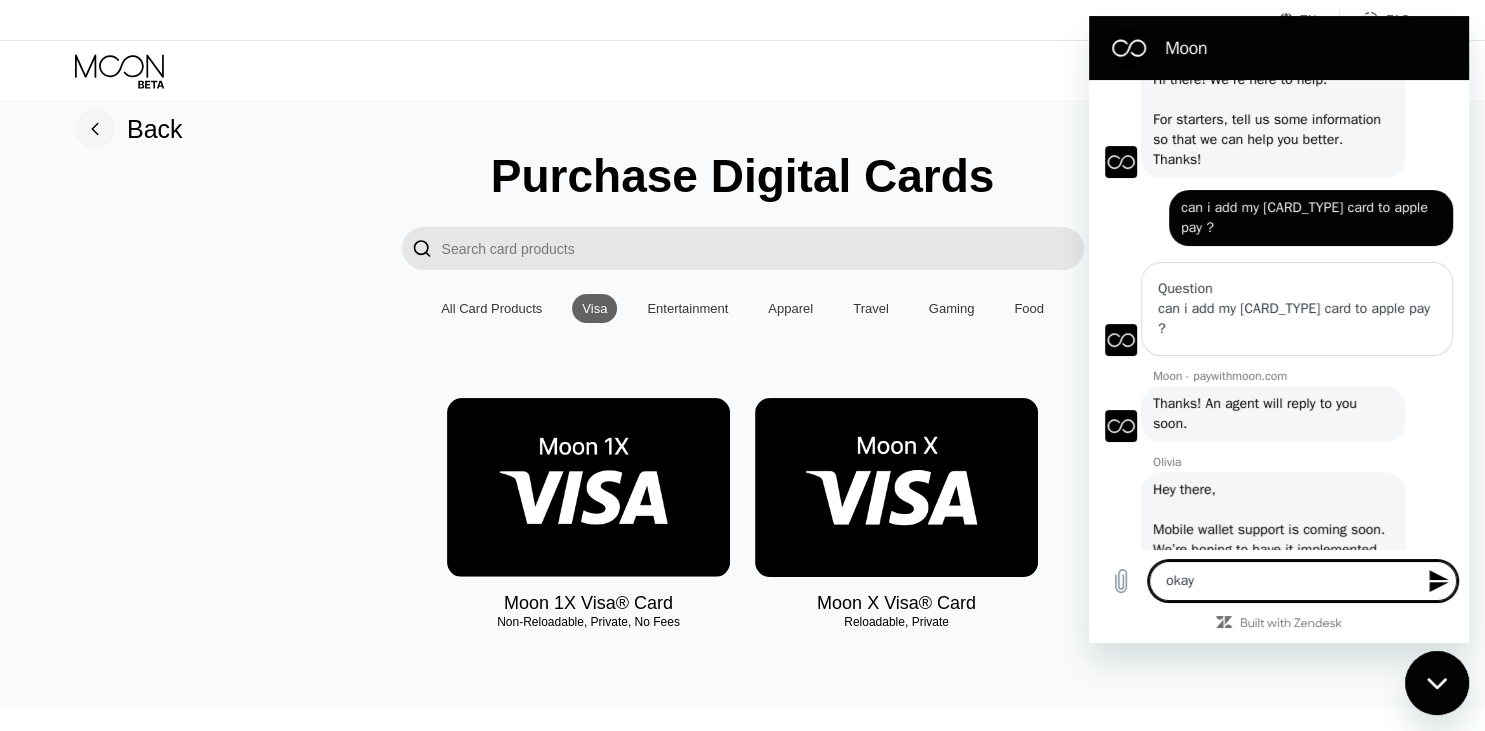 type on "okay" 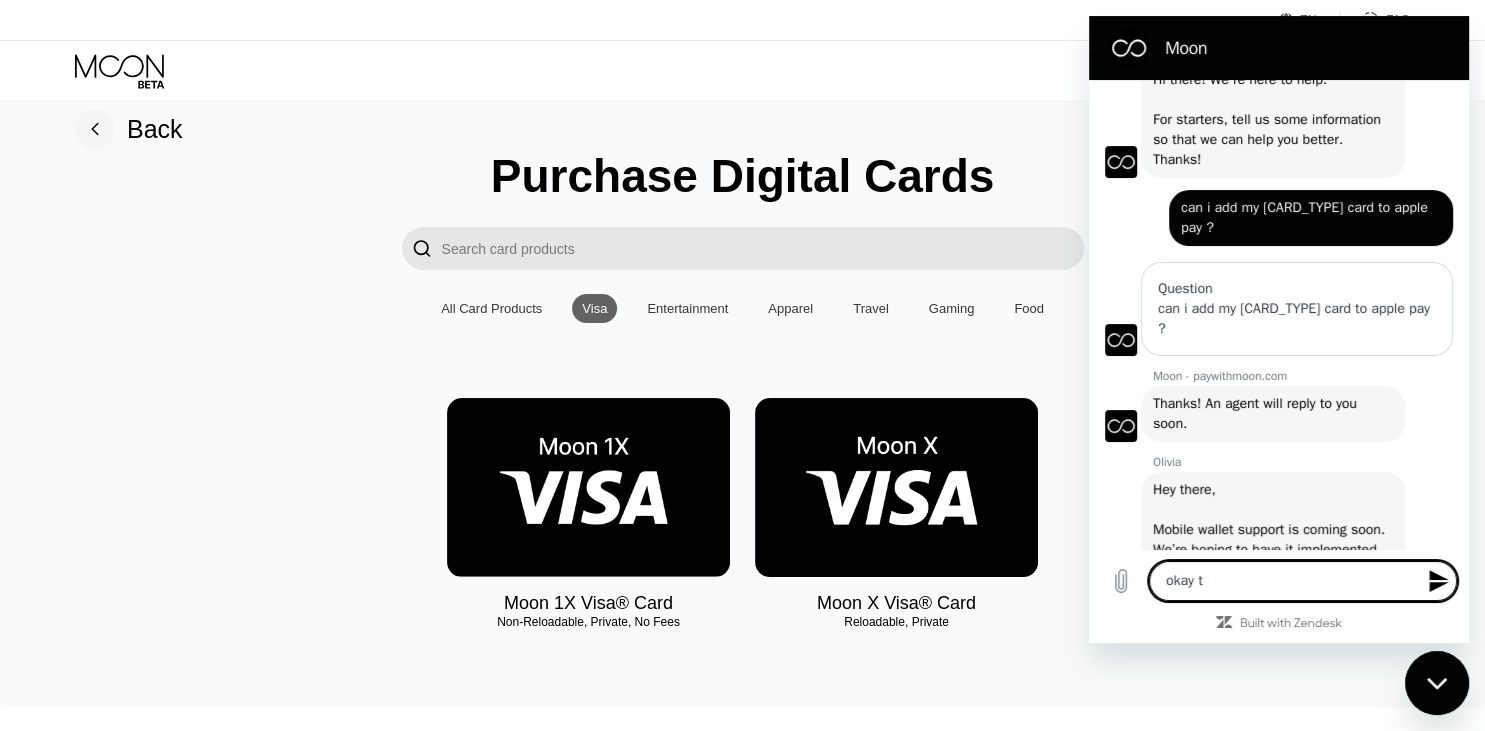 type on "okay th" 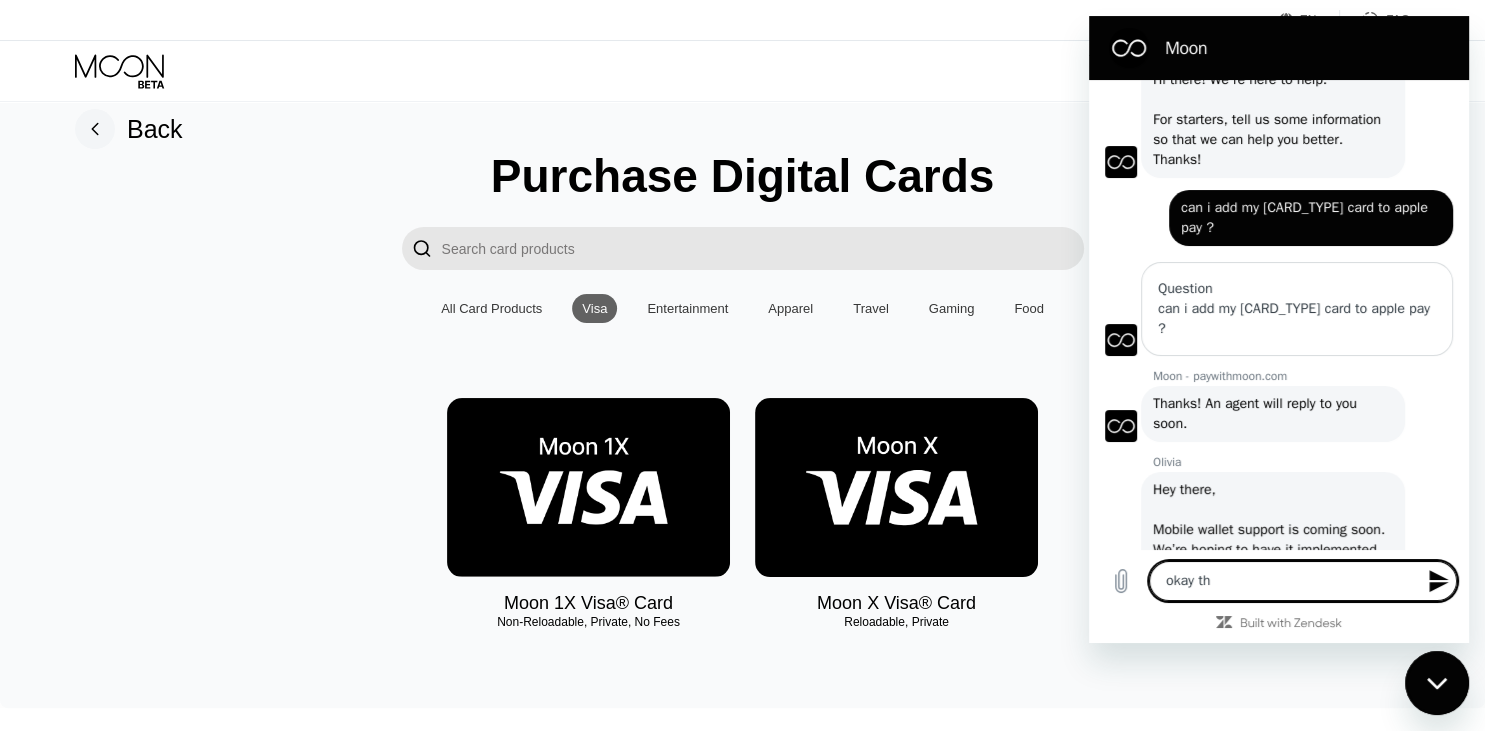 type on "okay tha" 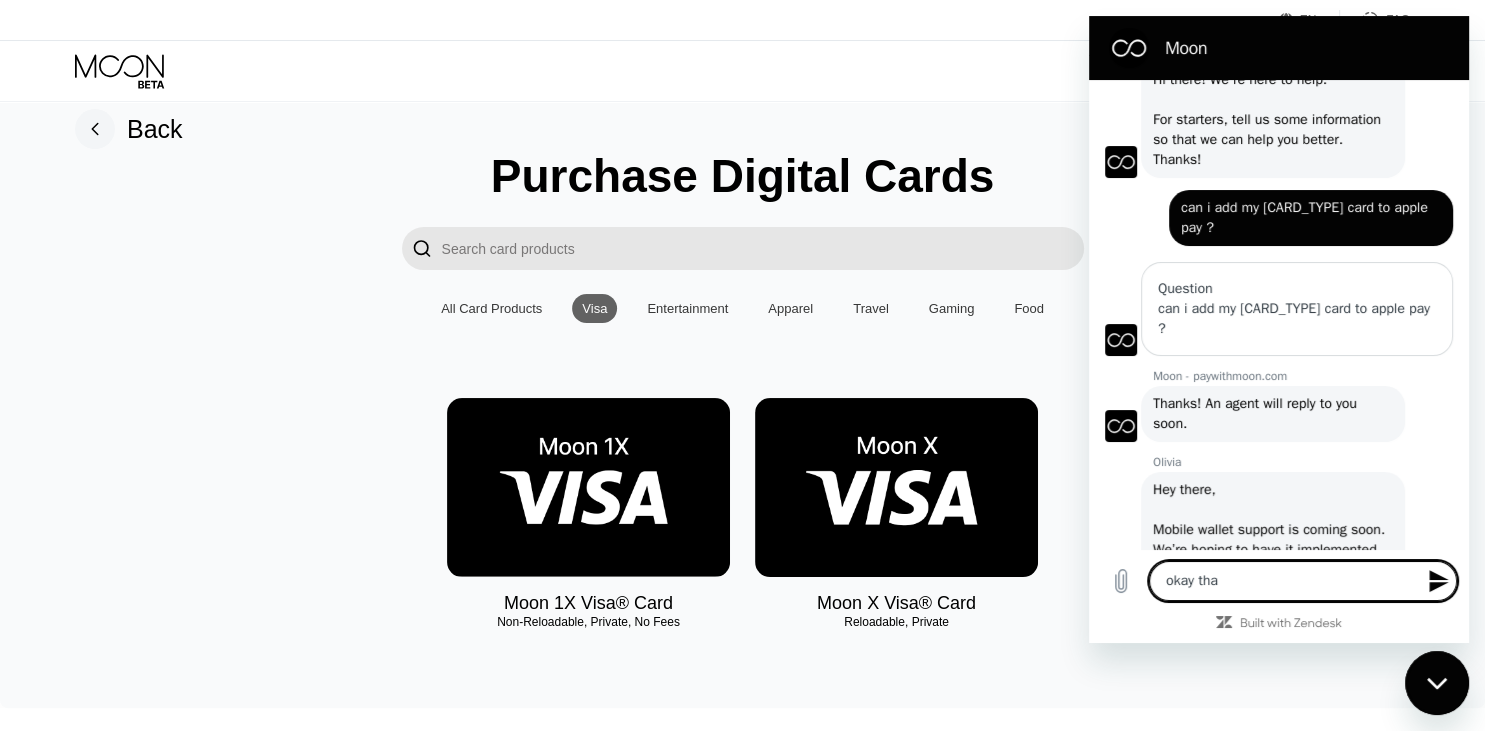 type on "okay than" 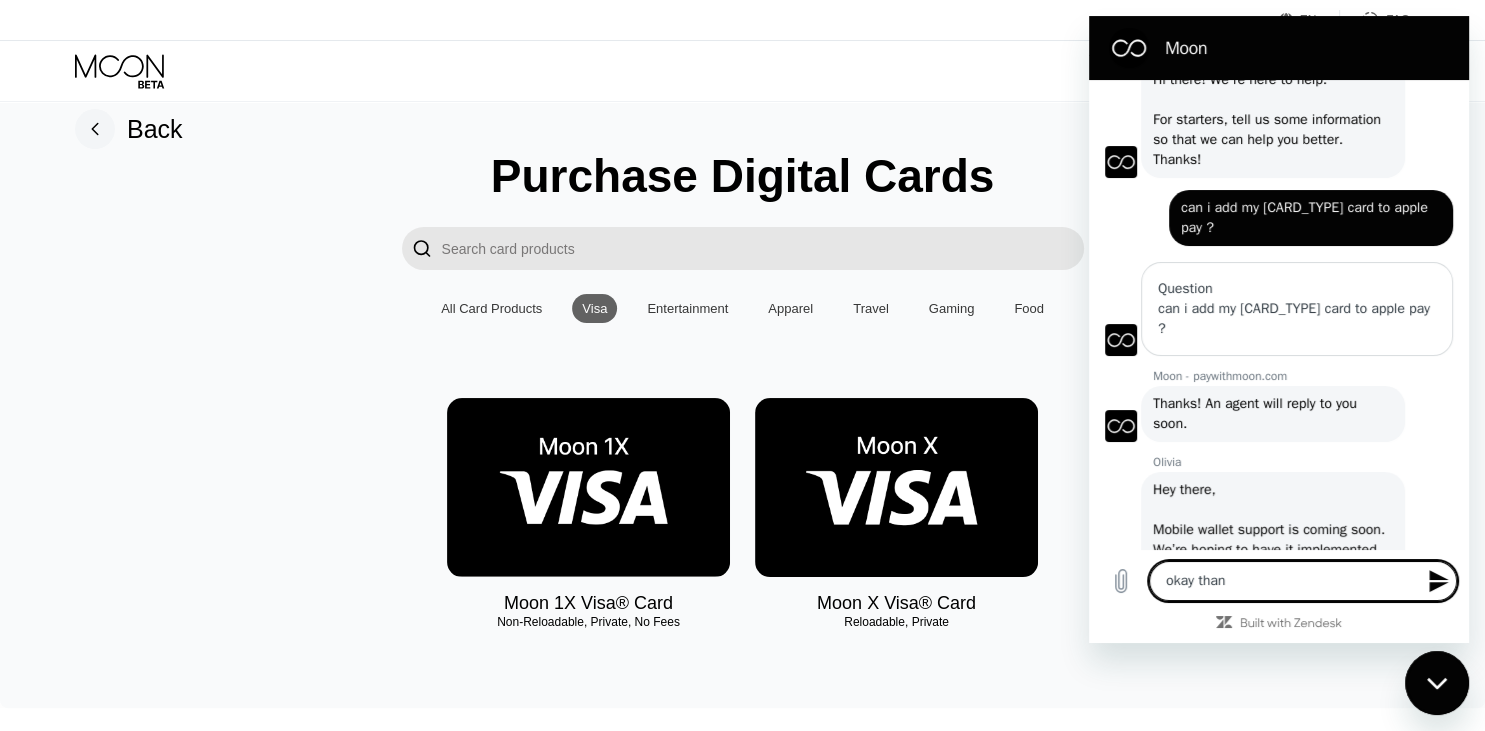 type on "okay thank" 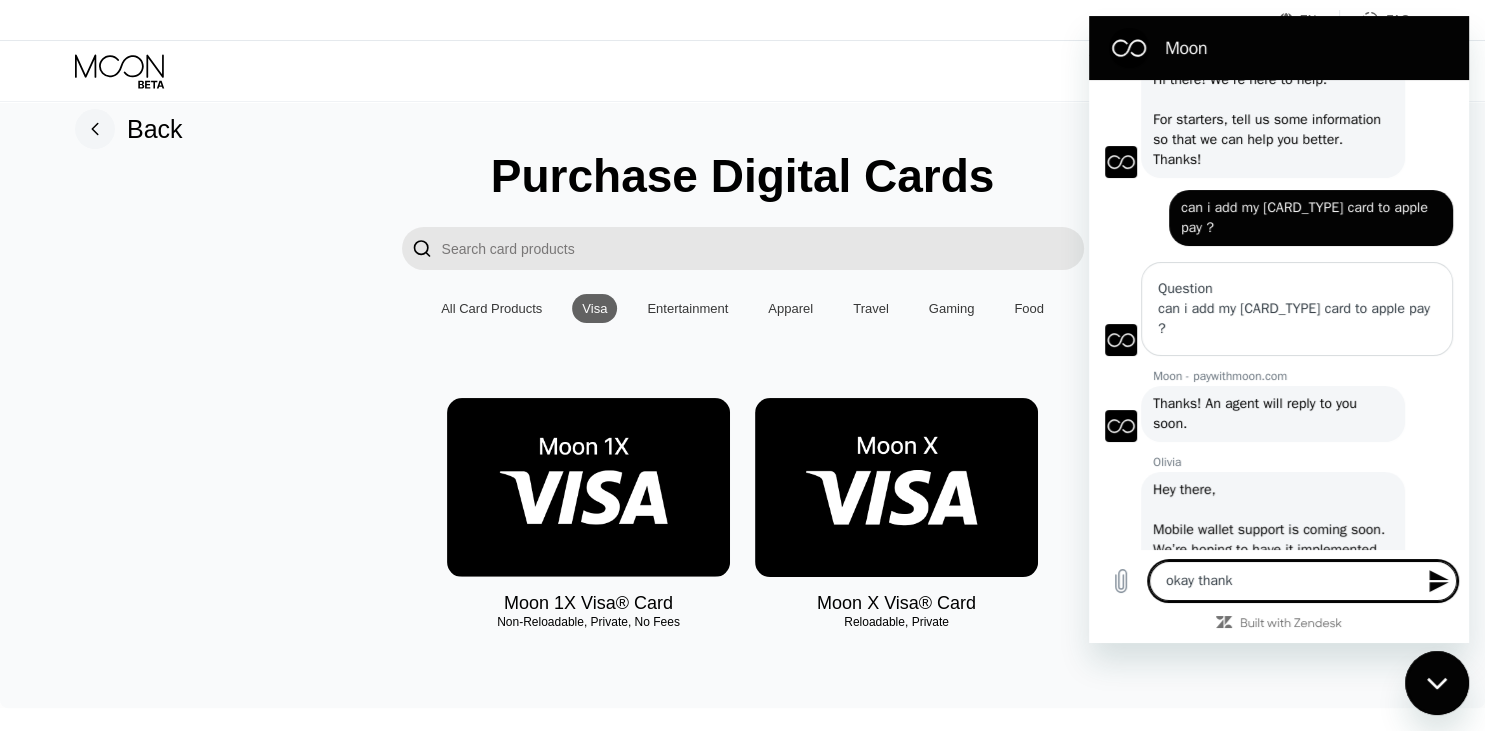 type on "okay thanks" 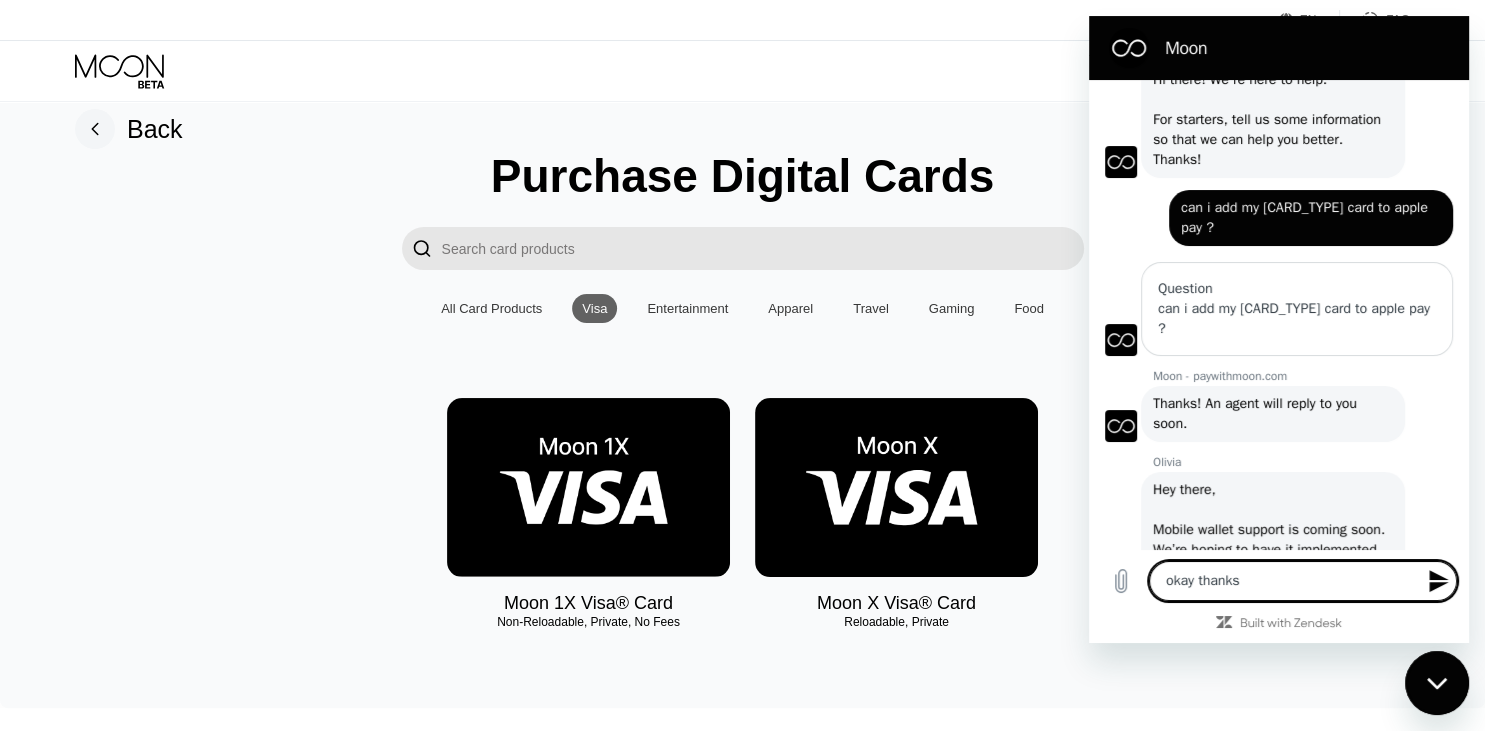 type on "okay thanks" 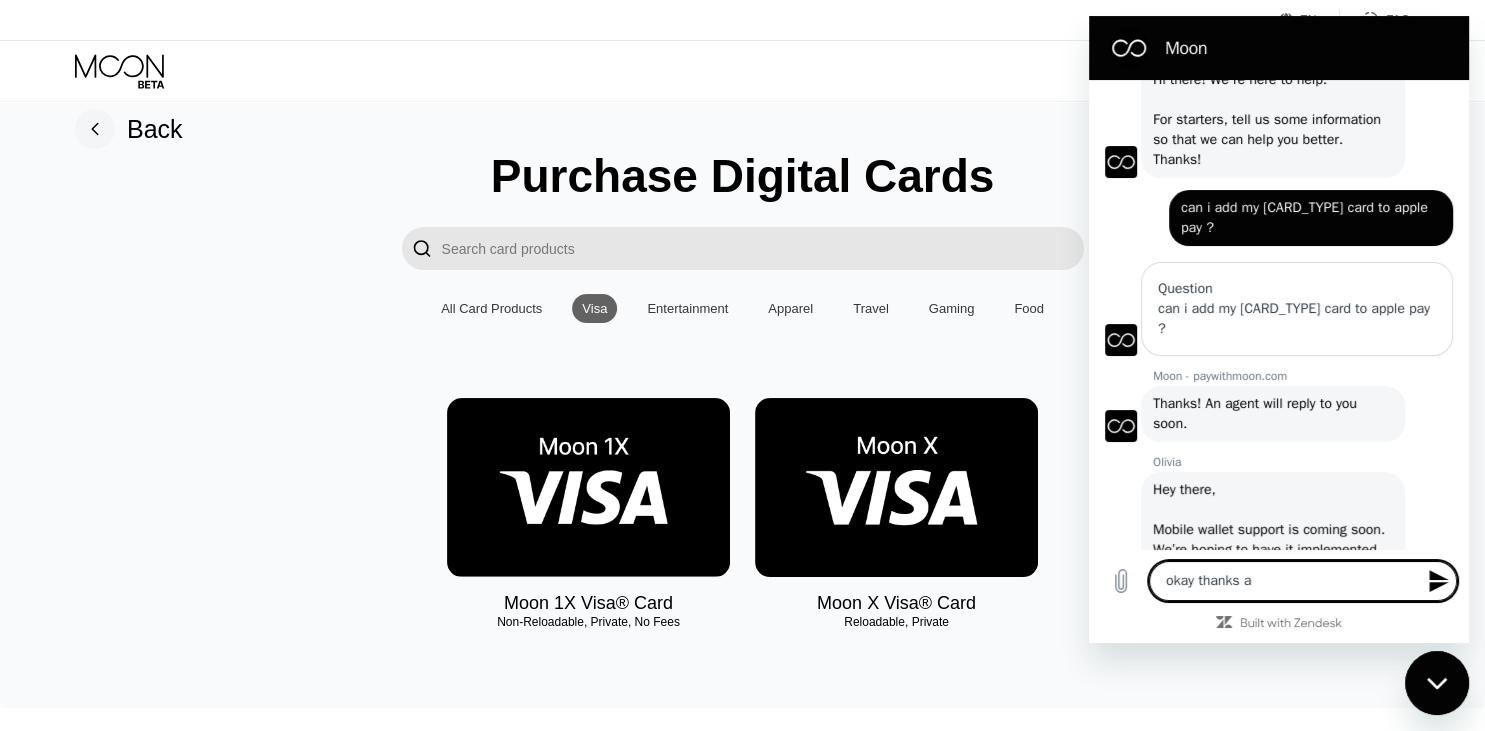 type on "okay thanks as" 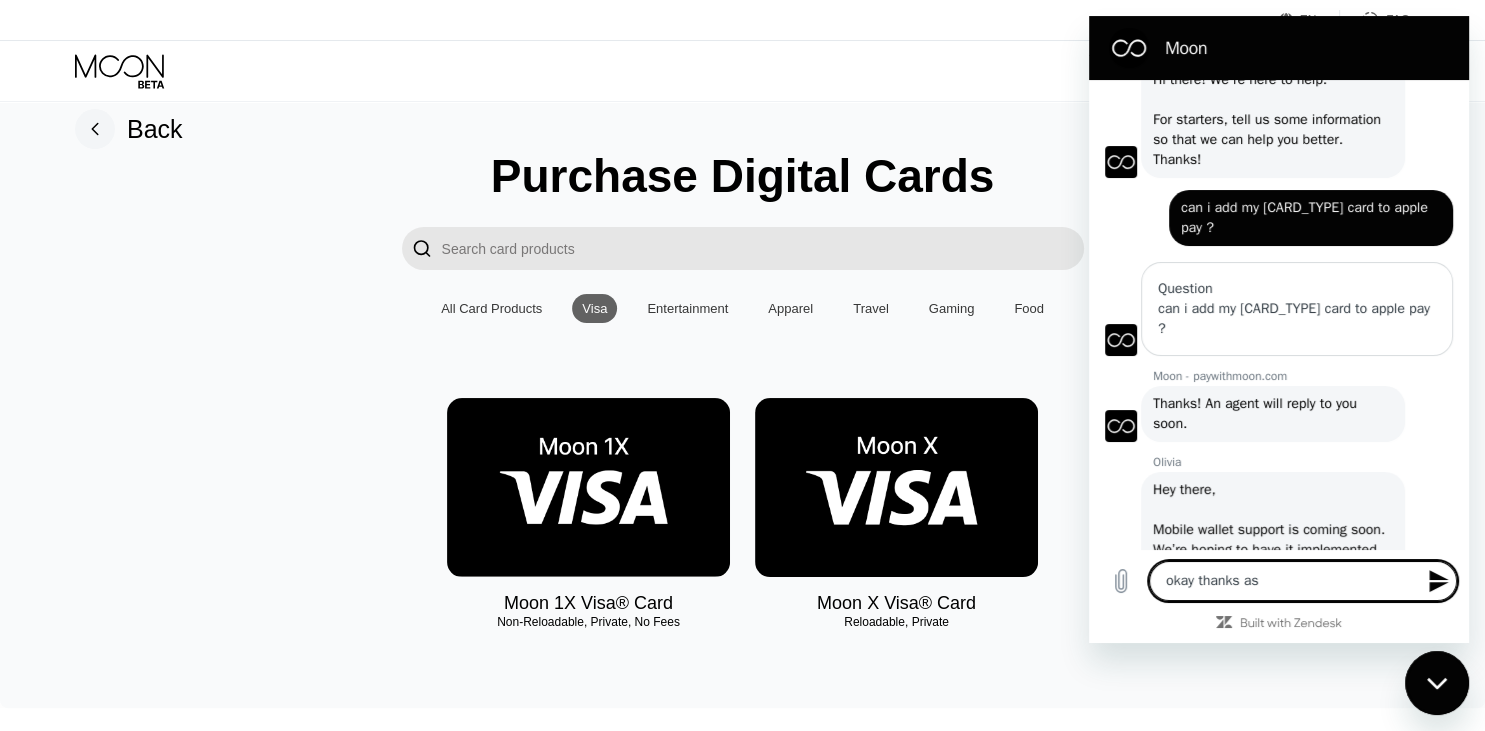 type on "okay thanks aso" 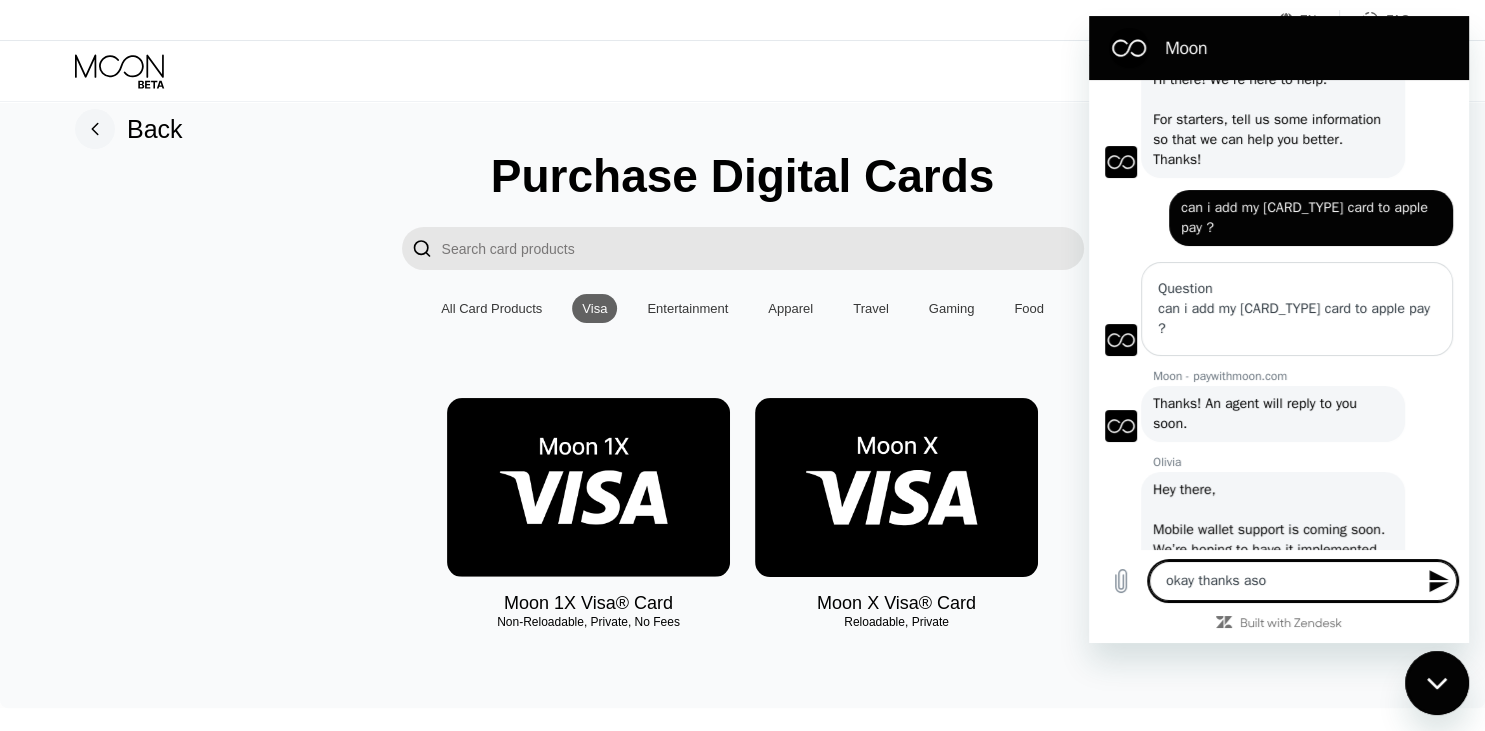 type on "okay thanks as" 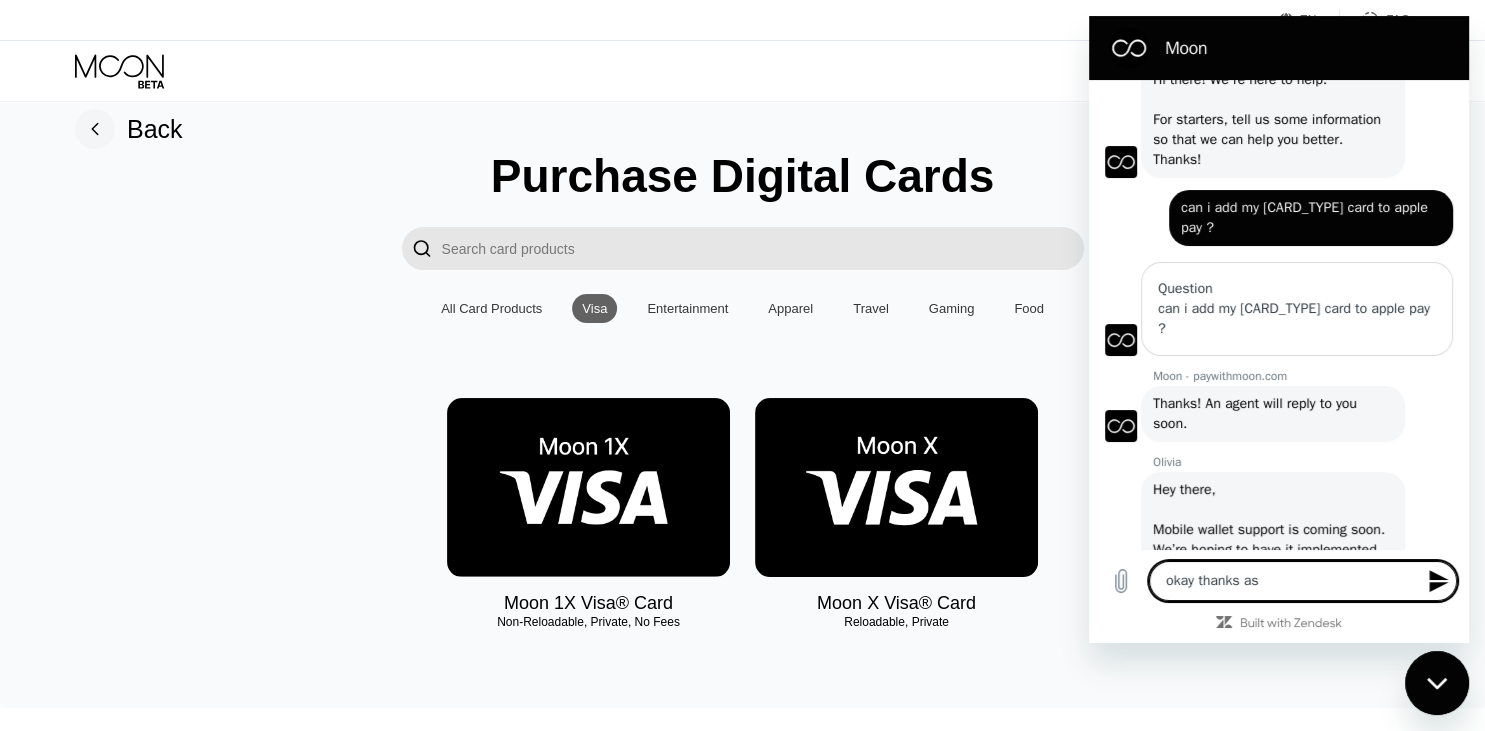 type on "okay thanks a" 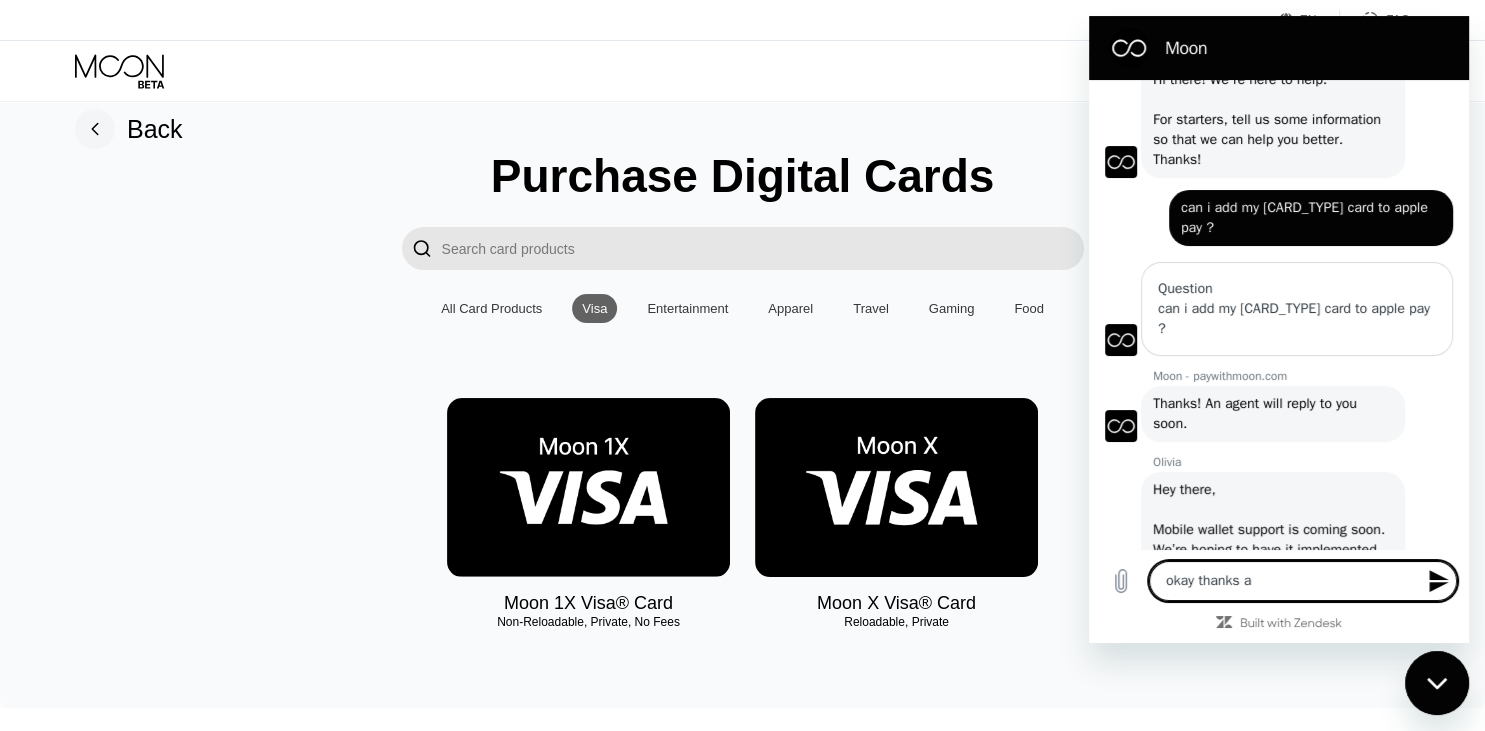 type on "okay thanks al" 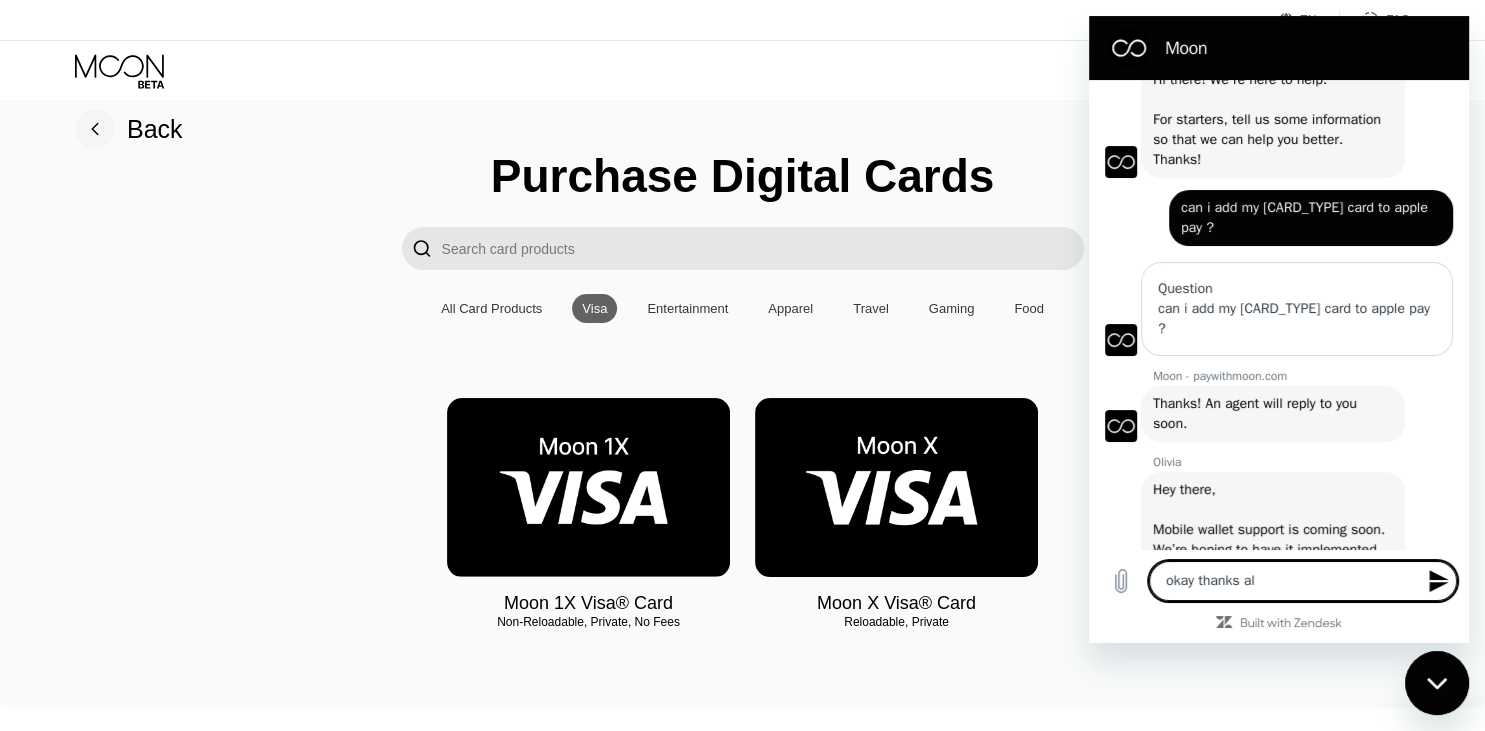 type on "okay thanks als" 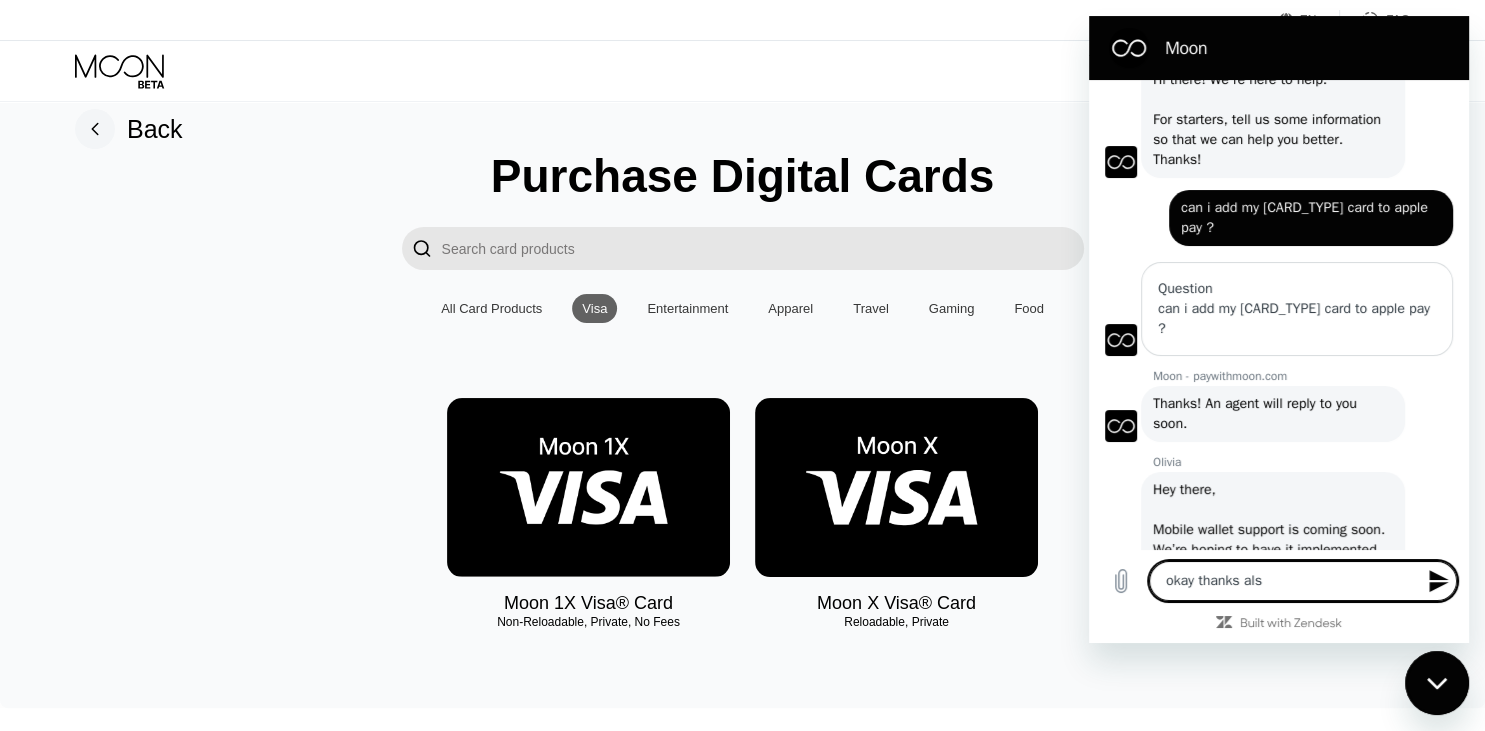 type on "okay thanks also" 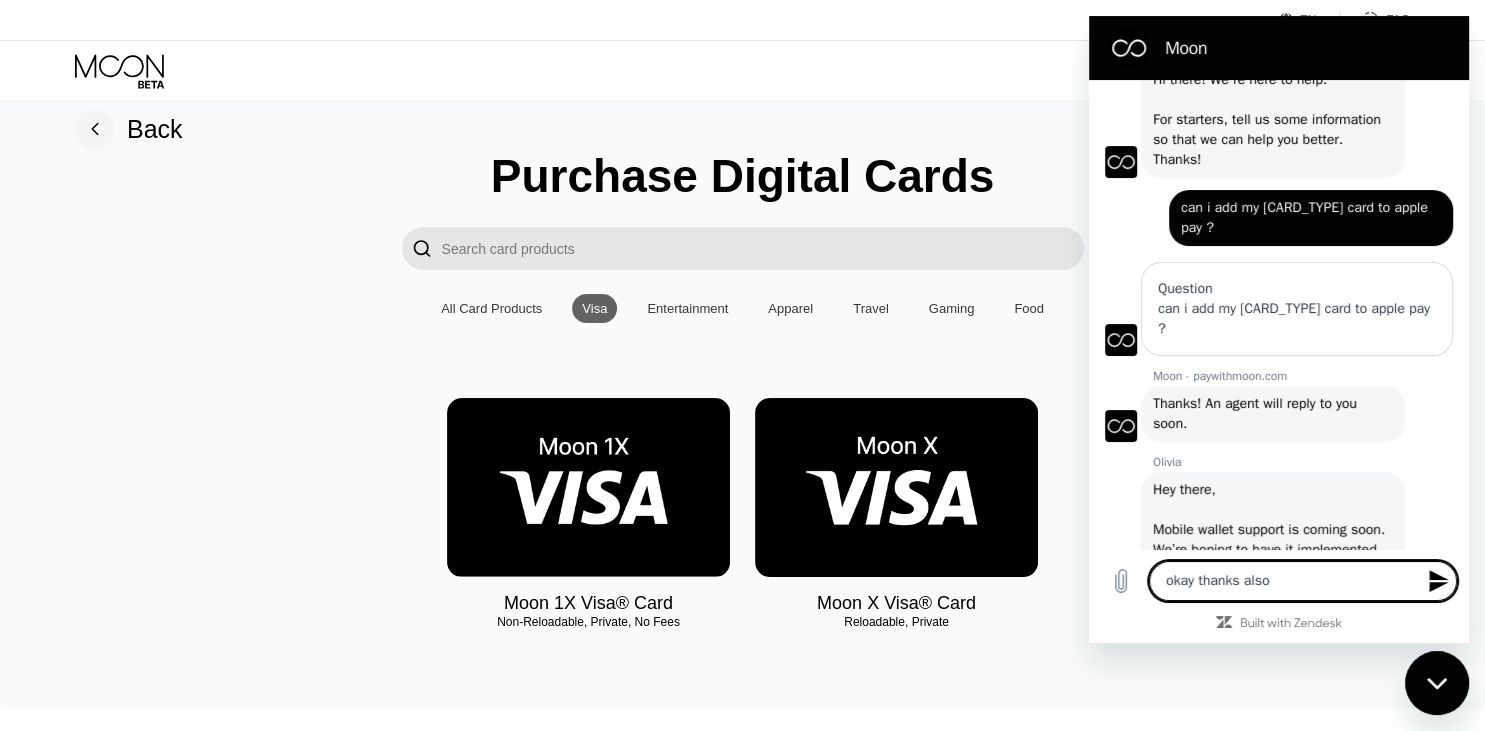 type on "okay thanks also" 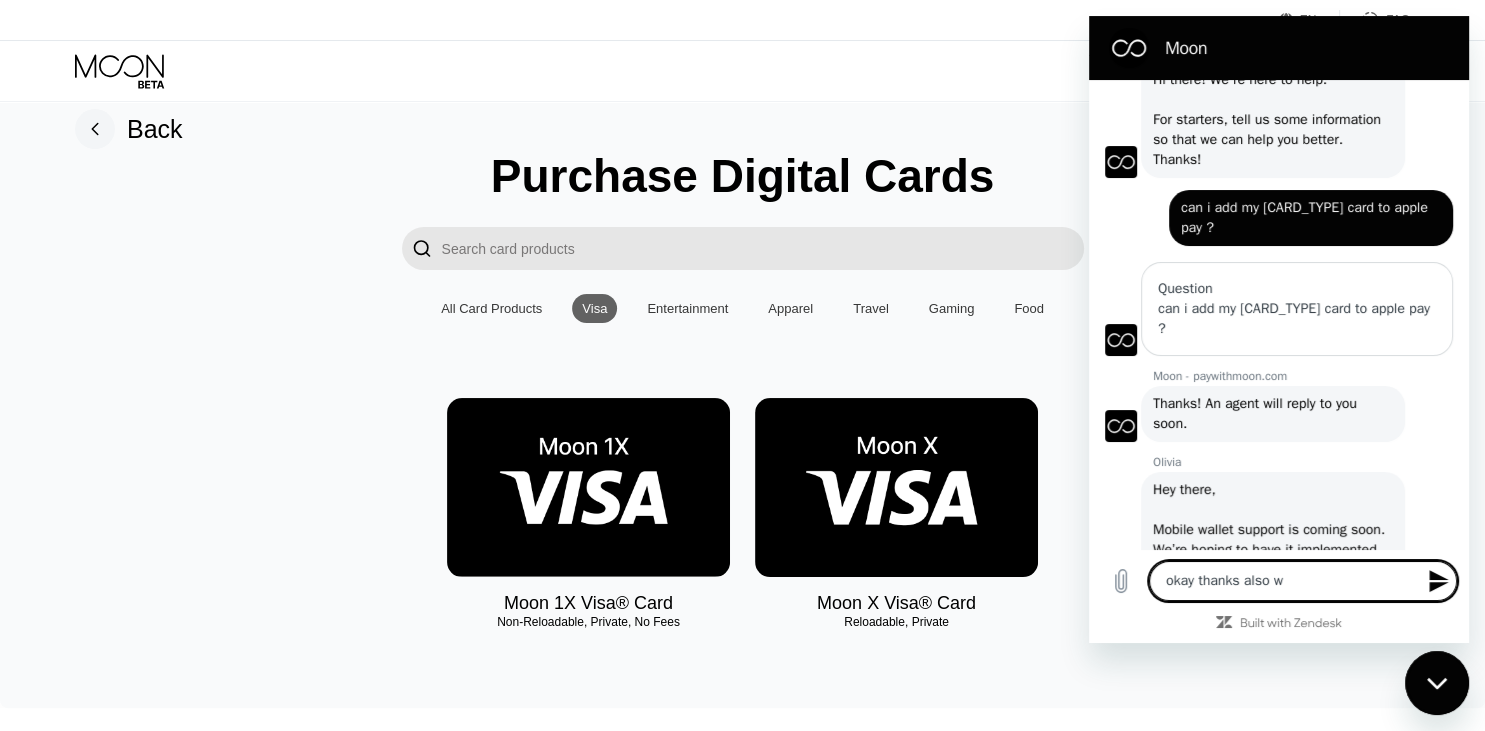 type on "okay thanks also wo" 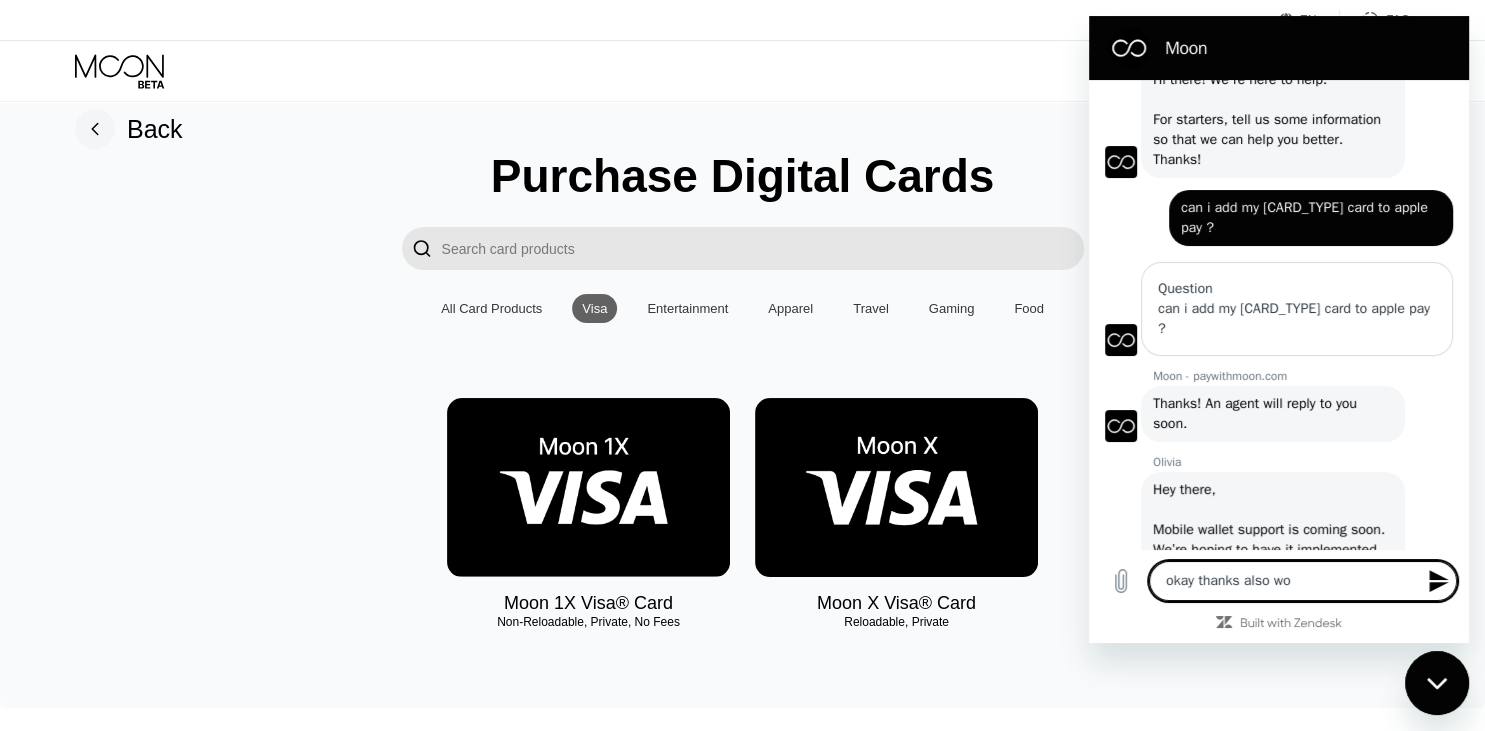 type on "okay thanks also wou" 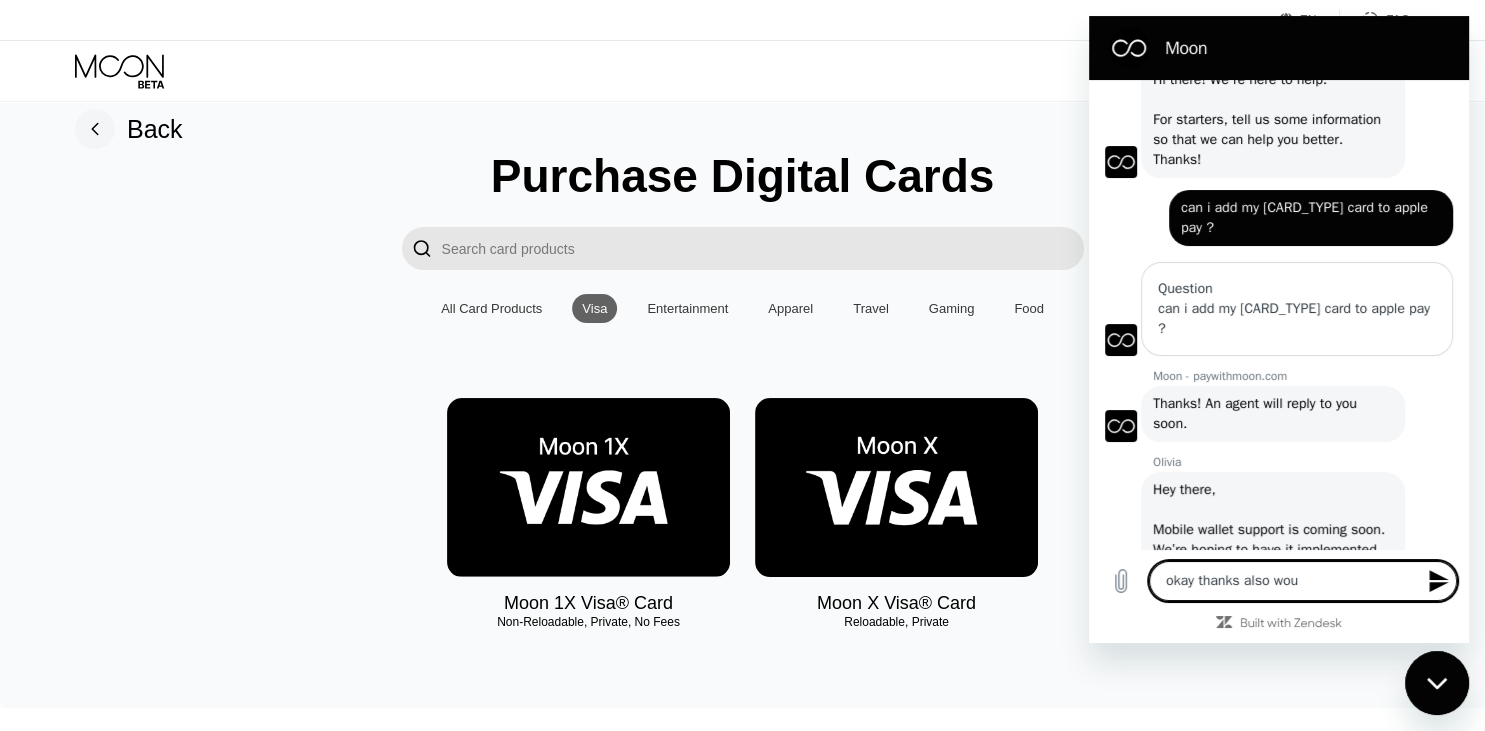 type on "okay thanks also woul" 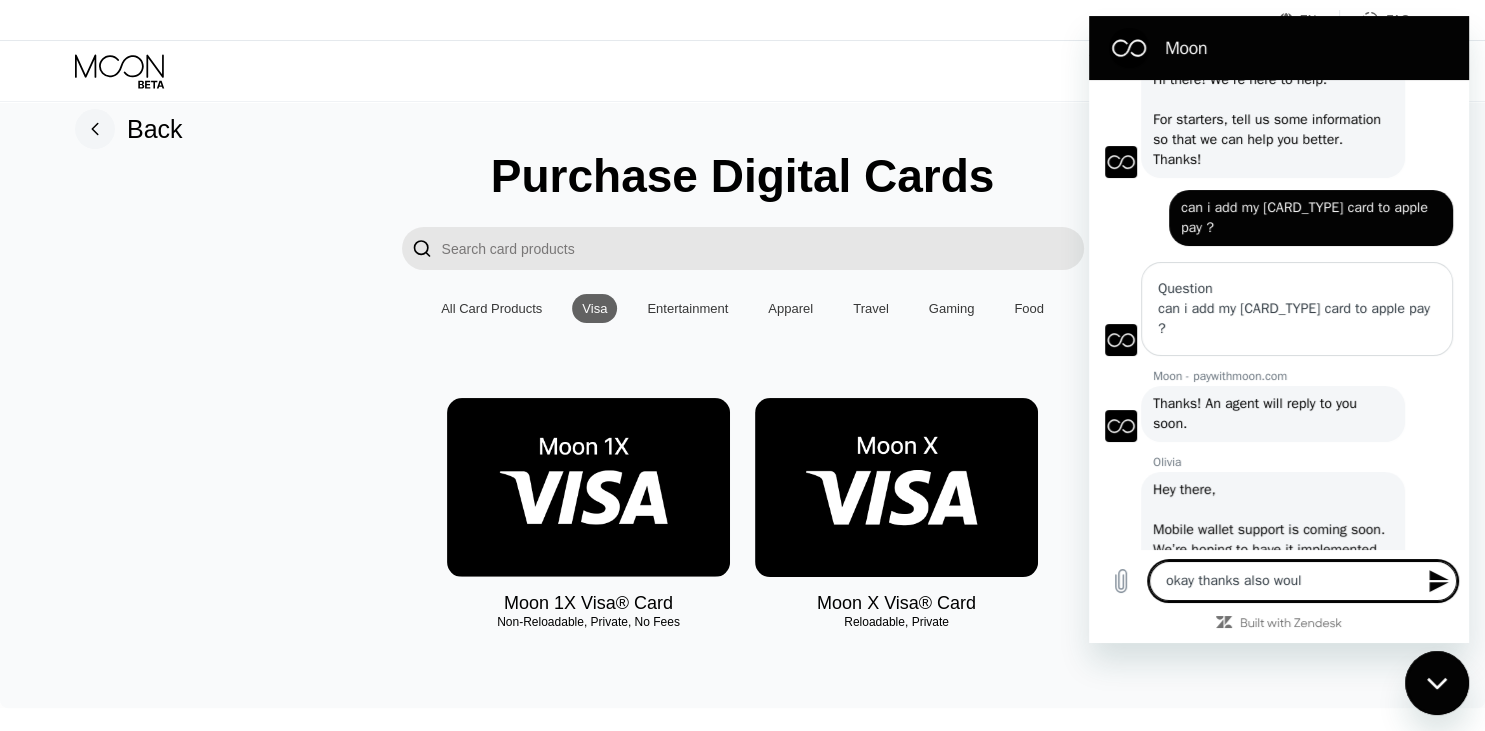 type on "okay thanks also would" 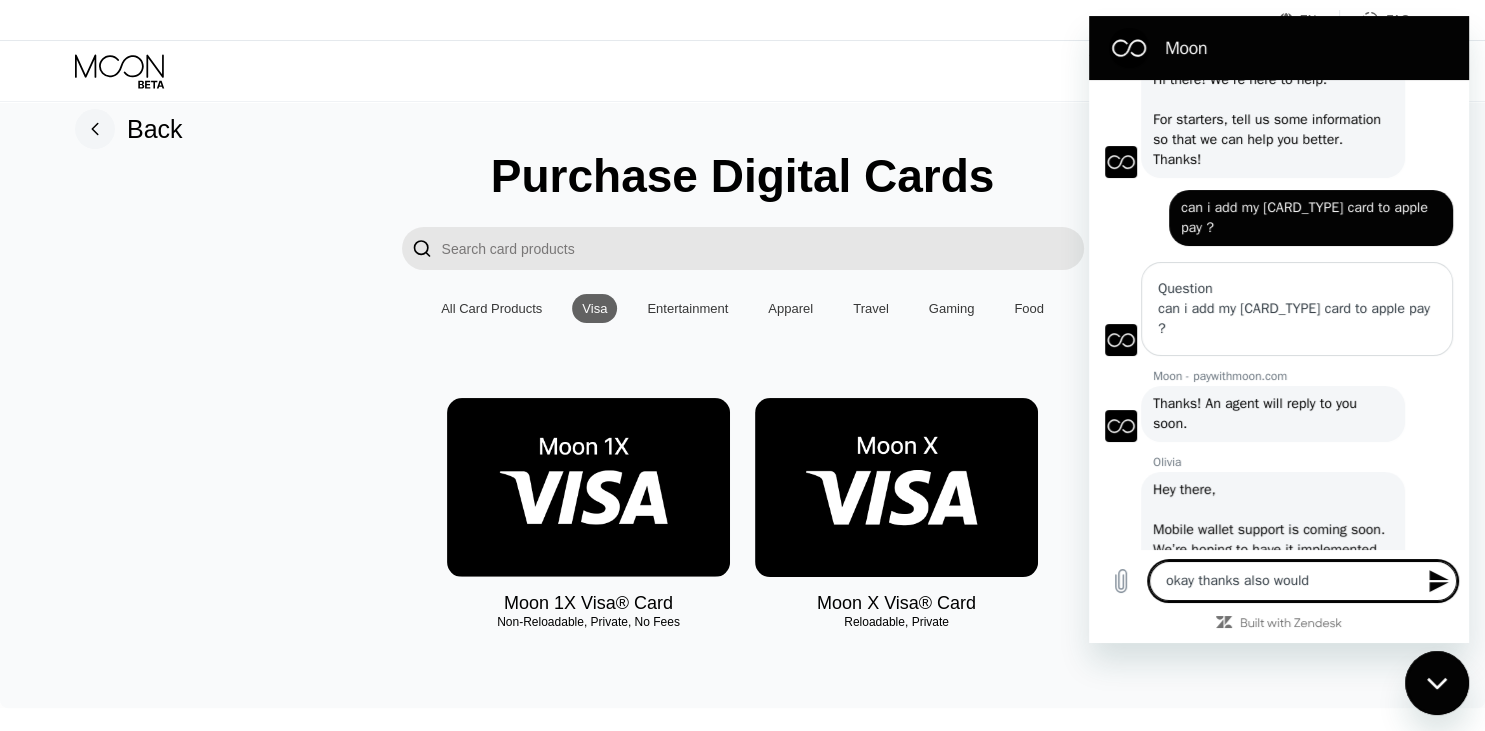 type on "okay thanks also would" 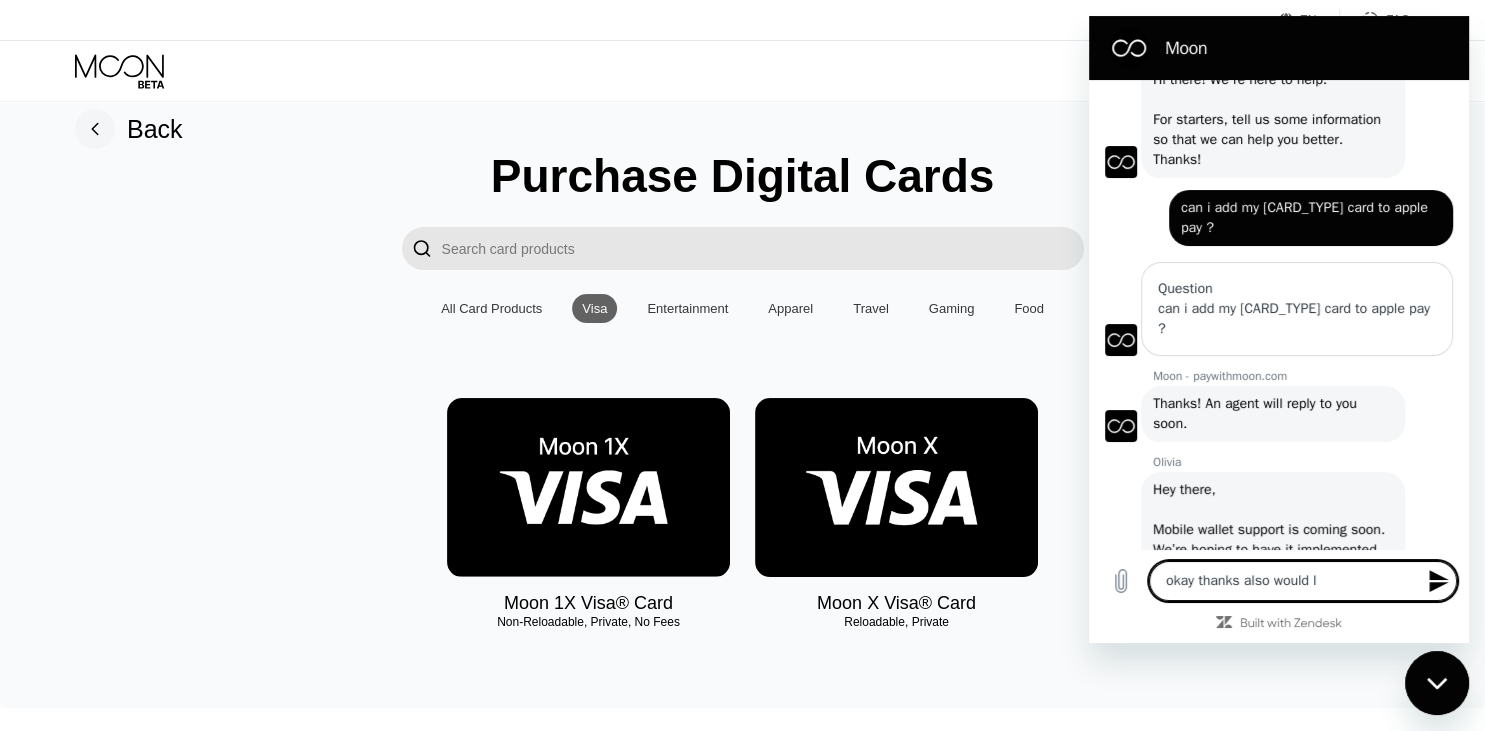 type on "okay thanks also would li" 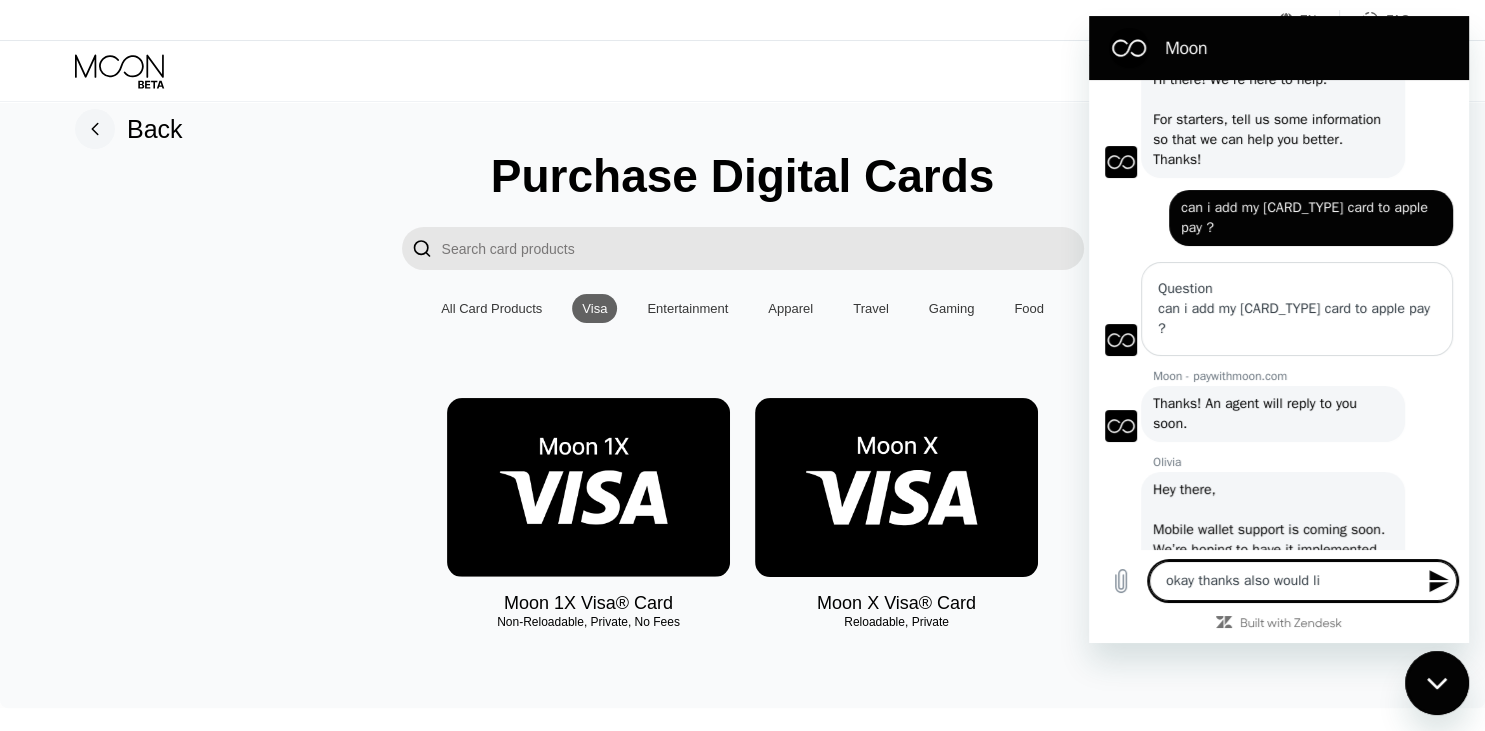 type on "okay thanks also would lik" 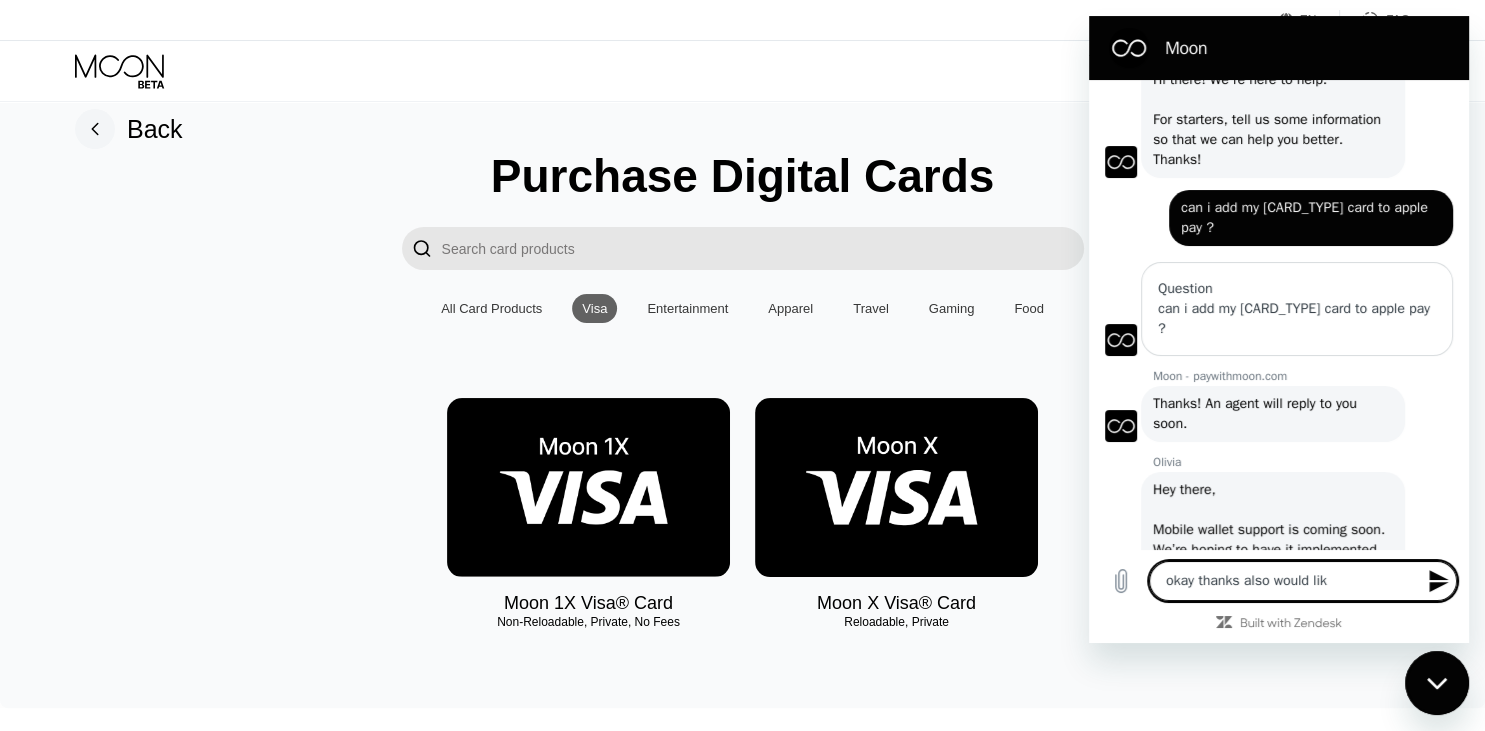 type on "okay thanks also would like" 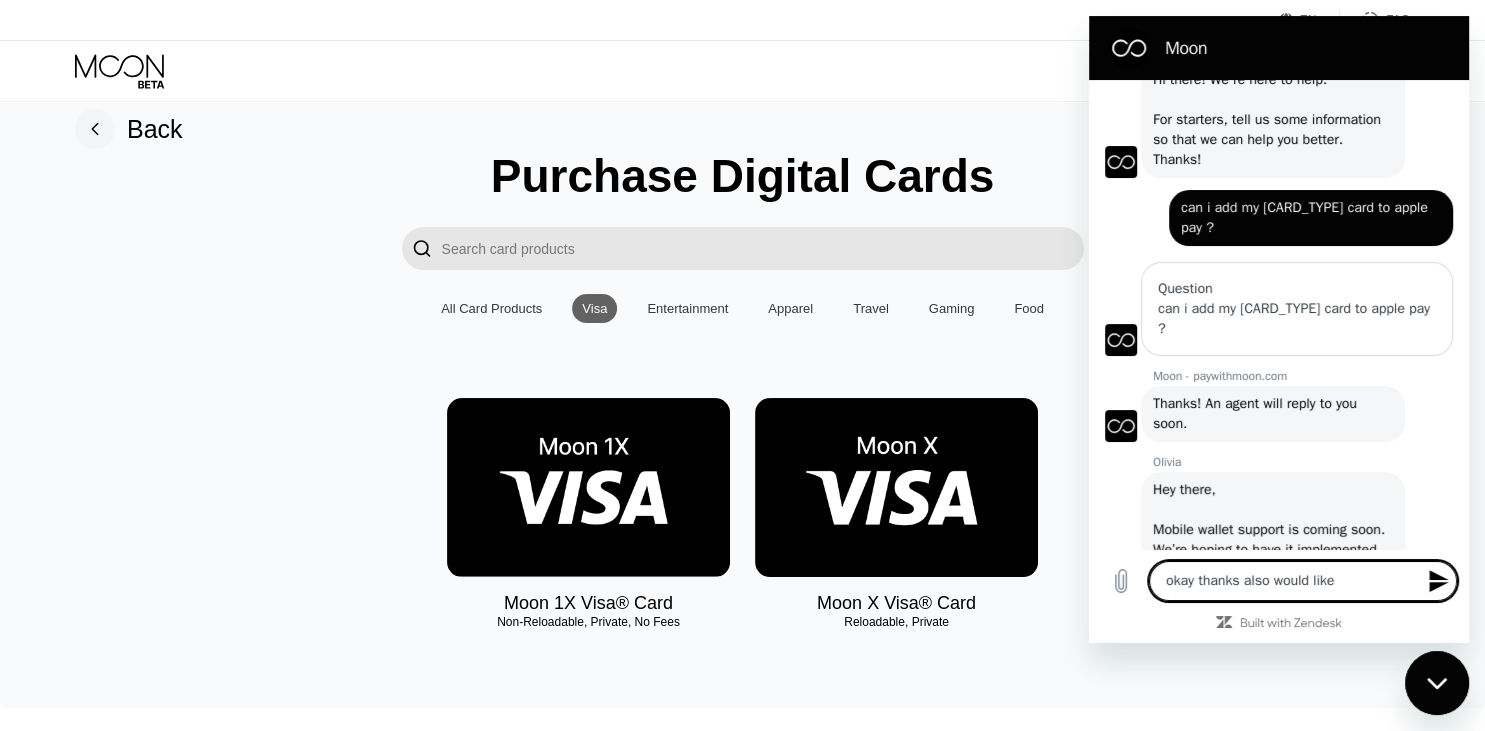 type on "okay thanks also would like" 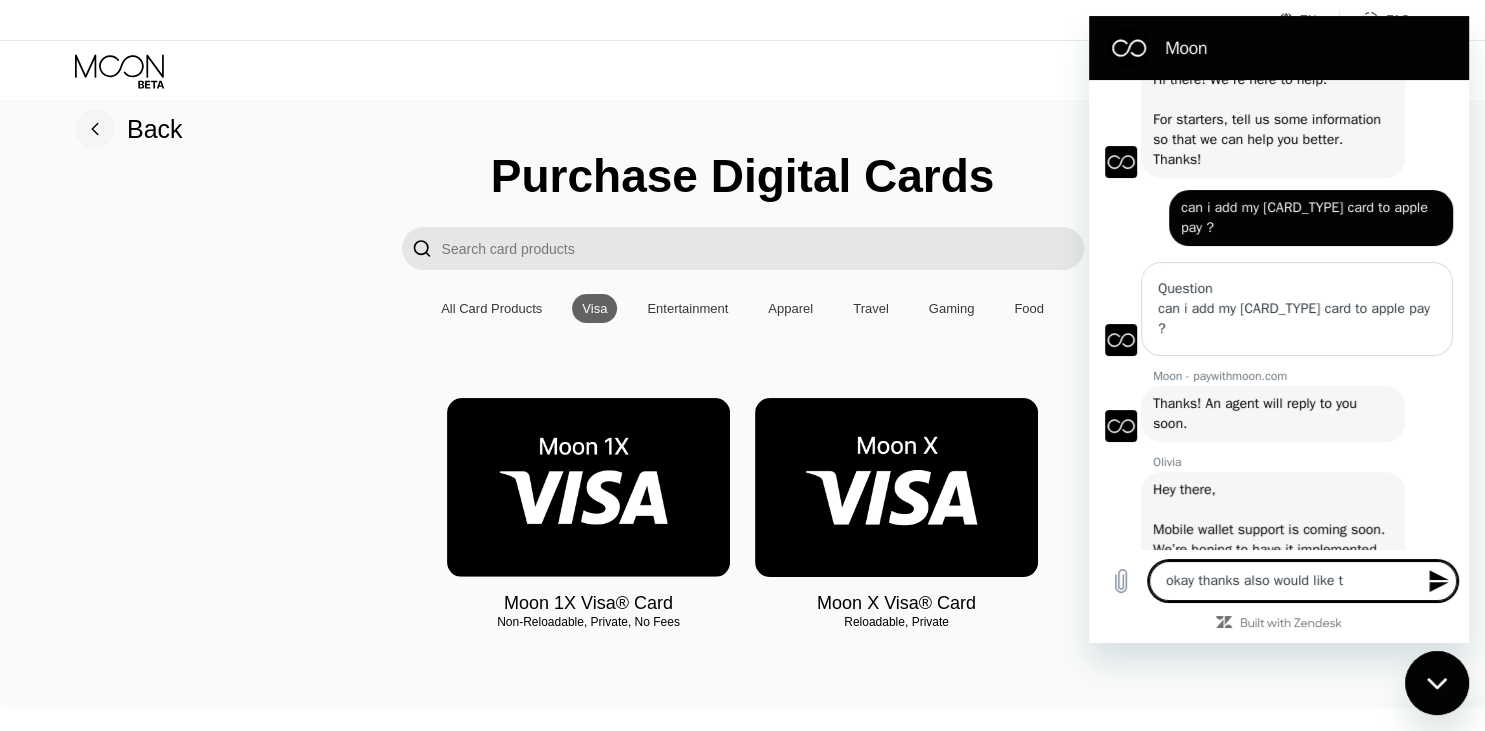 type on "okay thanks also would like to" 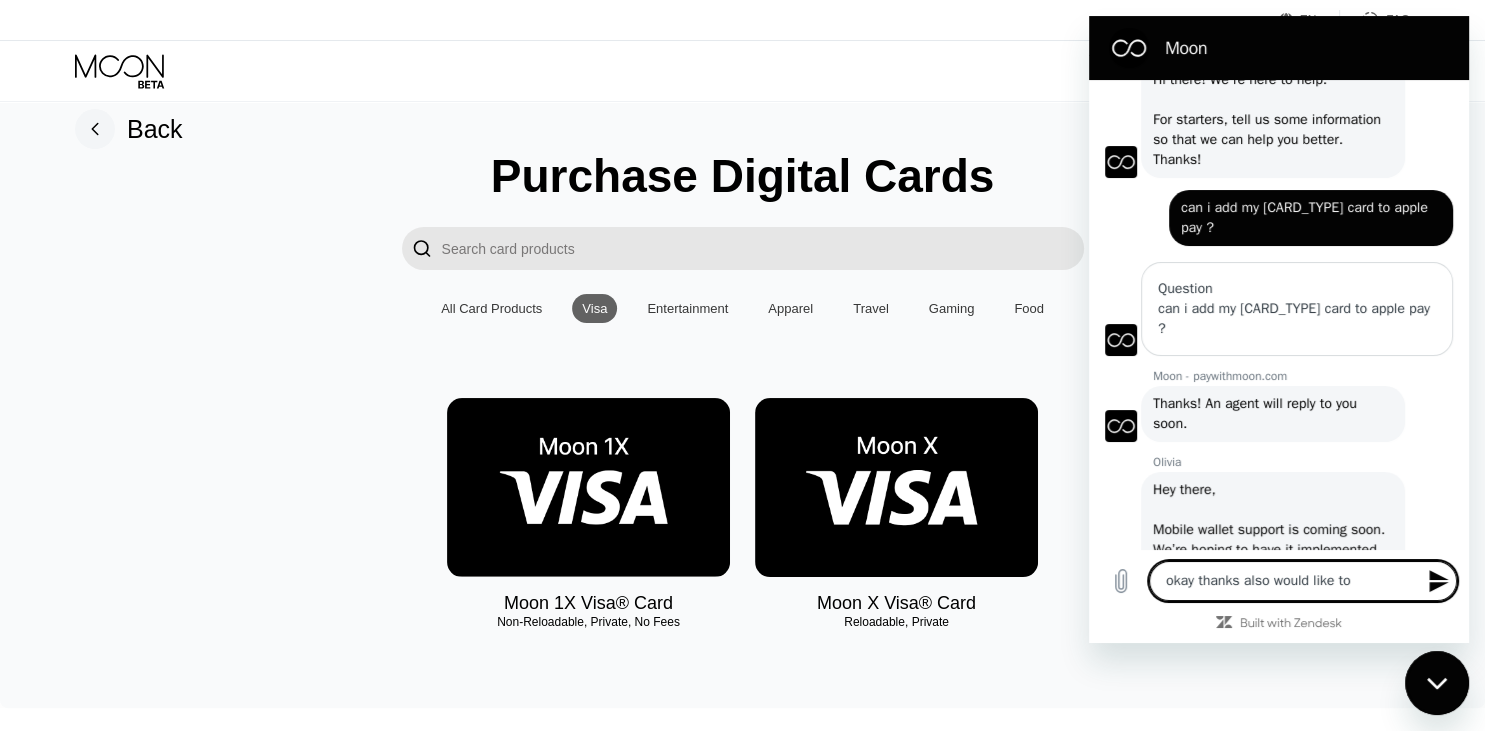 type on "okay thanks also would like tok" 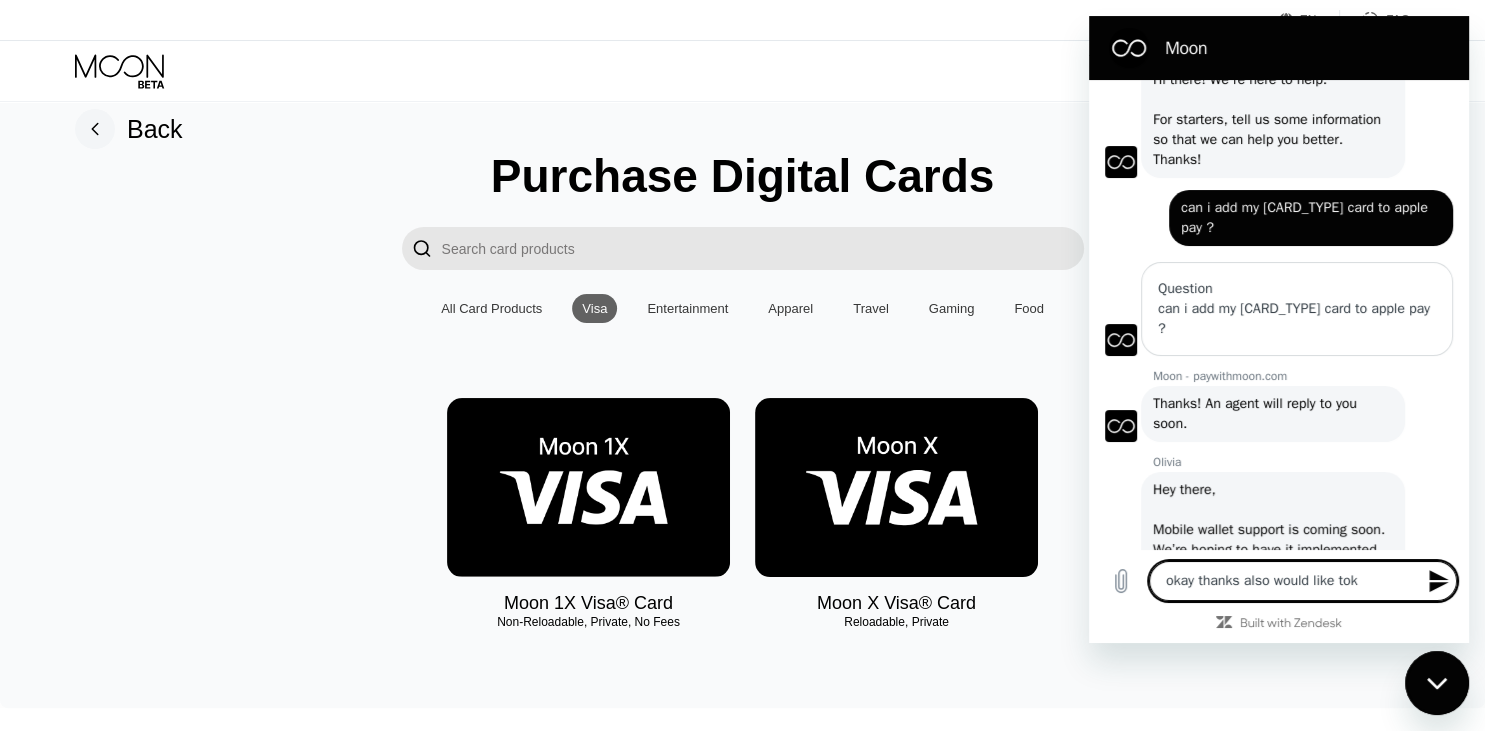 type on "okay thanks also would like to" 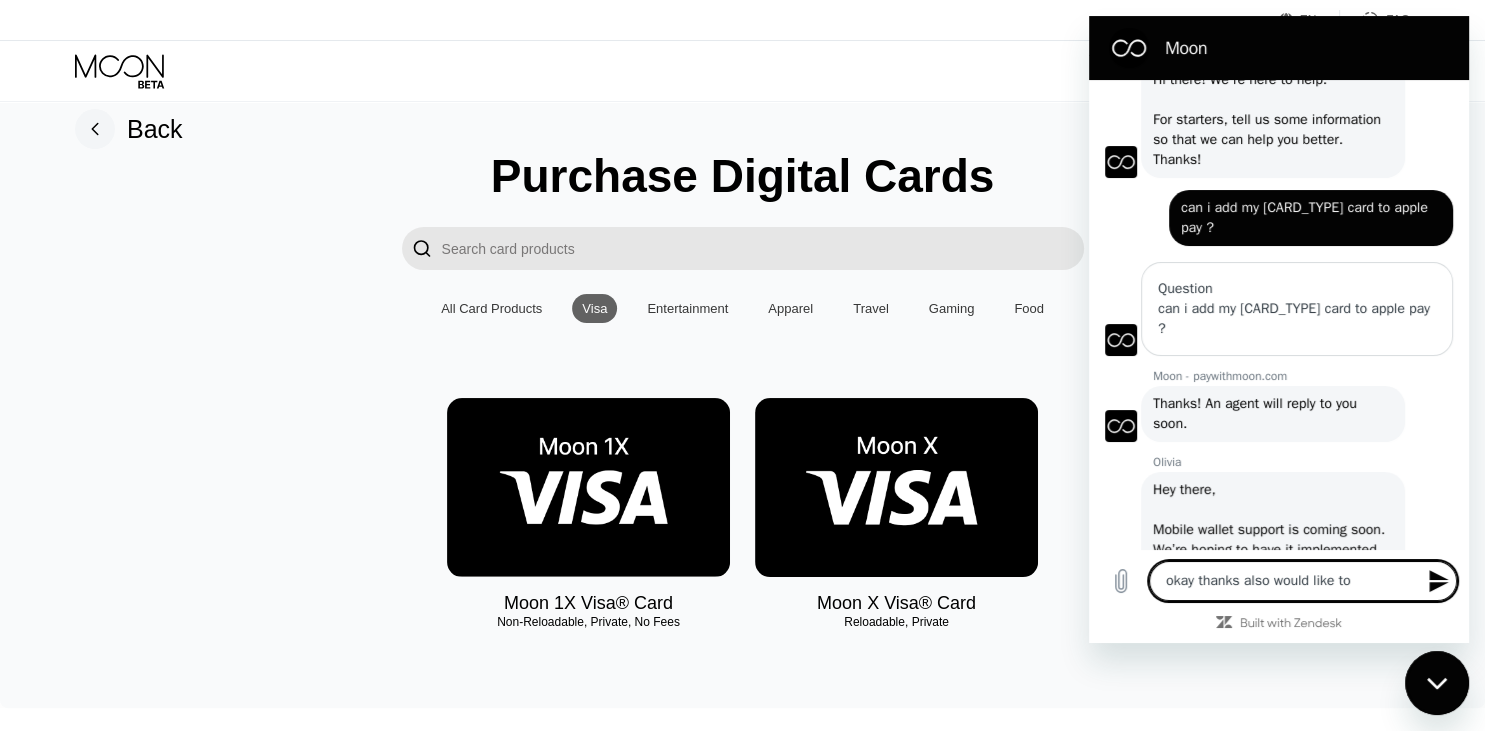type on "okay thanks also would like to" 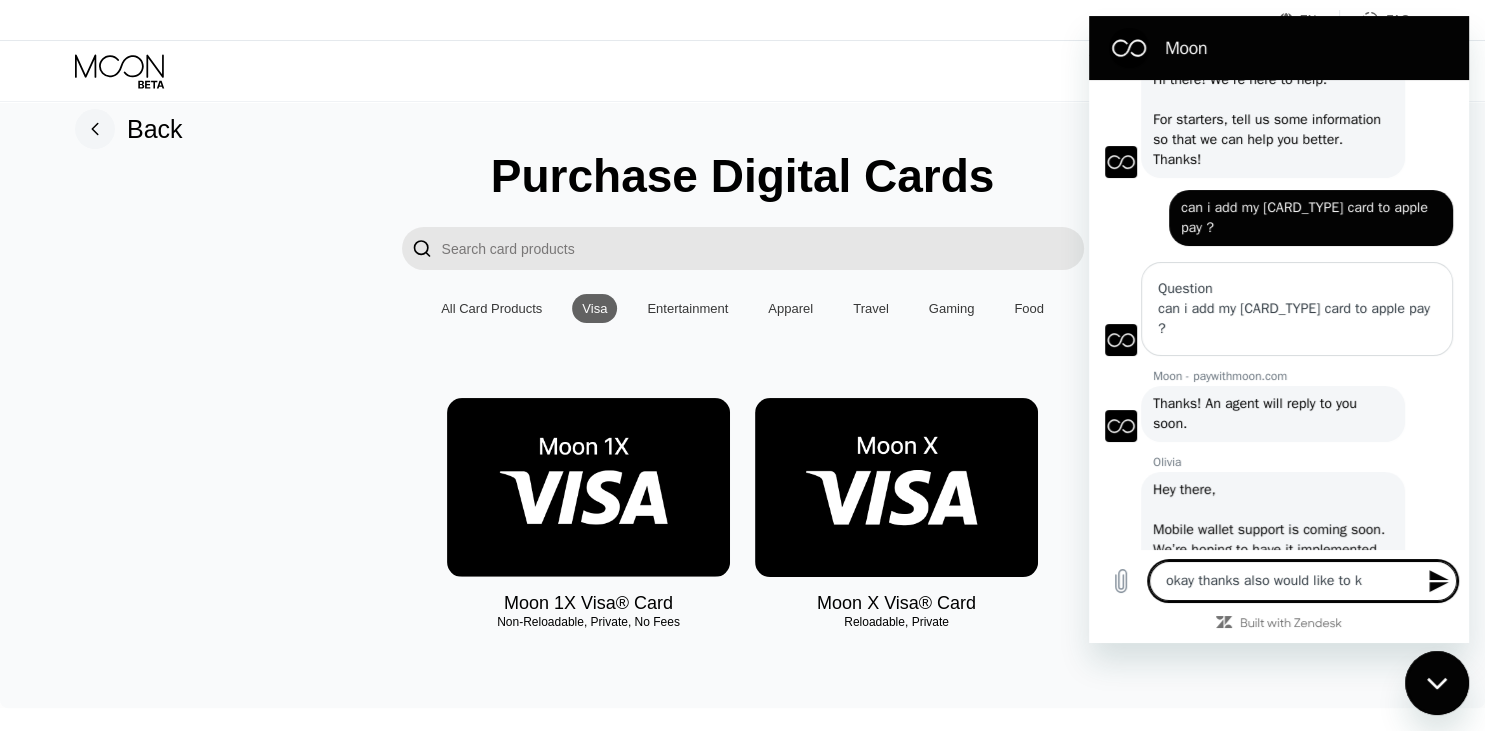 type on "okay thanks also would like to kn" 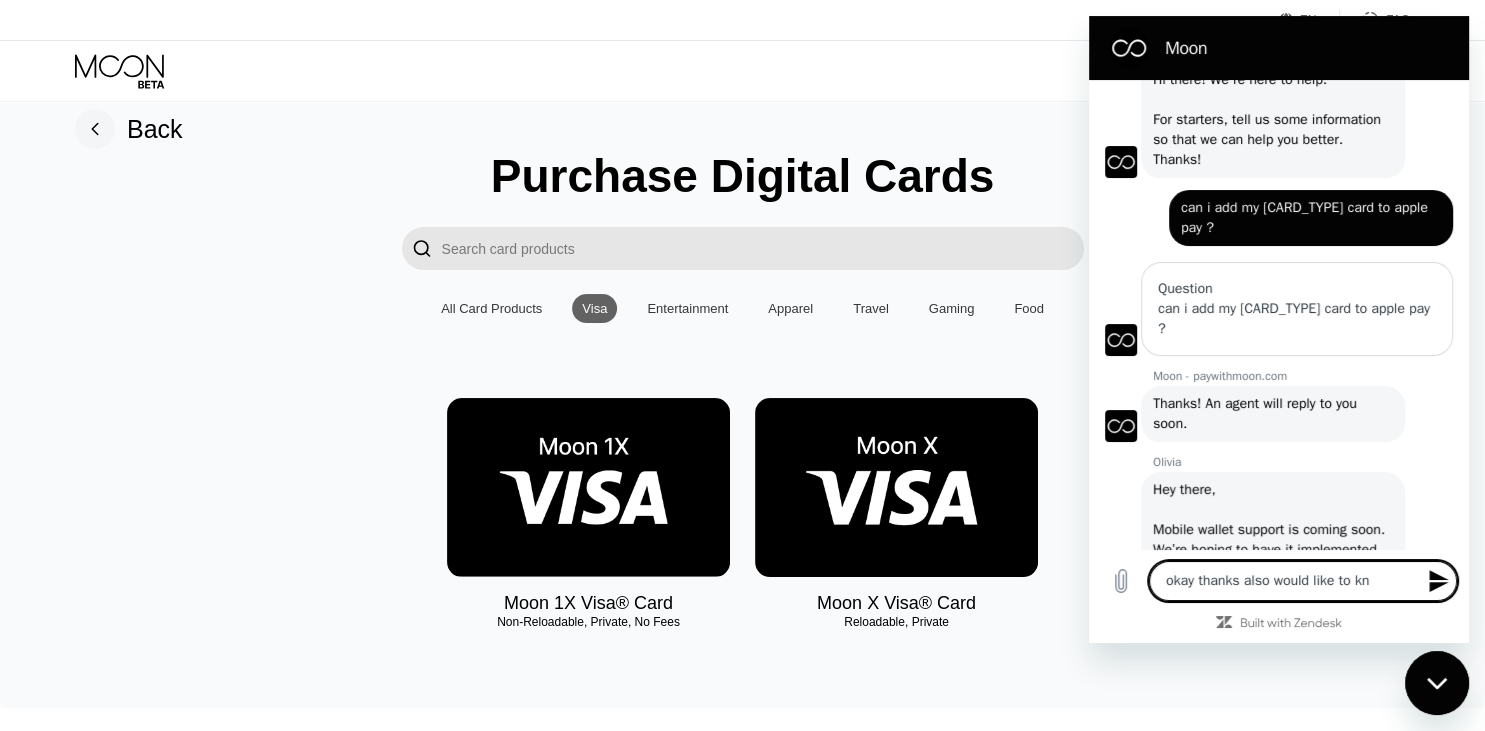 type on "okay thanks also would like to kno" 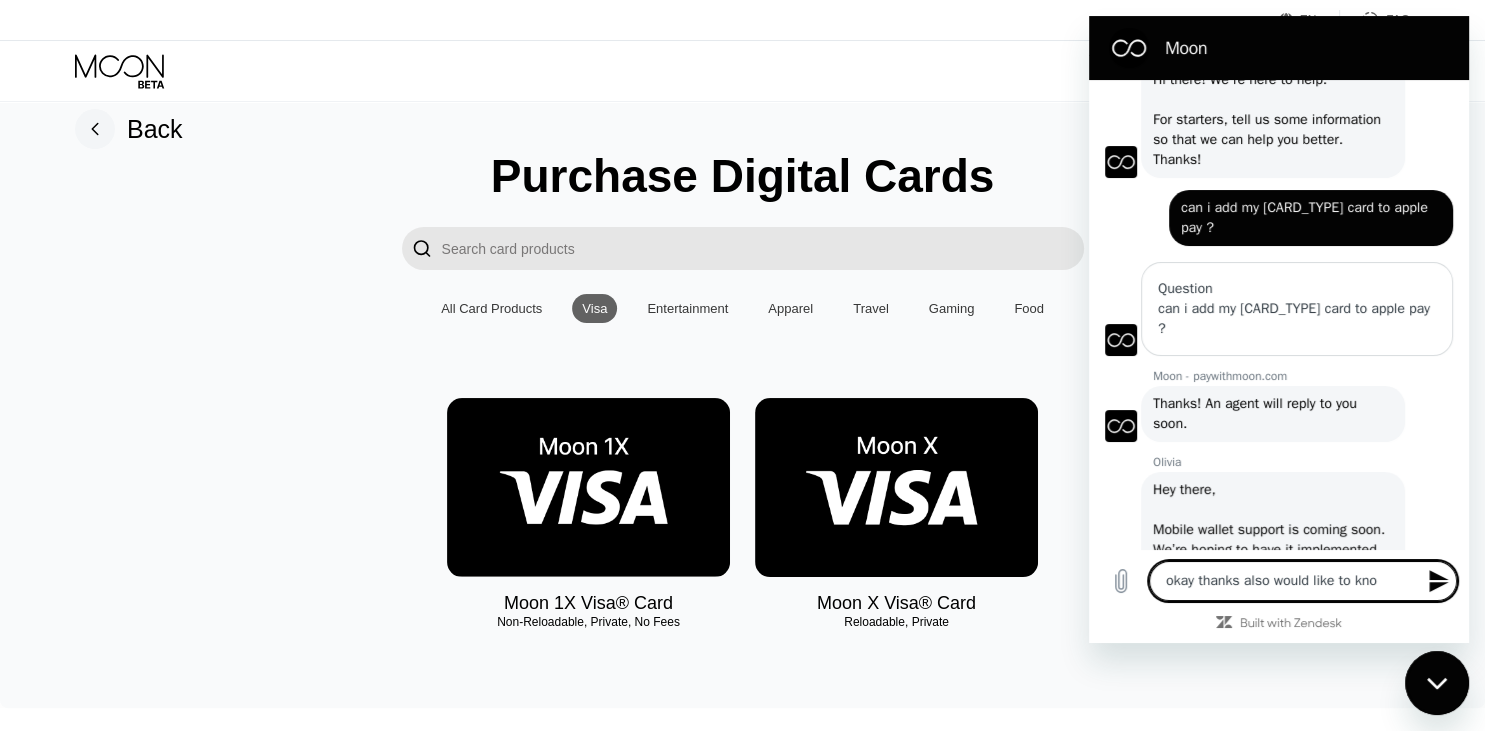 type on "okay thanks also would like to know" 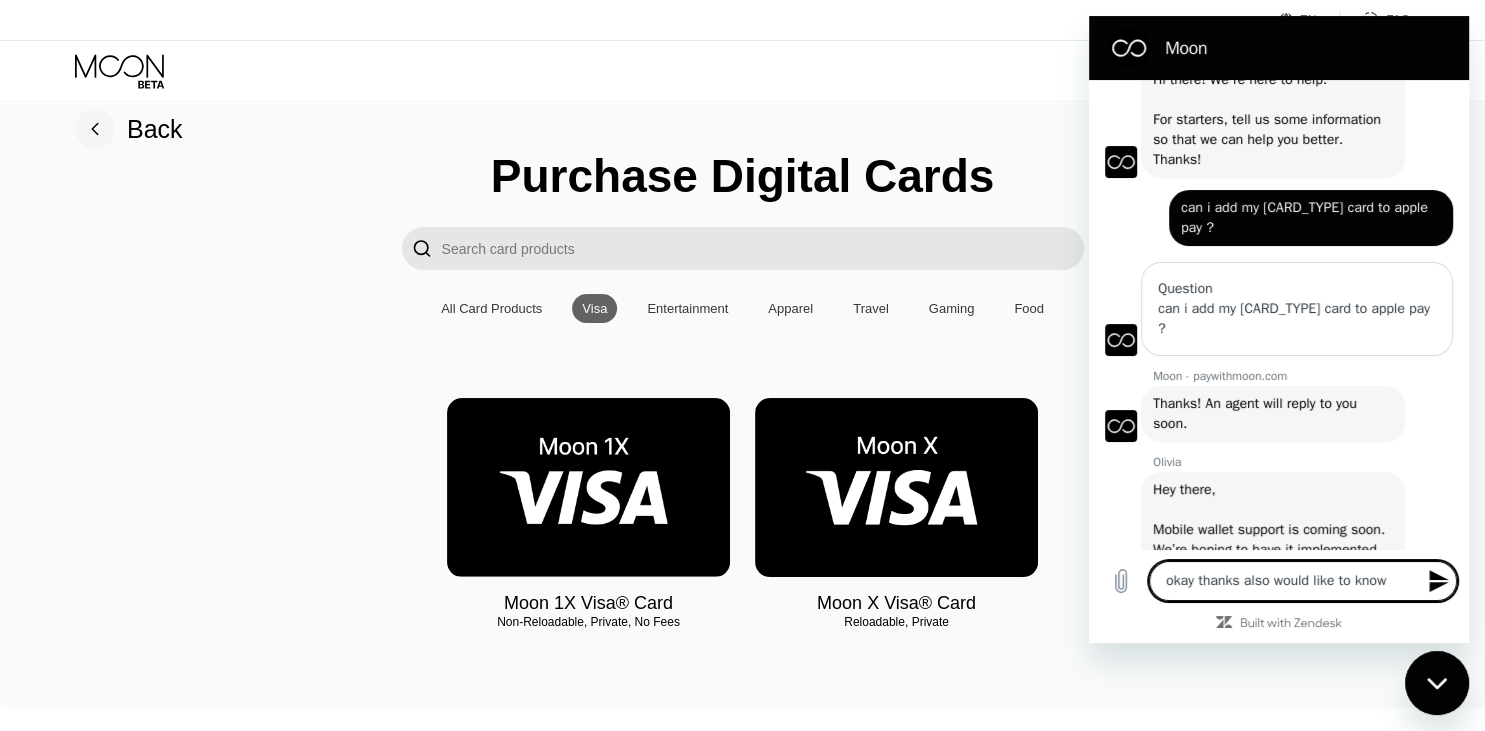 type on "okay thanks also would like to know" 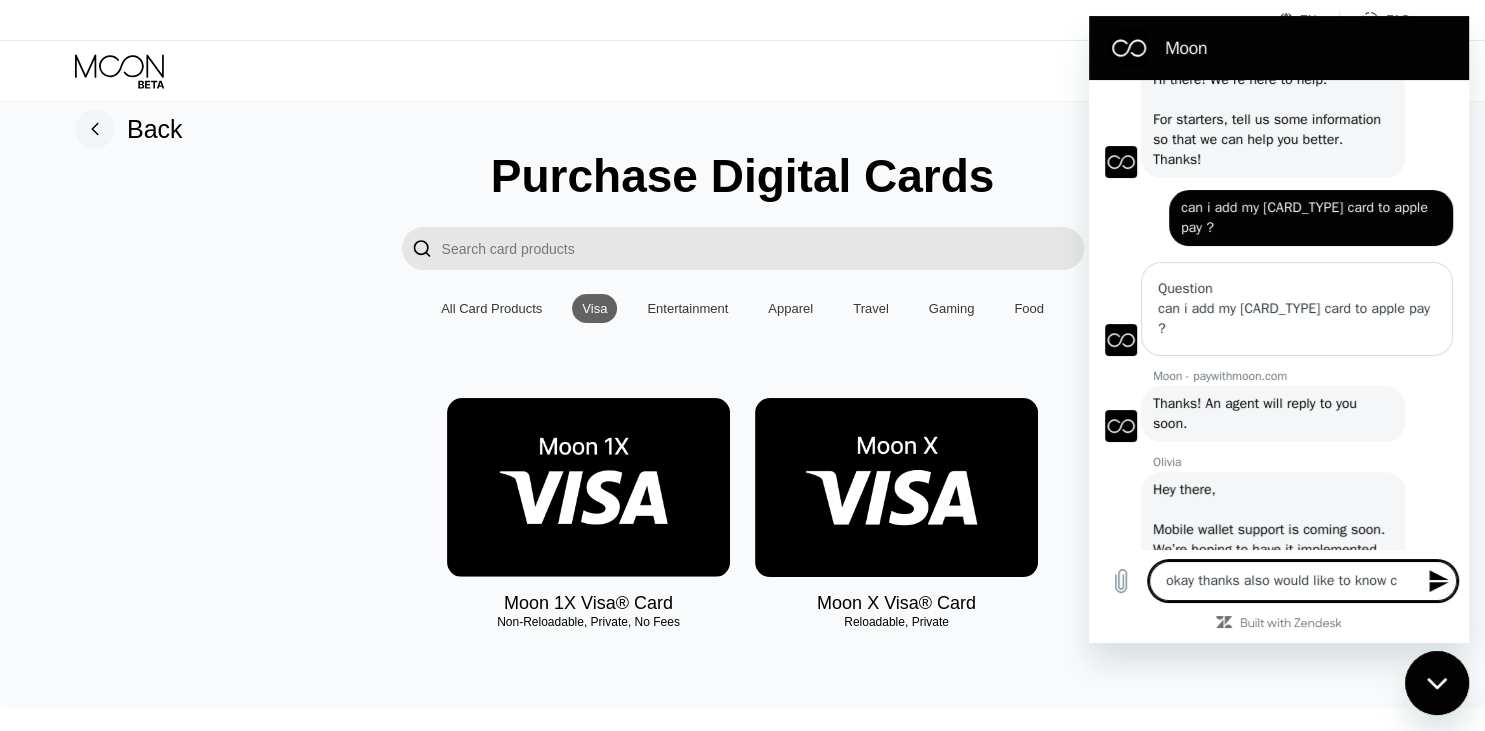 type on "okay thanks also would like to know ca" 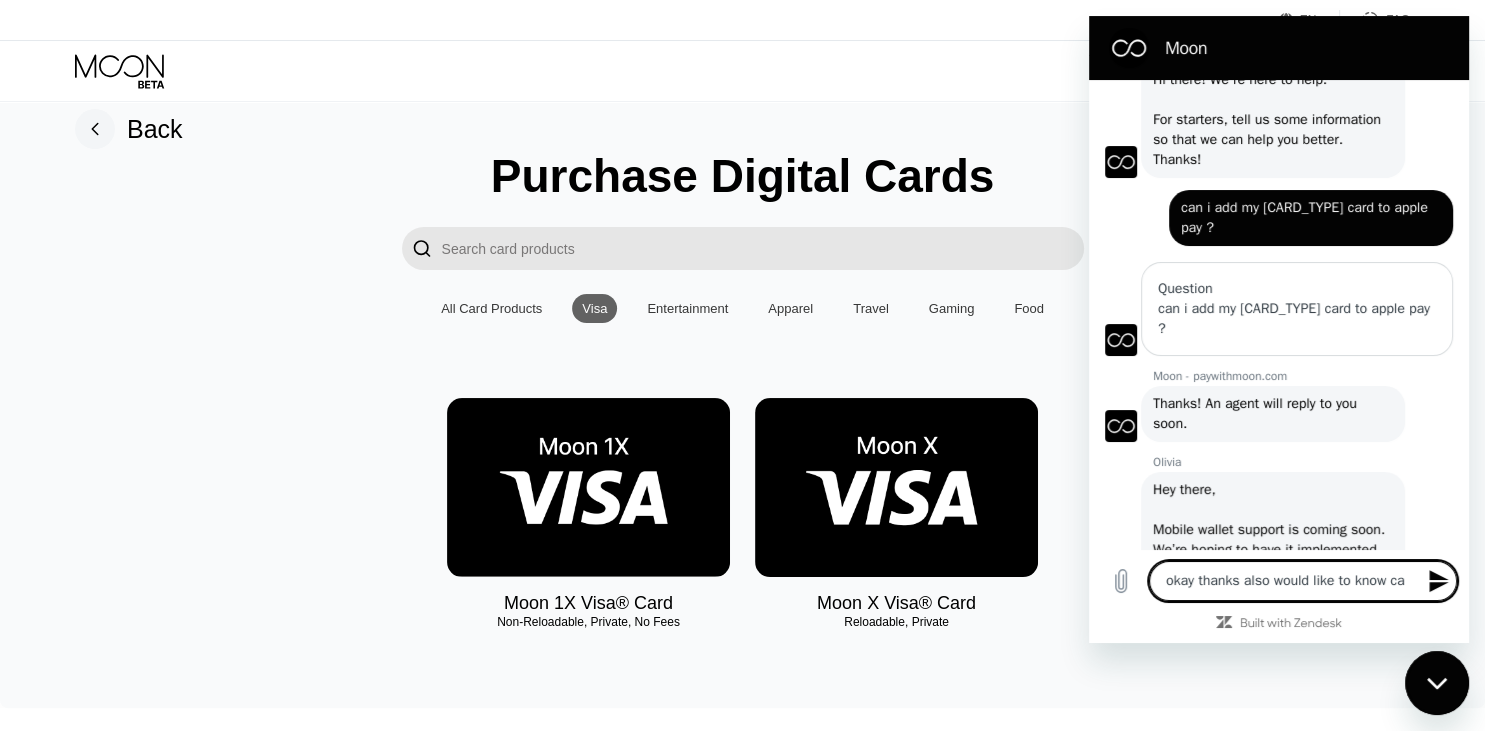 type on "okay thanks also would like to know can" 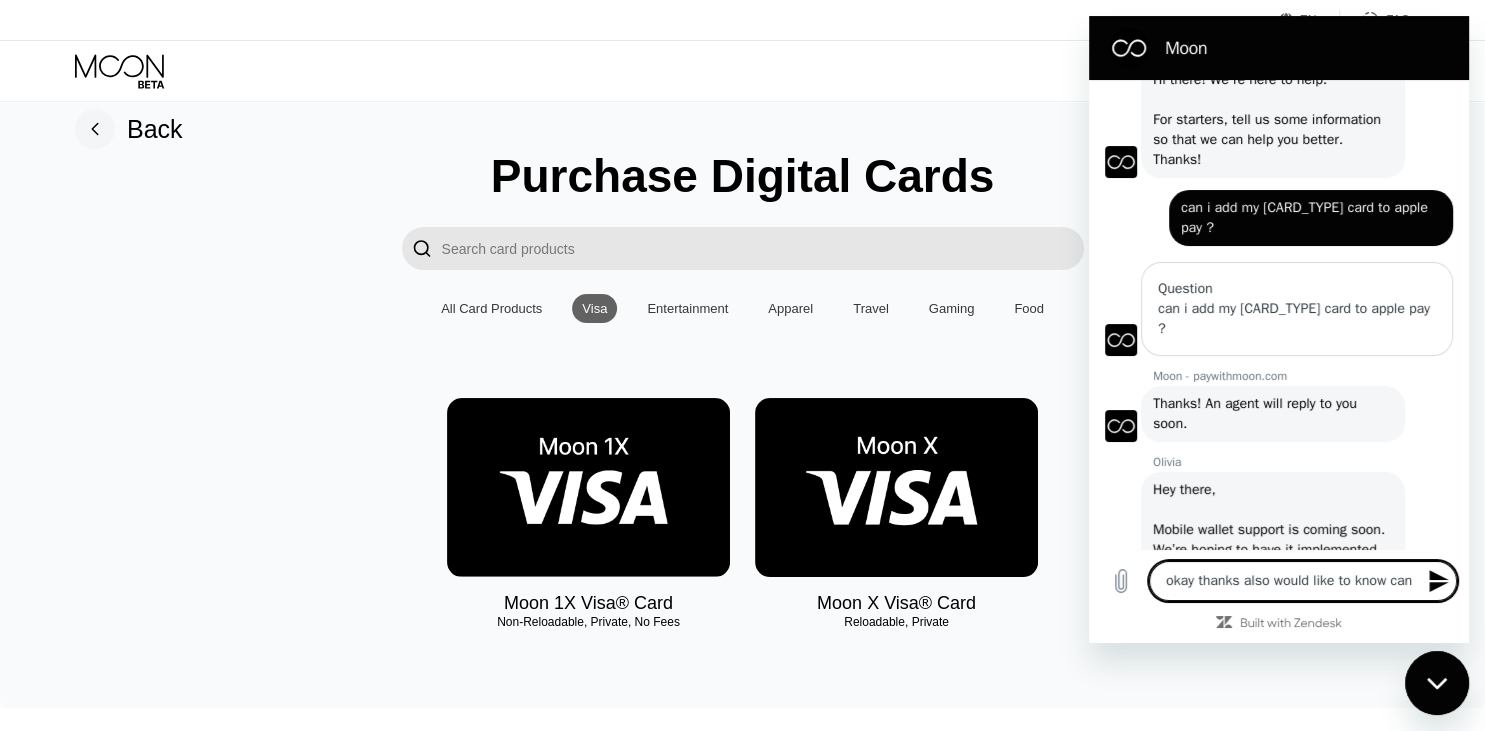 type on "okay thanks also would like to know can" 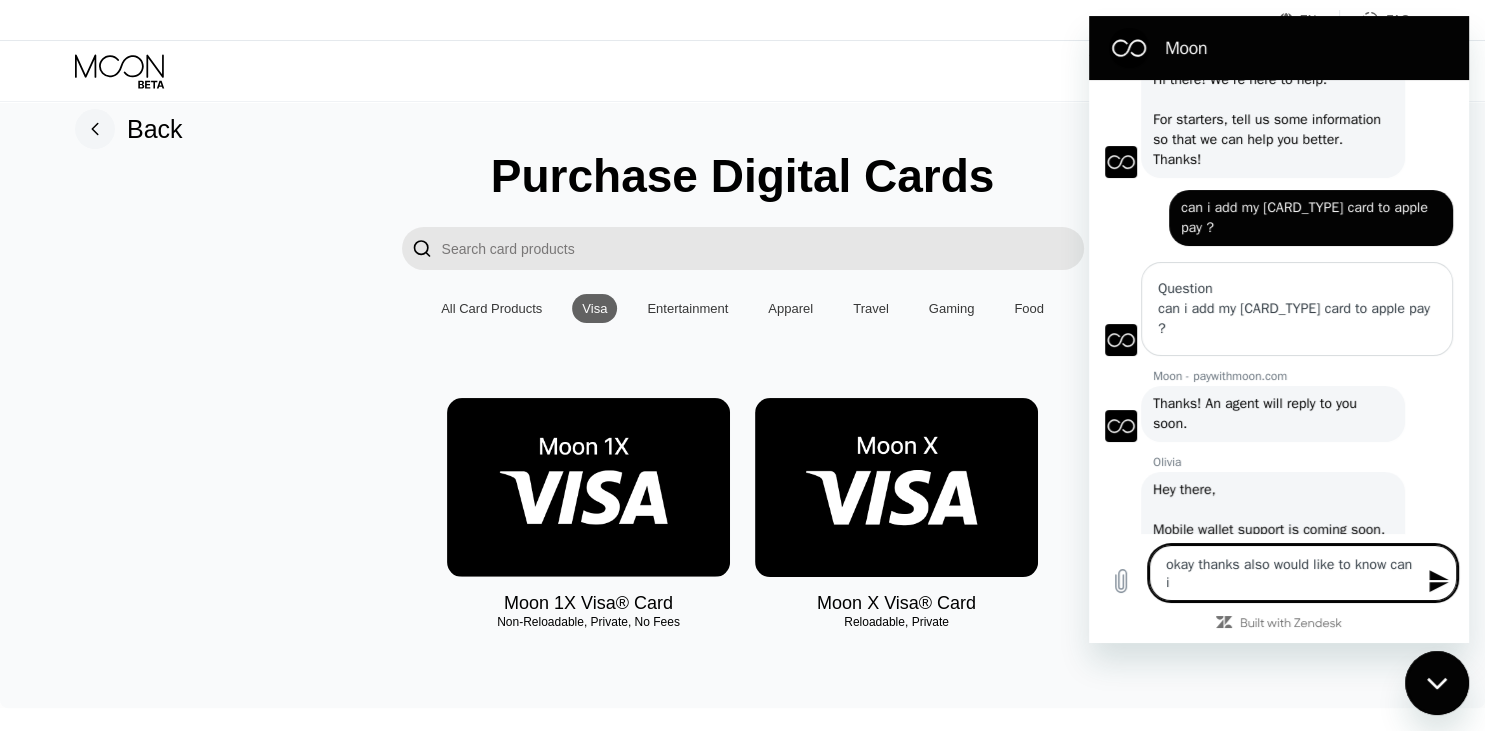 type on "okay thanks also would like to know can i" 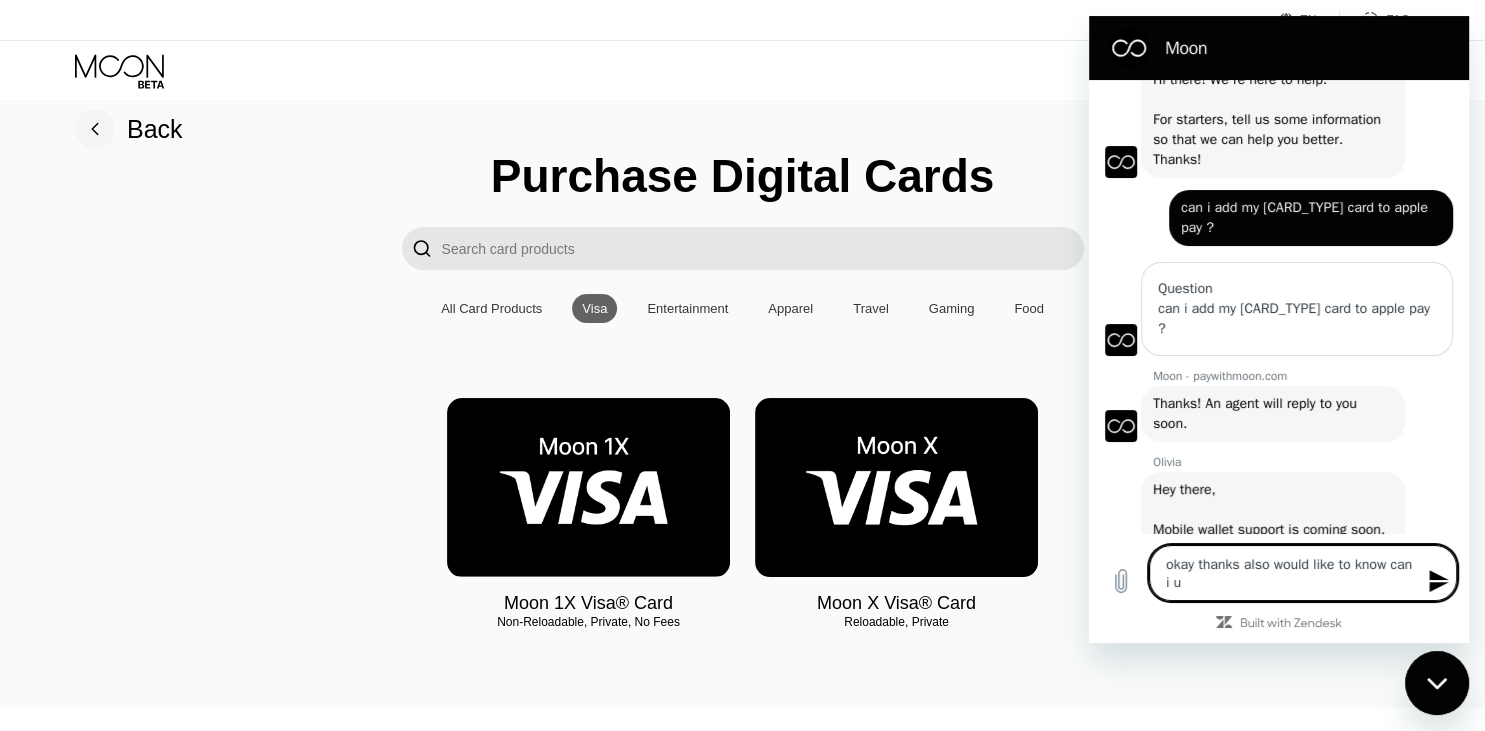 type on "okay thanks also would like to know can i us" 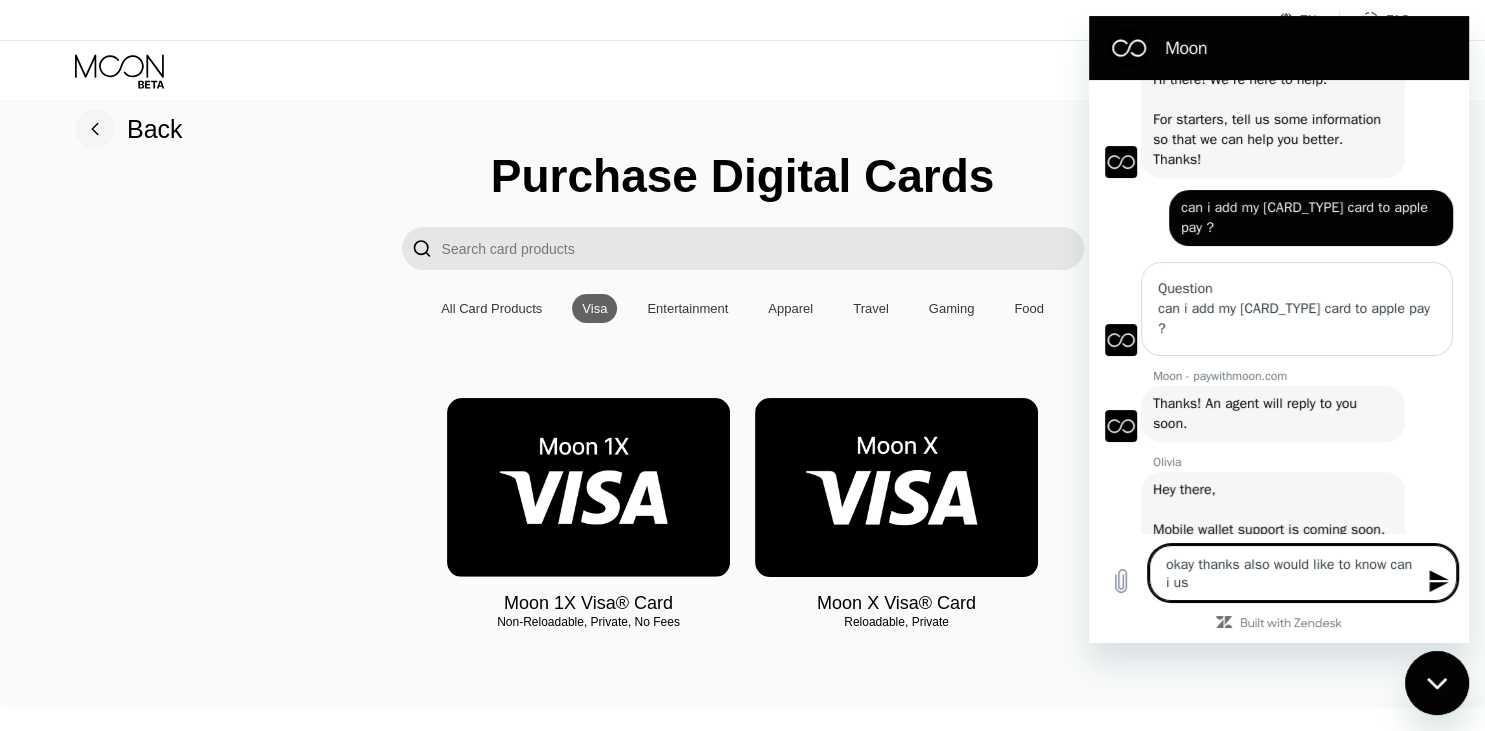 type on "okay thanks also would like to know can i use" 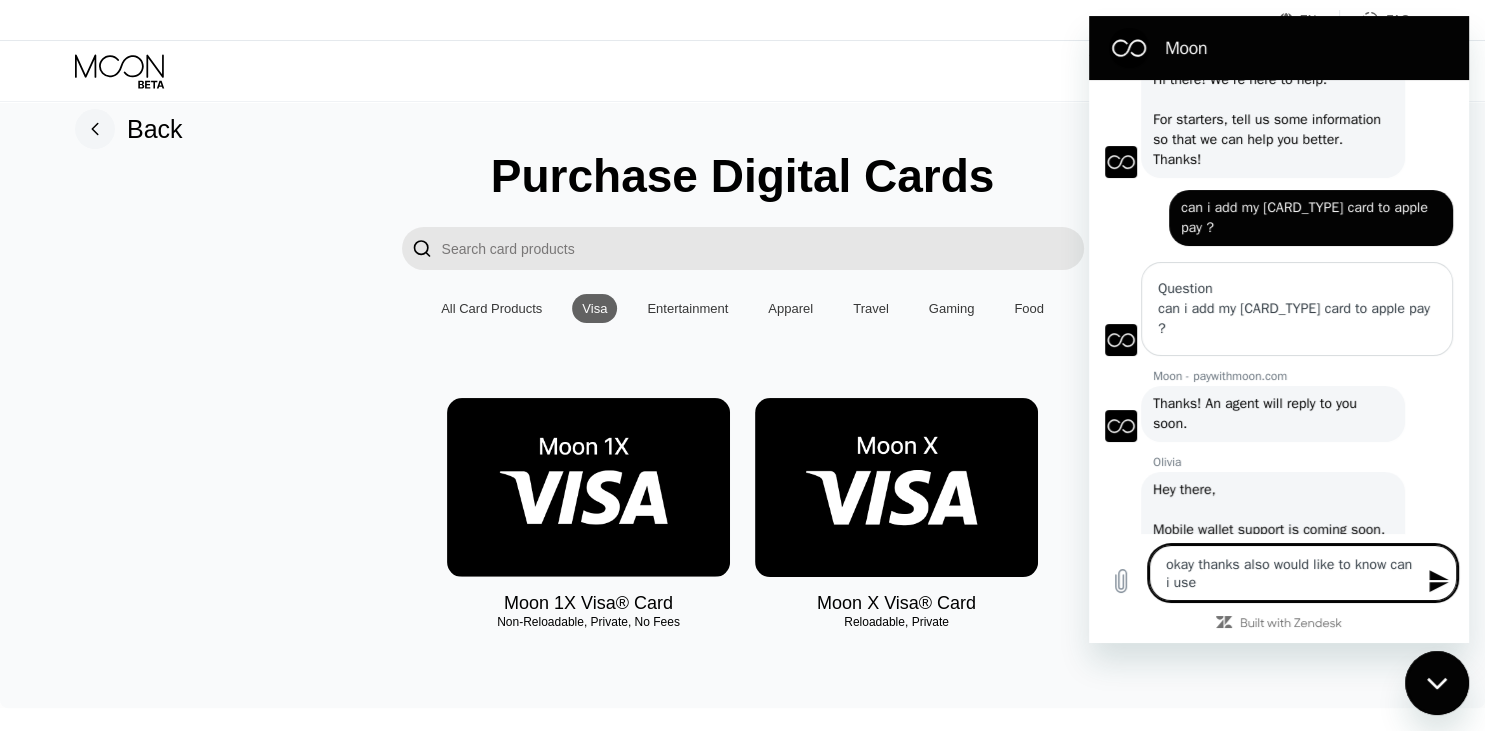 type on "okay thanks also would like to know can i use" 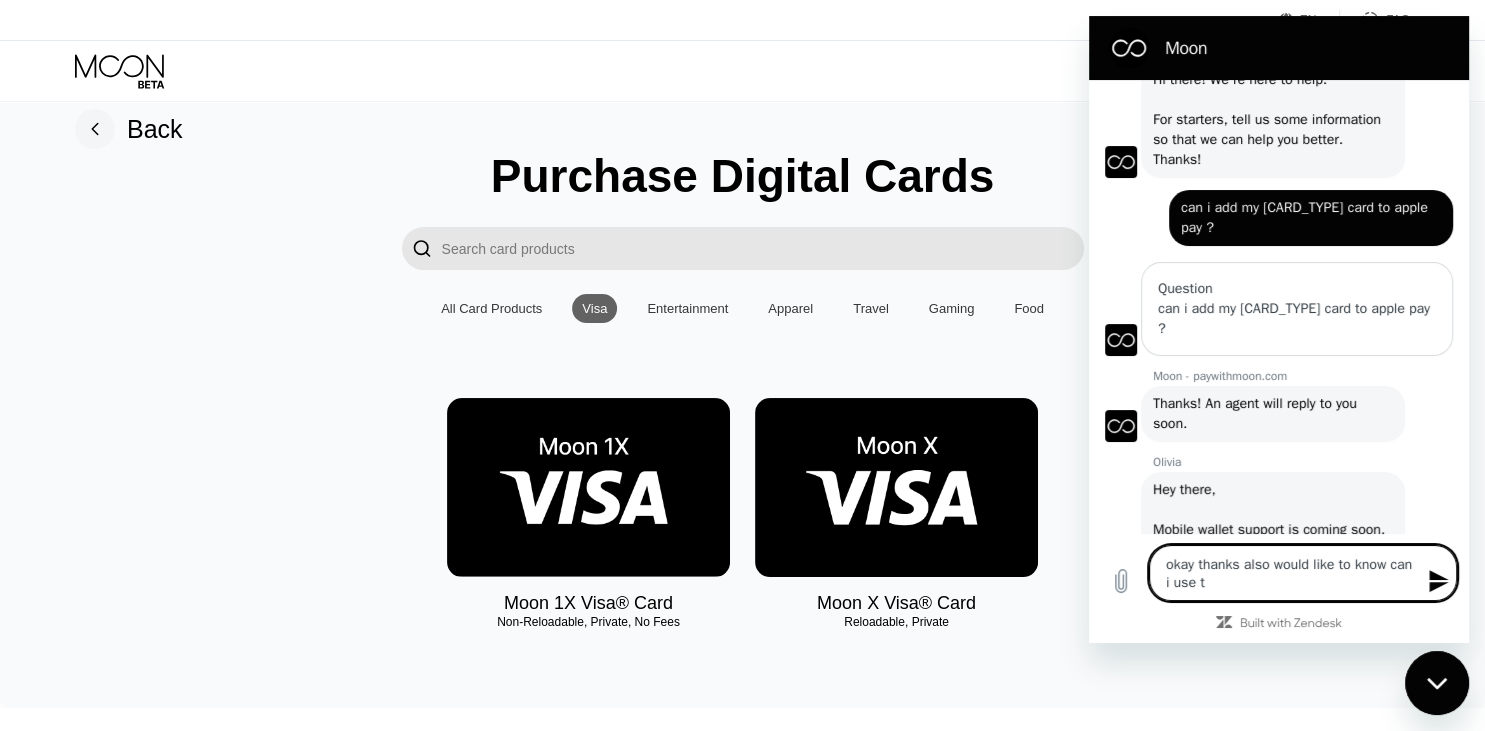 type on "okay thanks also would like to know can i use th" 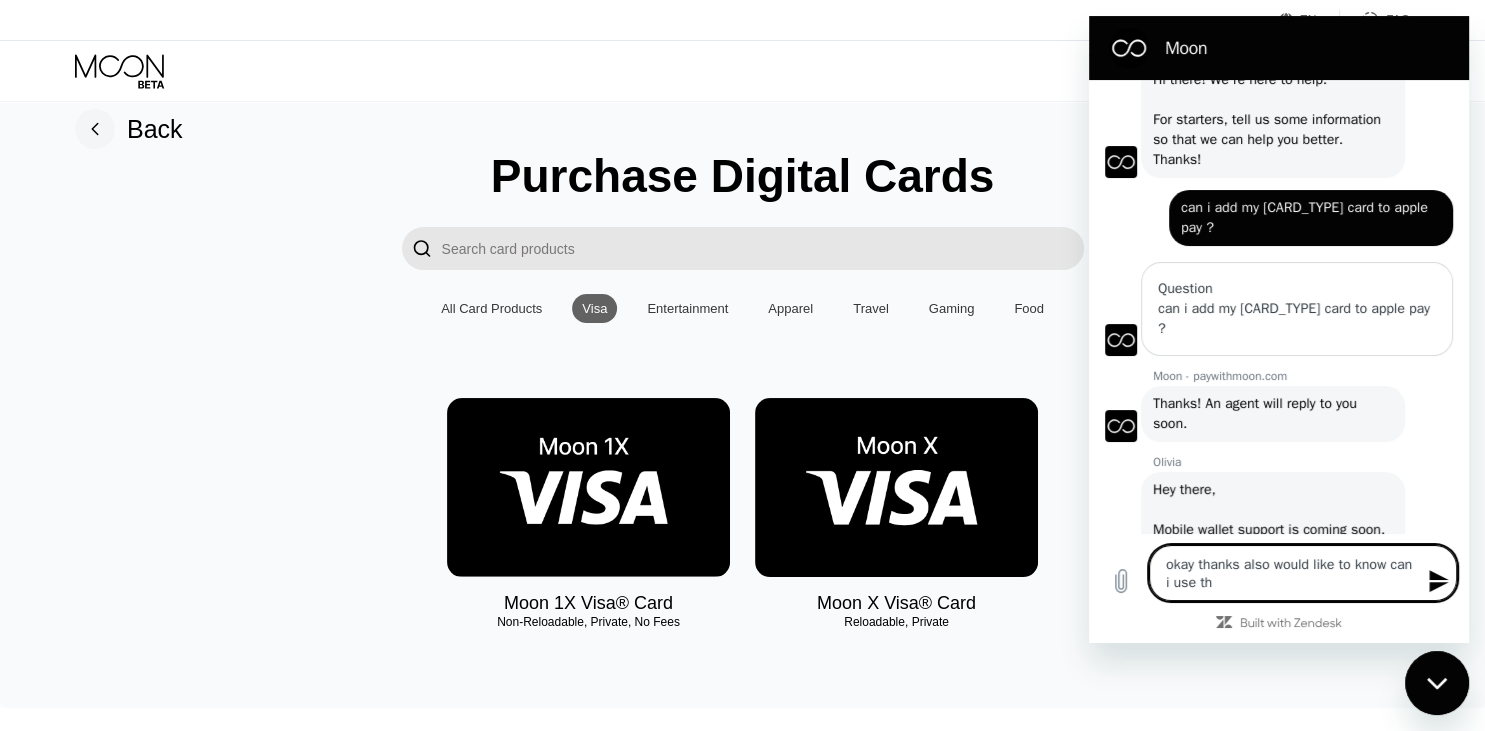 type on "okay thanks also would like to know can i use thi" 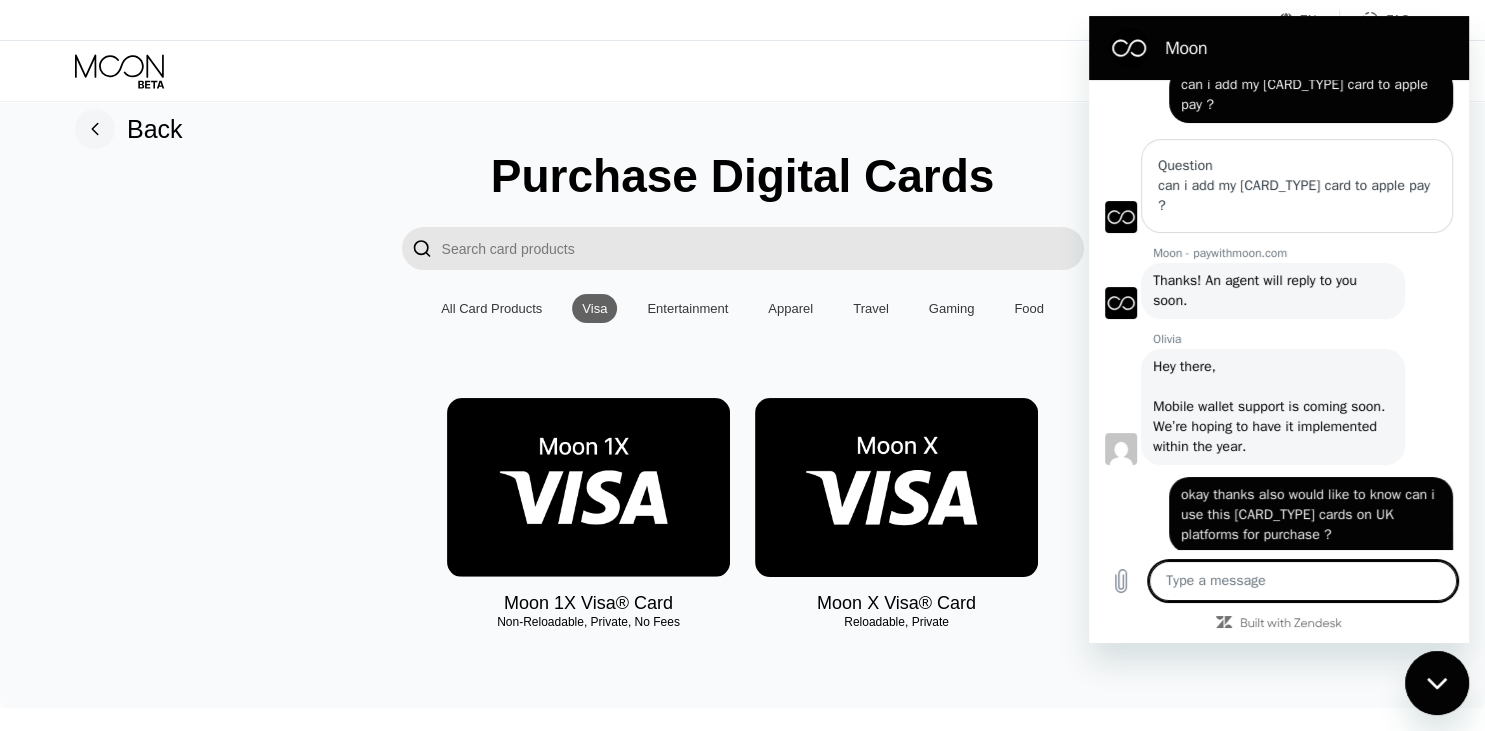 scroll, scrollTop: 203, scrollLeft: 0, axis: vertical 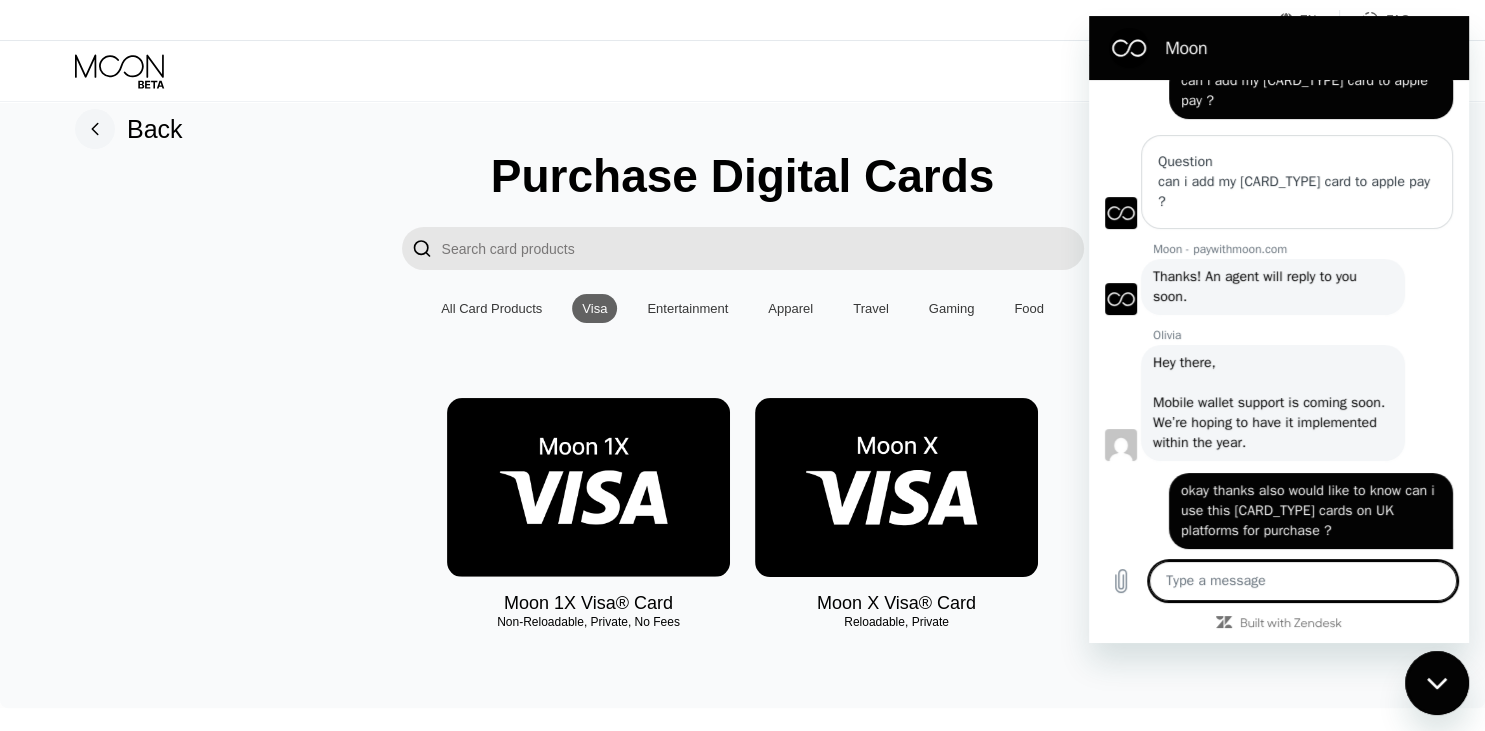 click at bounding box center (1303, 581) 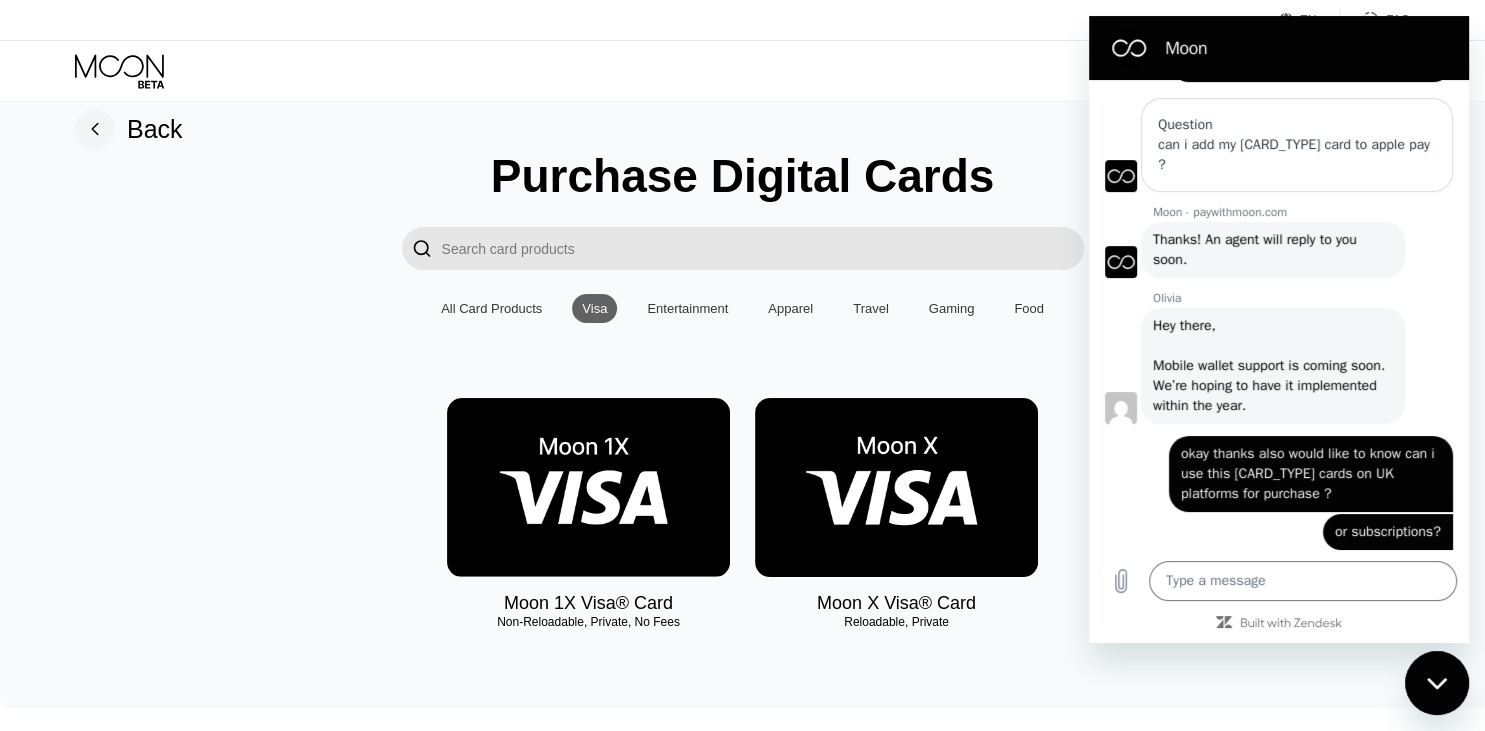 scroll, scrollTop: 375, scrollLeft: 0, axis: vertical 